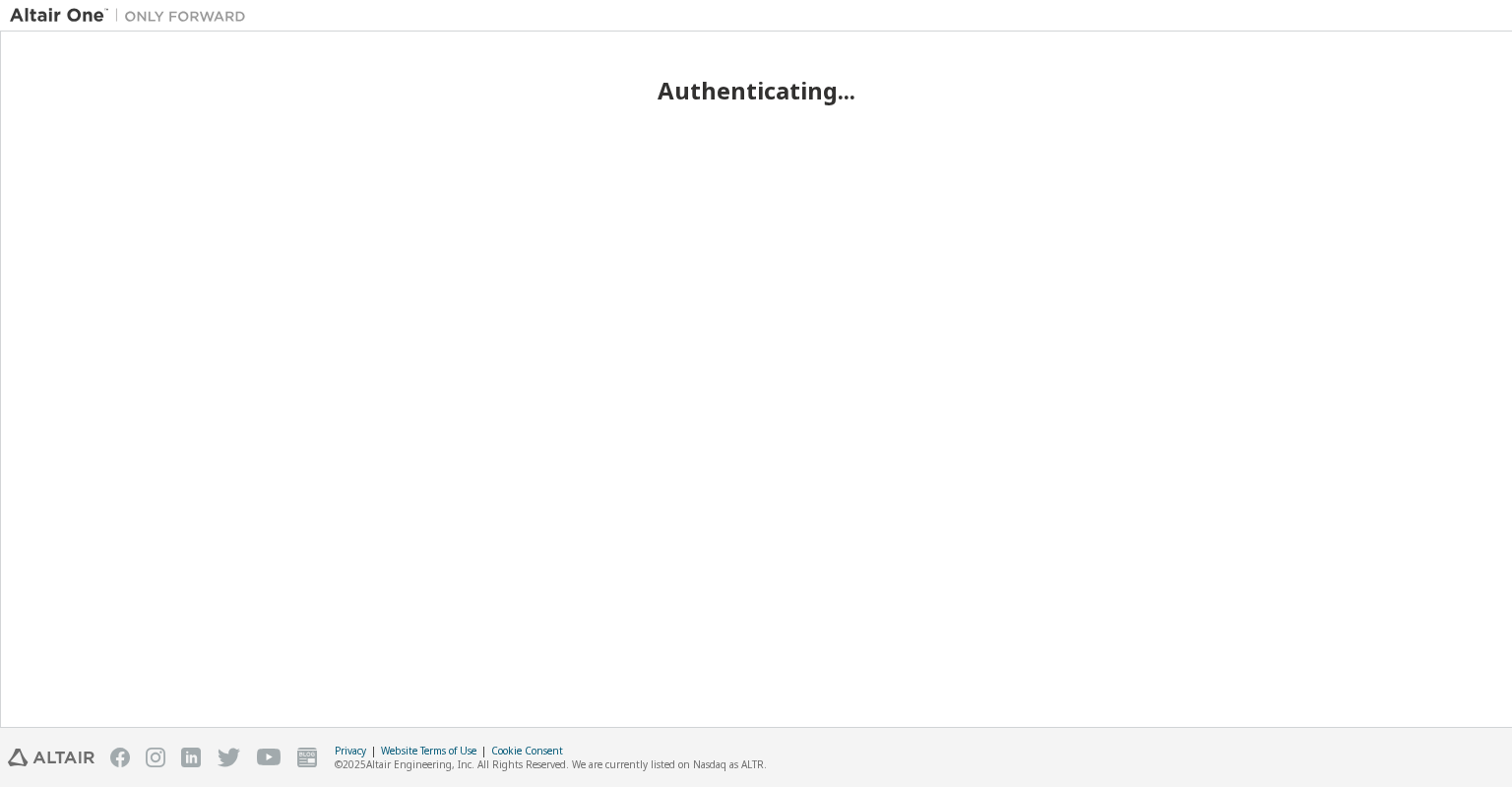 scroll, scrollTop: 0, scrollLeft: 0, axis: both 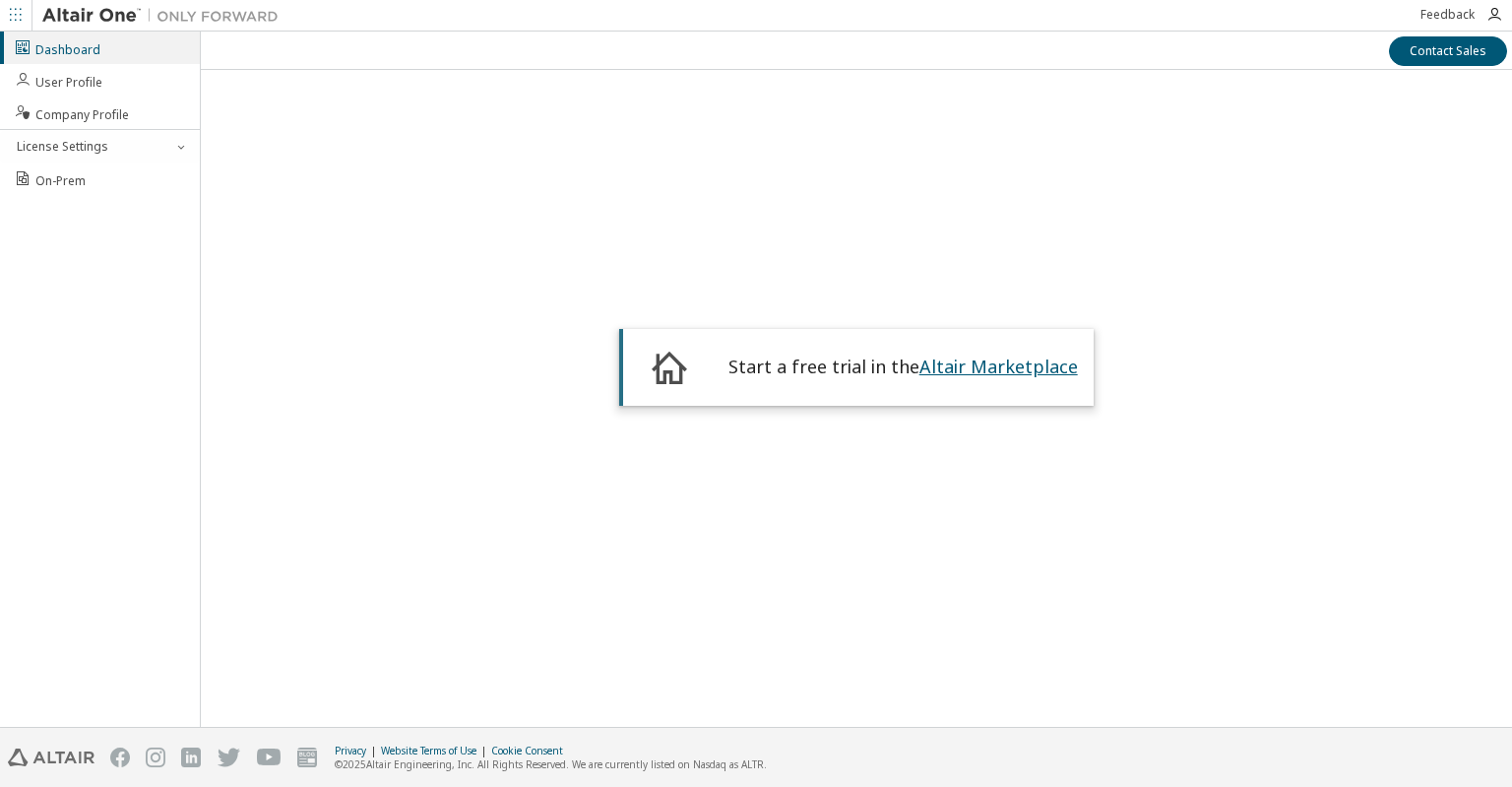 click on "Altair Marketplace" at bounding box center [998, 366] 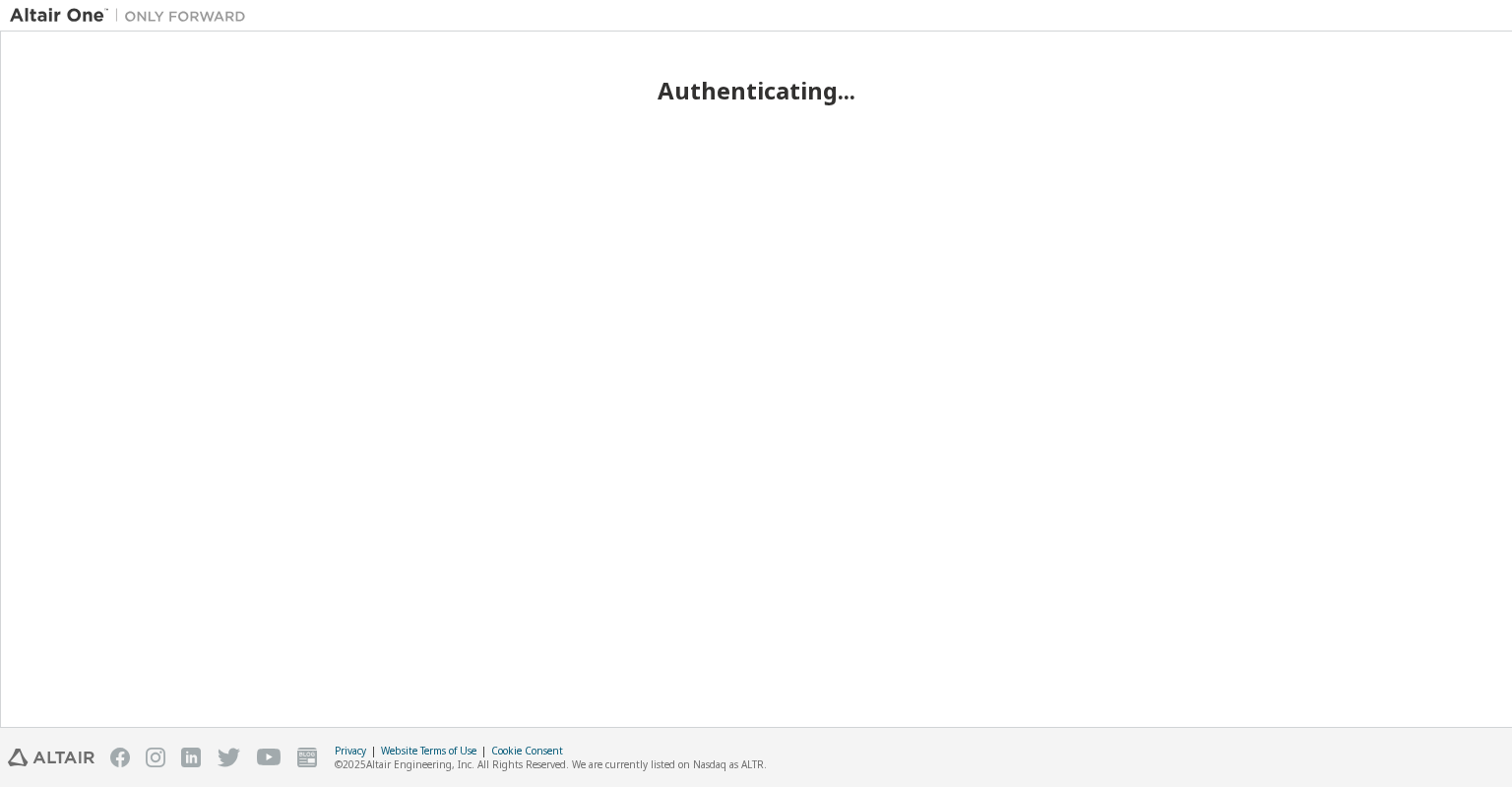 scroll, scrollTop: 0, scrollLeft: 0, axis: both 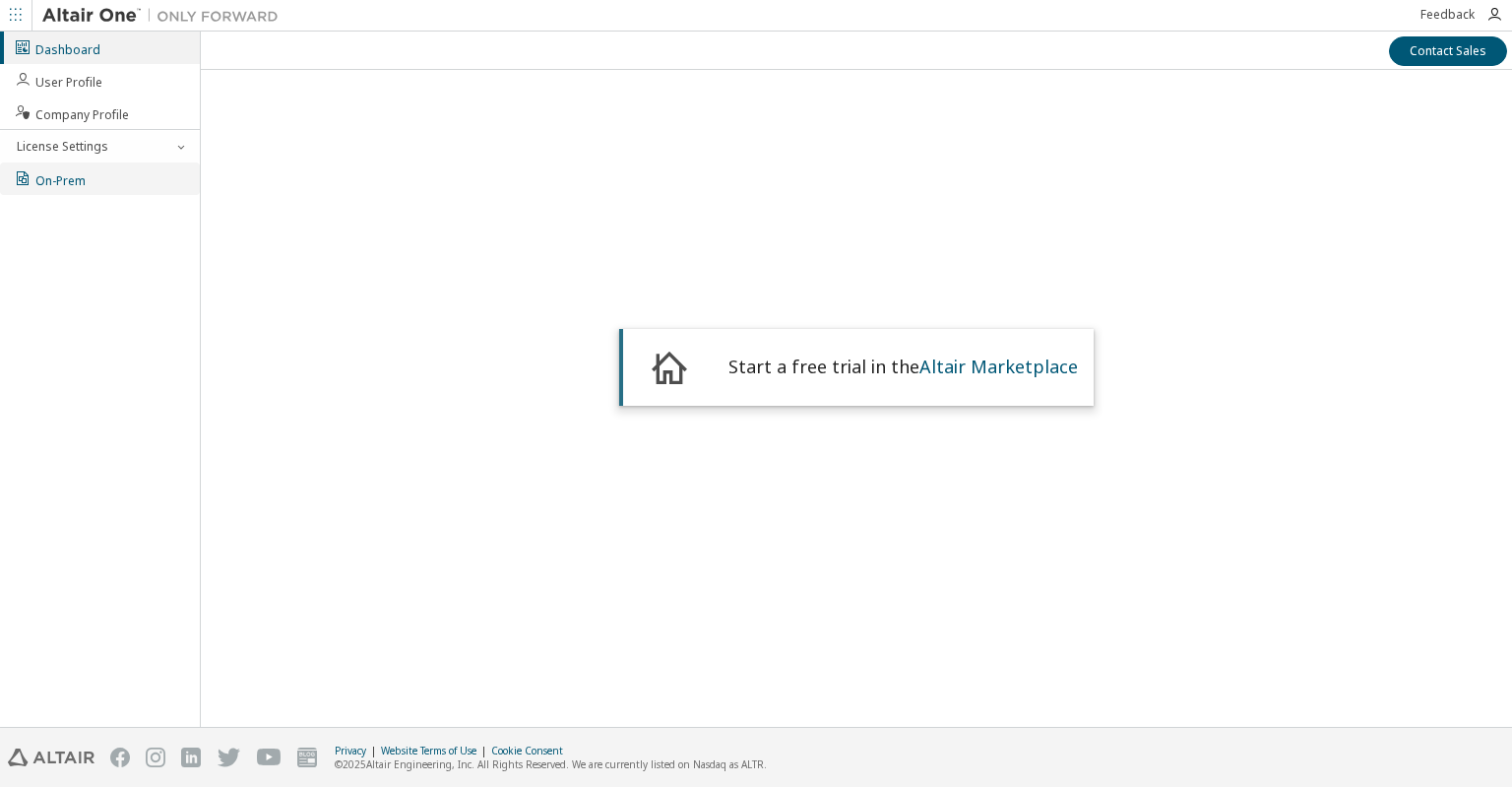 click on "On-Prem" at bounding box center [49, 178] 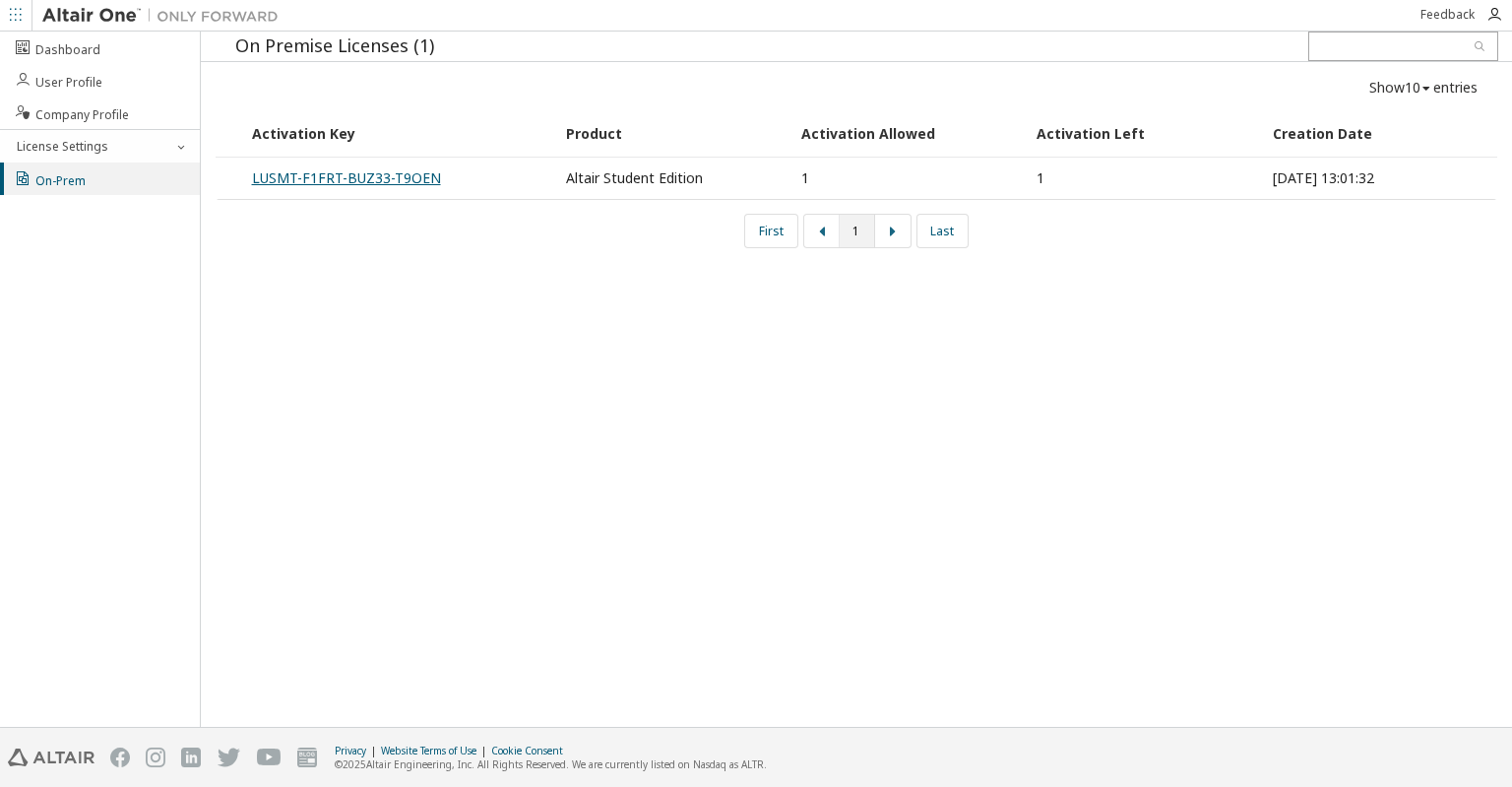 click on "LUSMT-F1FRT-BUZ33-T9OEN" at bounding box center (346, 177) 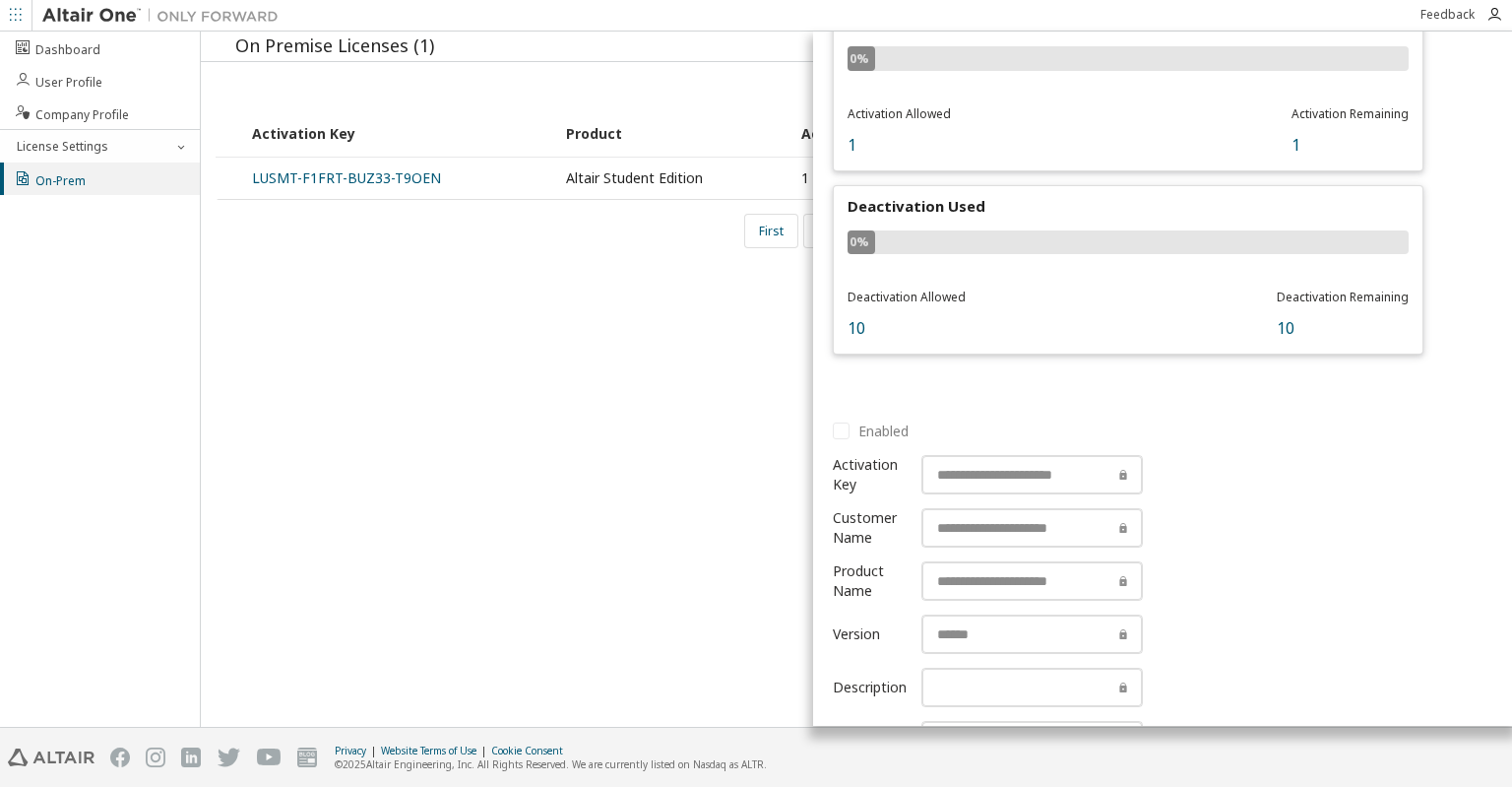scroll, scrollTop: 0, scrollLeft: 0, axis: both 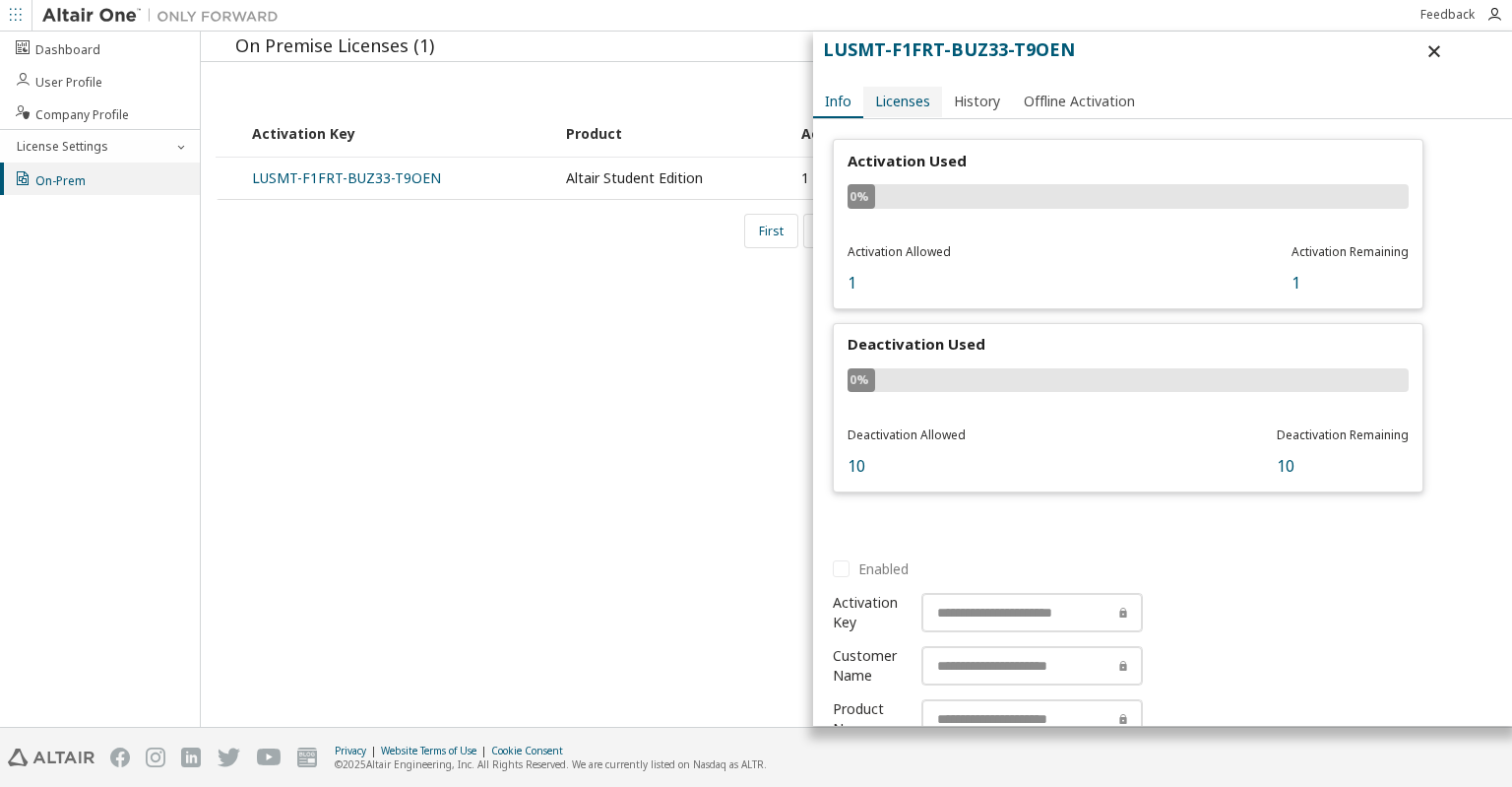 click on "Licenses" at bounding box center (903, 101) 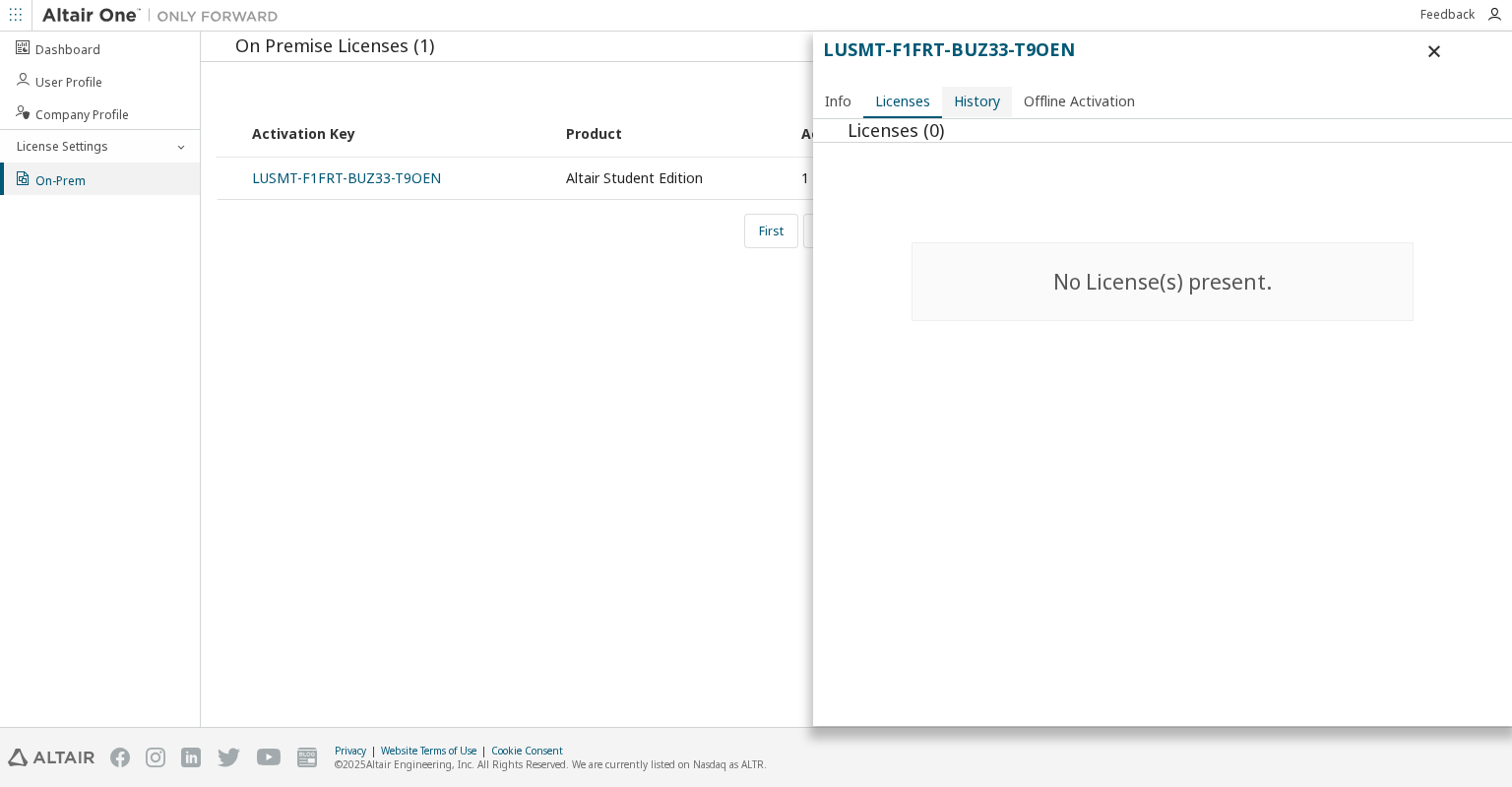 click on "History" at bounding box center (976, 101) 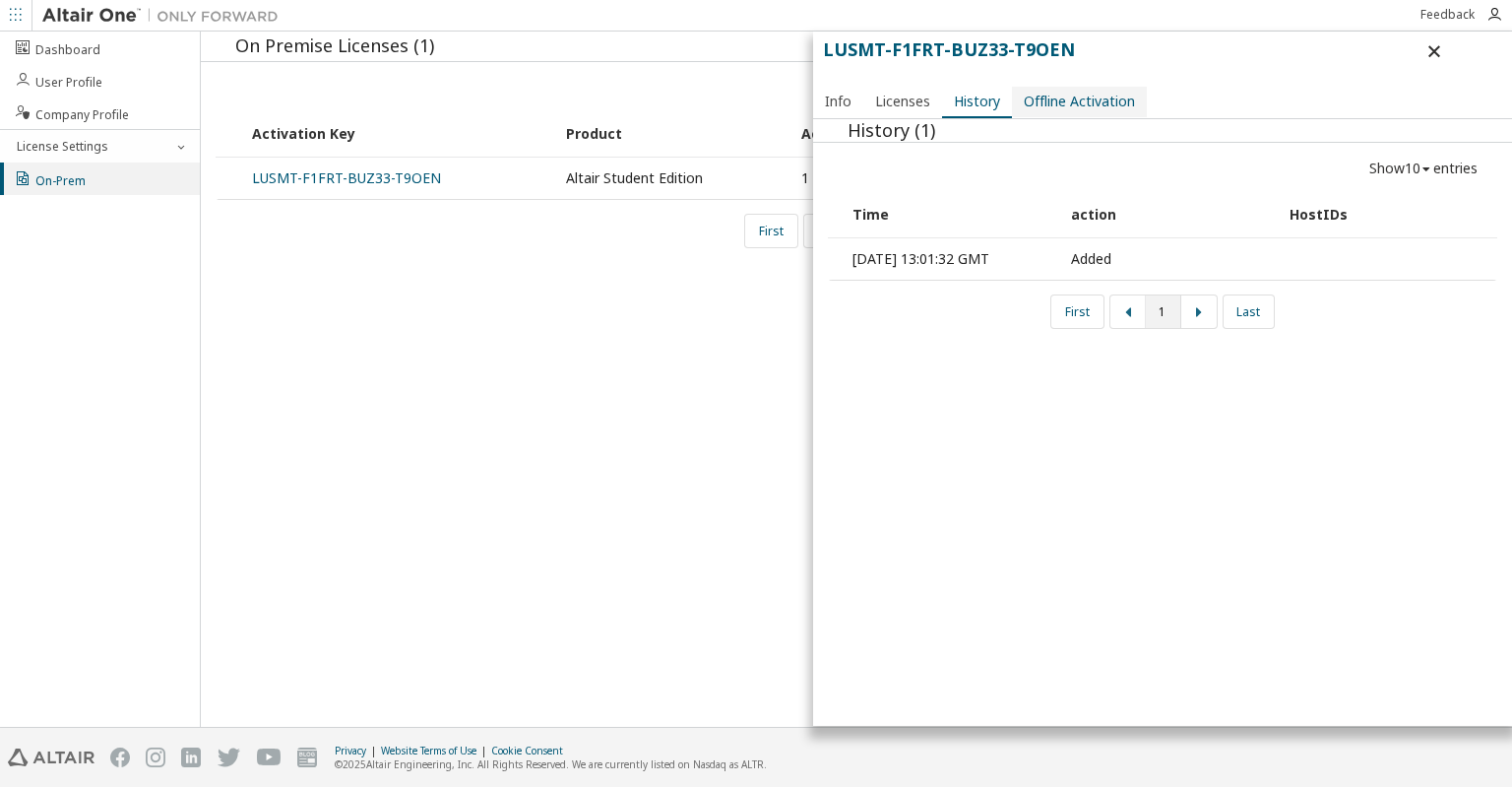 click on "Offline Activation" at bounding box center (1079, 101) 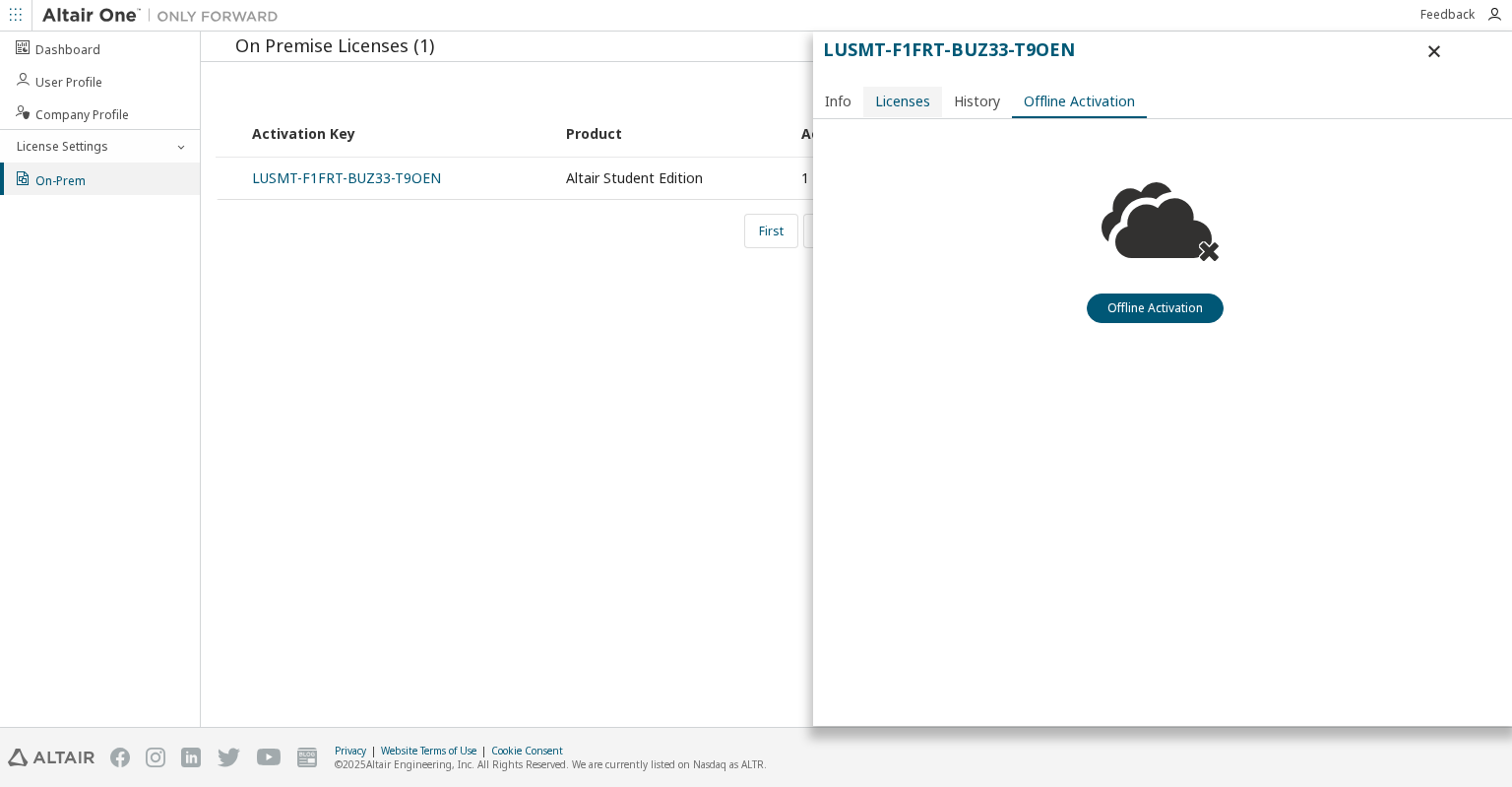 click on "Licenses" at bounding box center (903, 101) 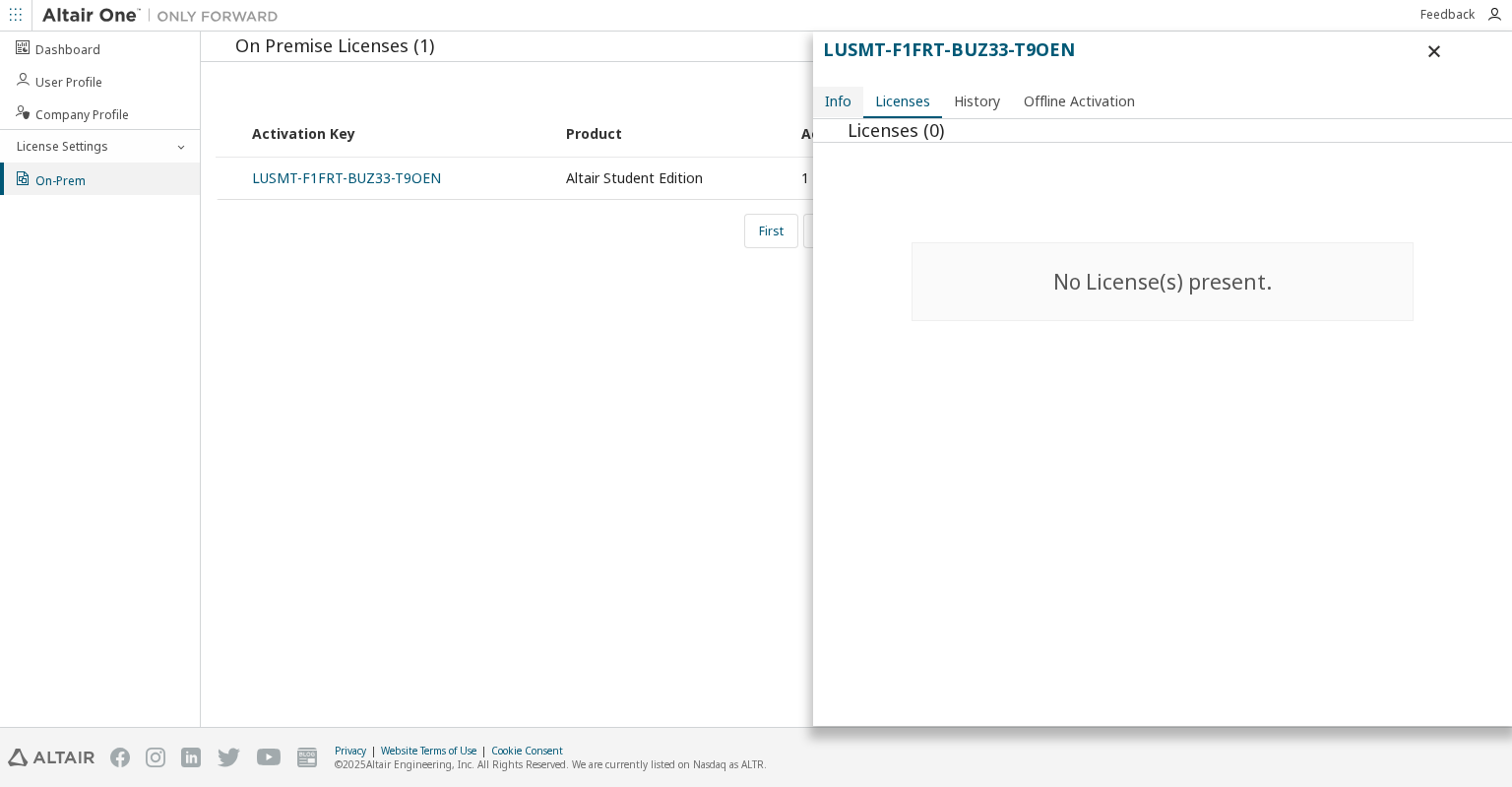 click on "Info" at bounding box center [838, 101] 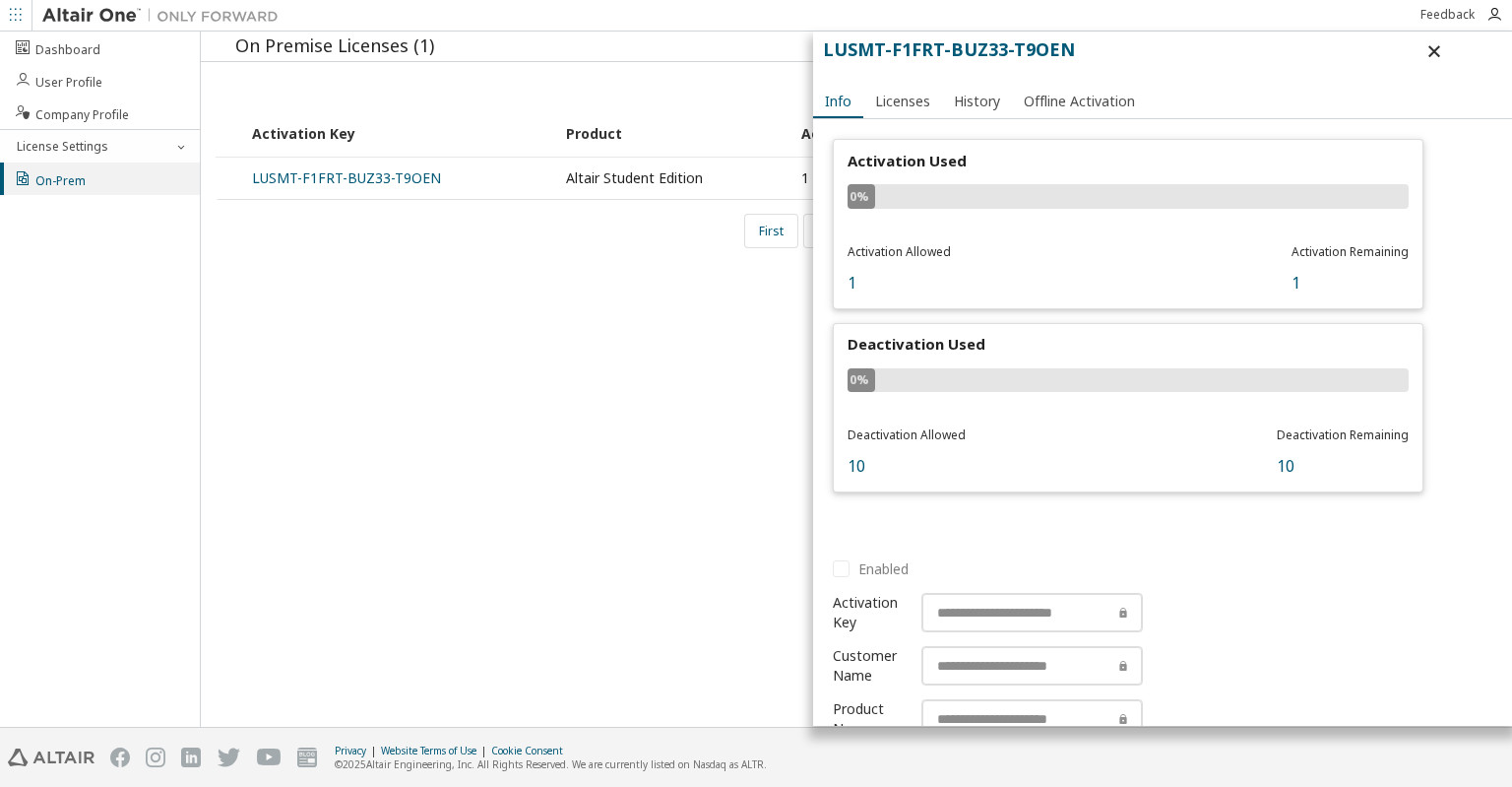 scroll, scrollTop: 197, scrollLeft: 0, axis: vertical 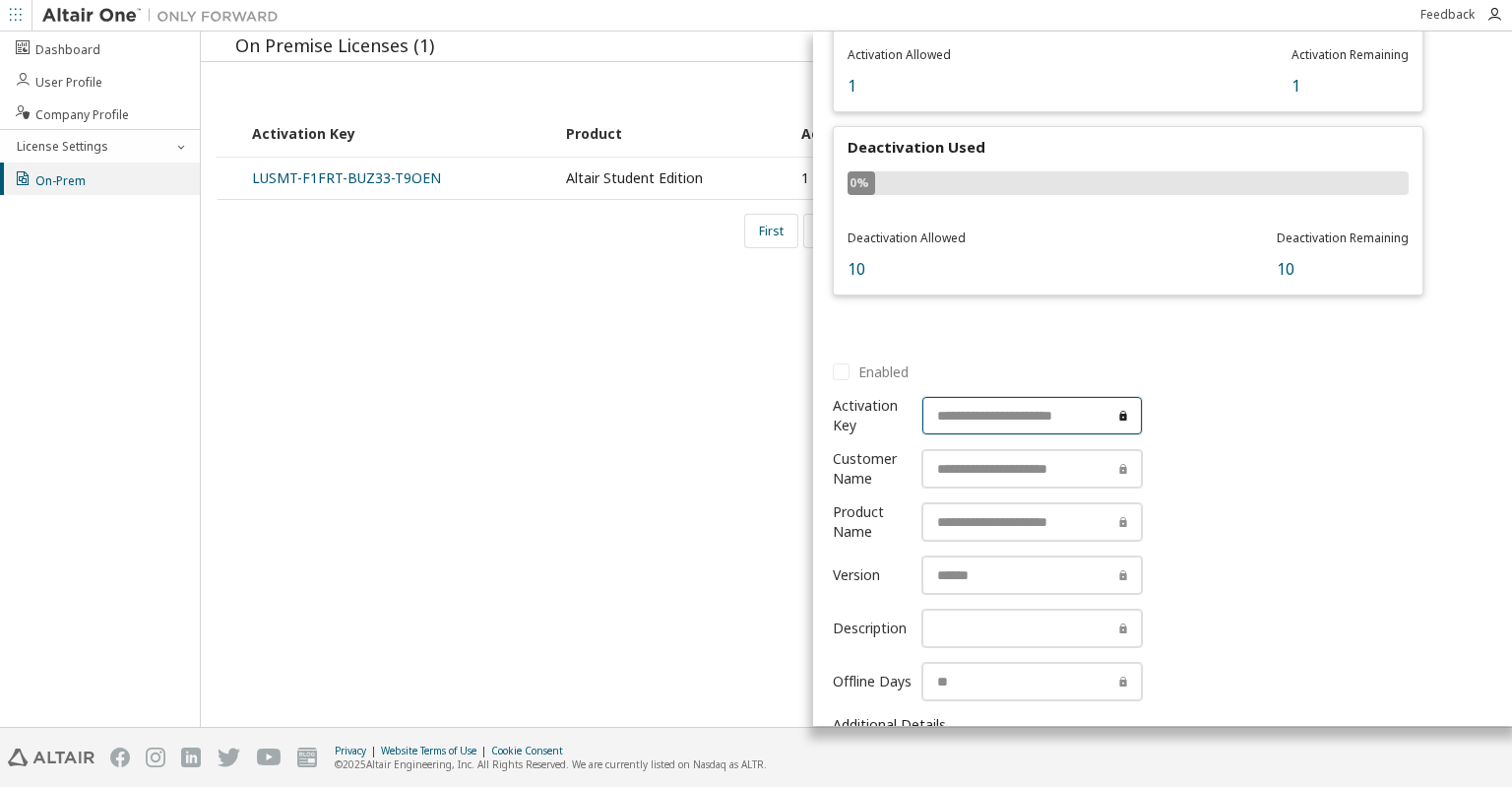 click at bounding box center (1032, 416) 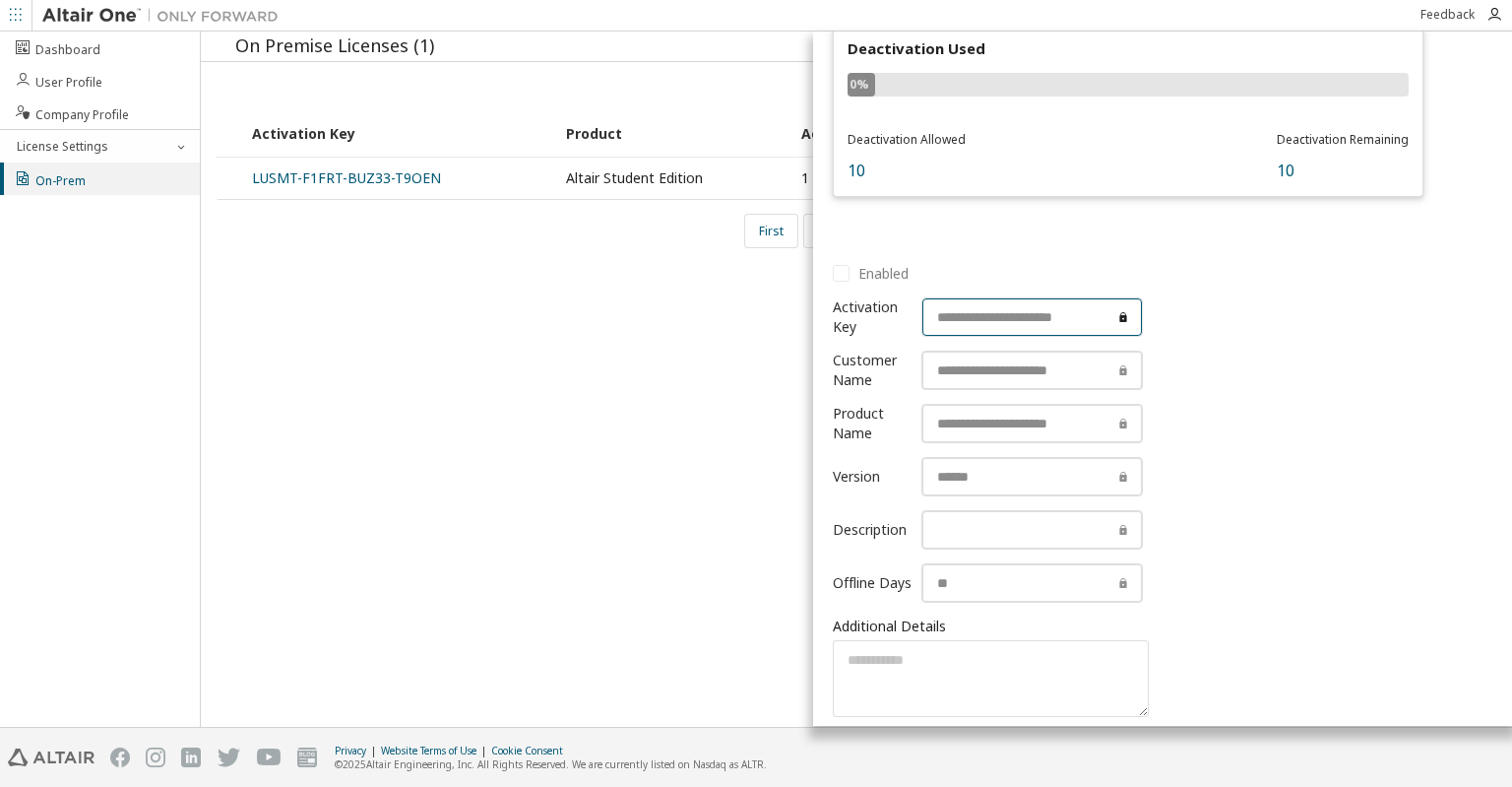 scroll, scrollTop: 394, scrollLeft: 0, axis: vertical 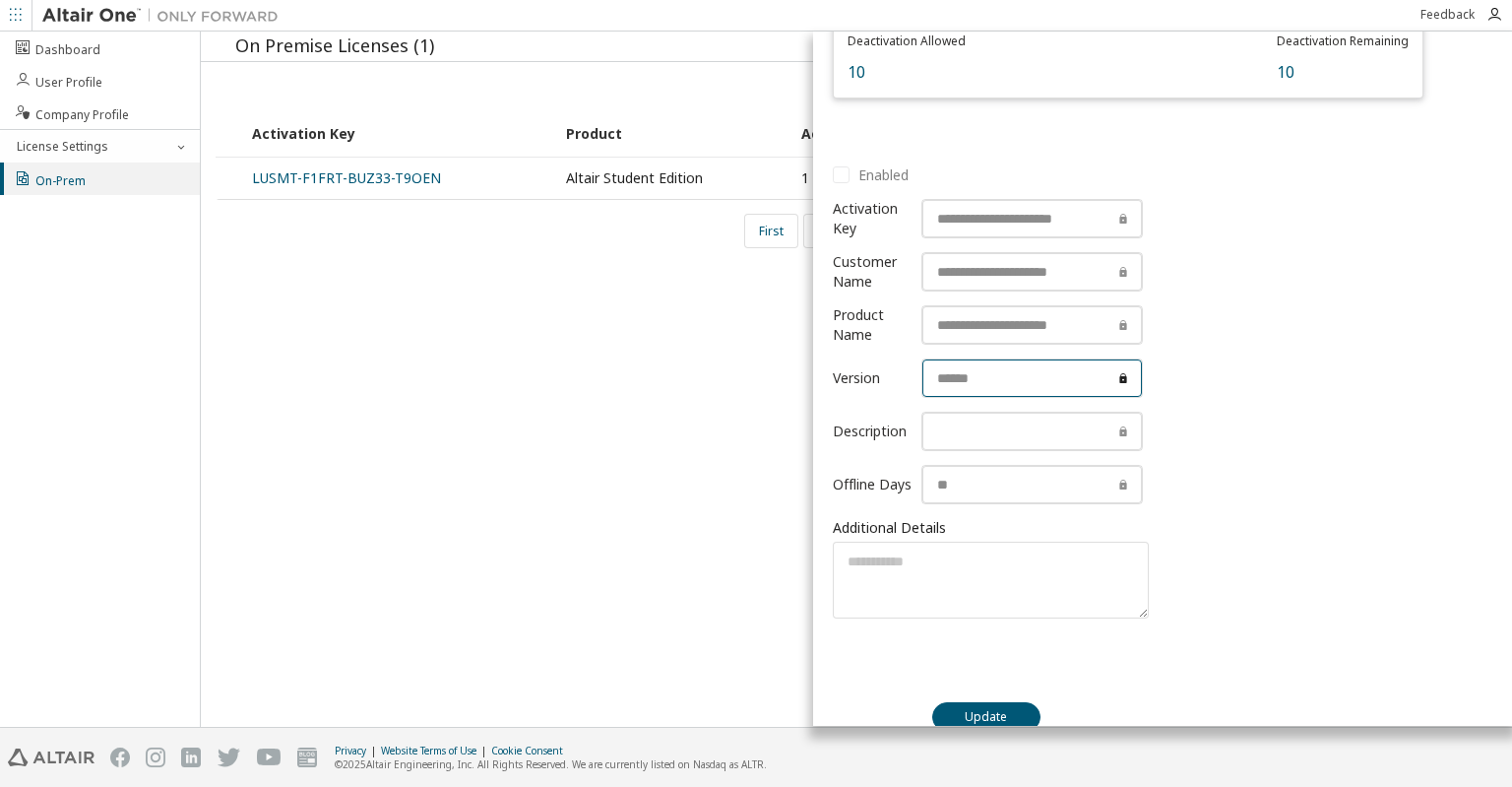 click at bounding box center (1032, 378) 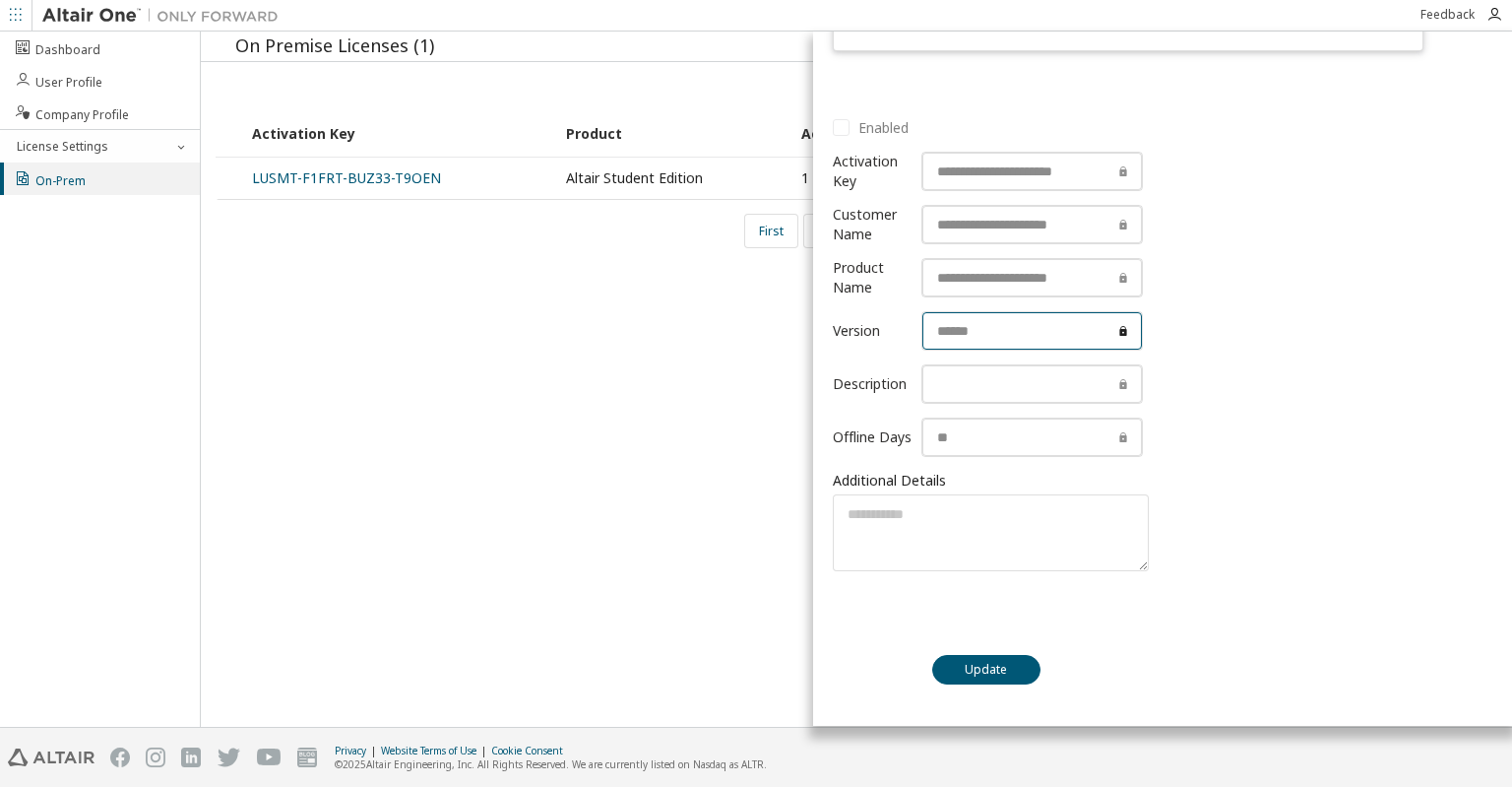 scroll, scrollTop: 630, scrollLeft: 0, axis: vertical 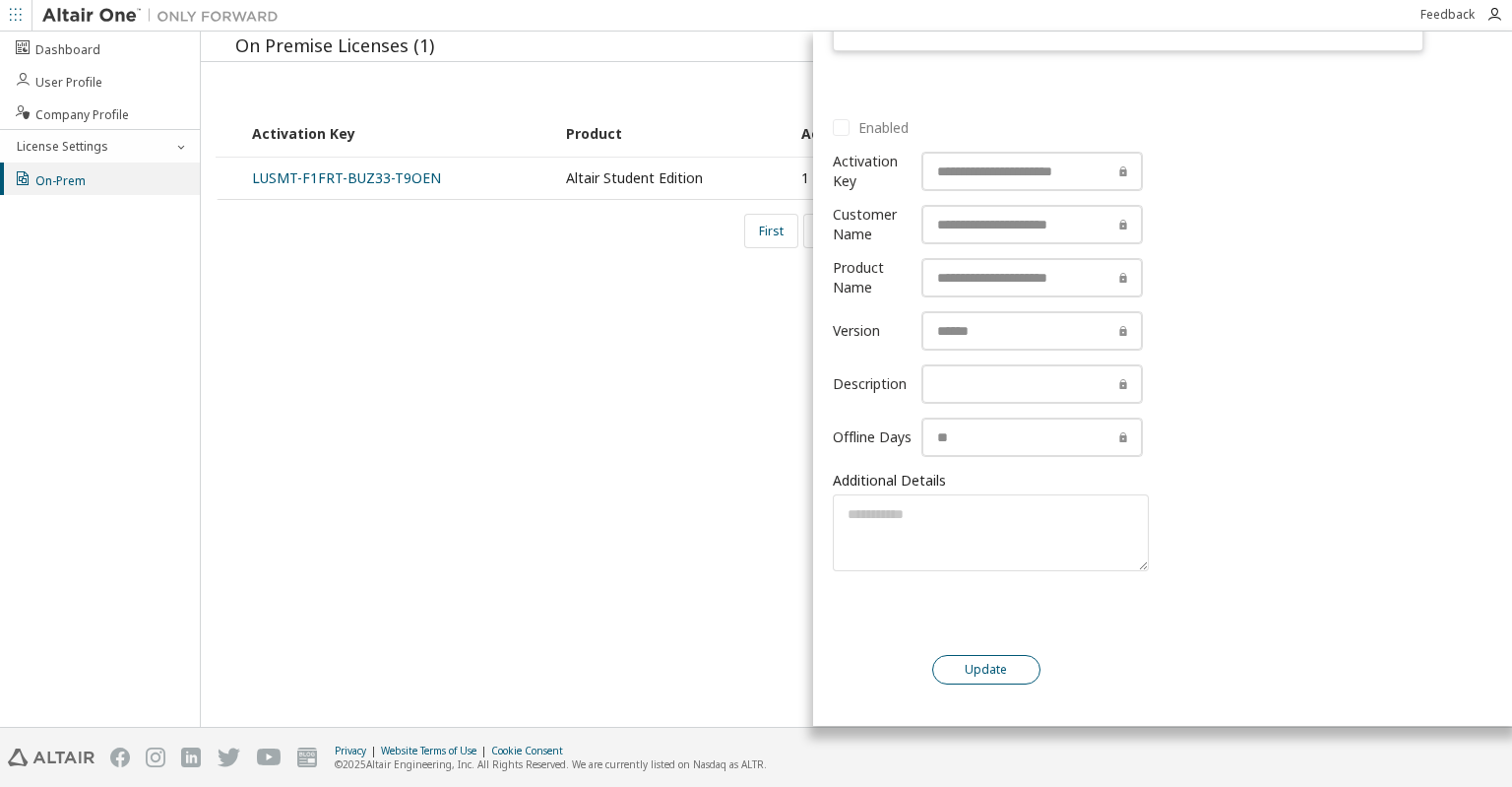 click on "Update" at bounding box center [986, 670] 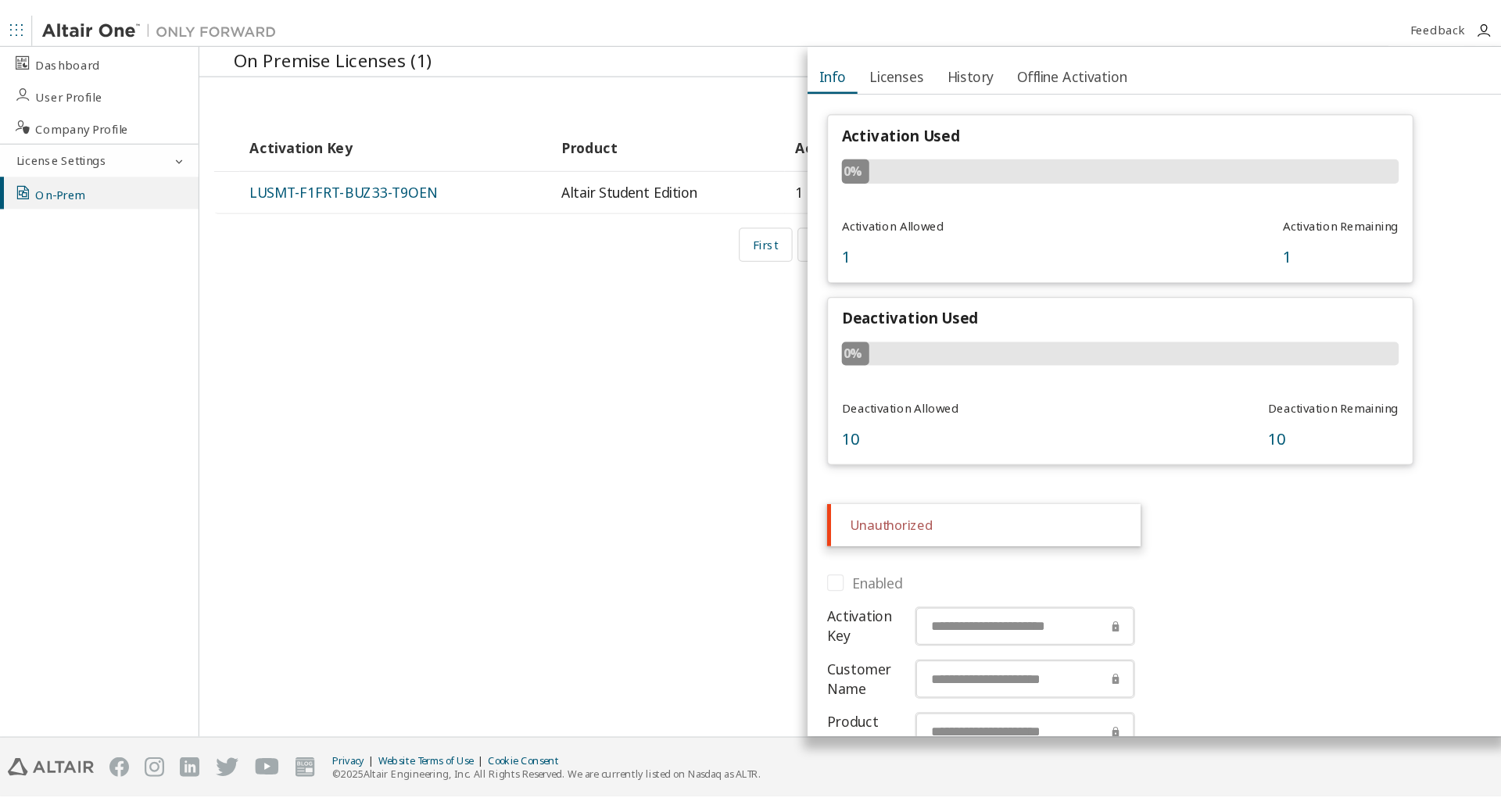 scroll, scrollTop: 0, scrollLeft: 0, axis: both 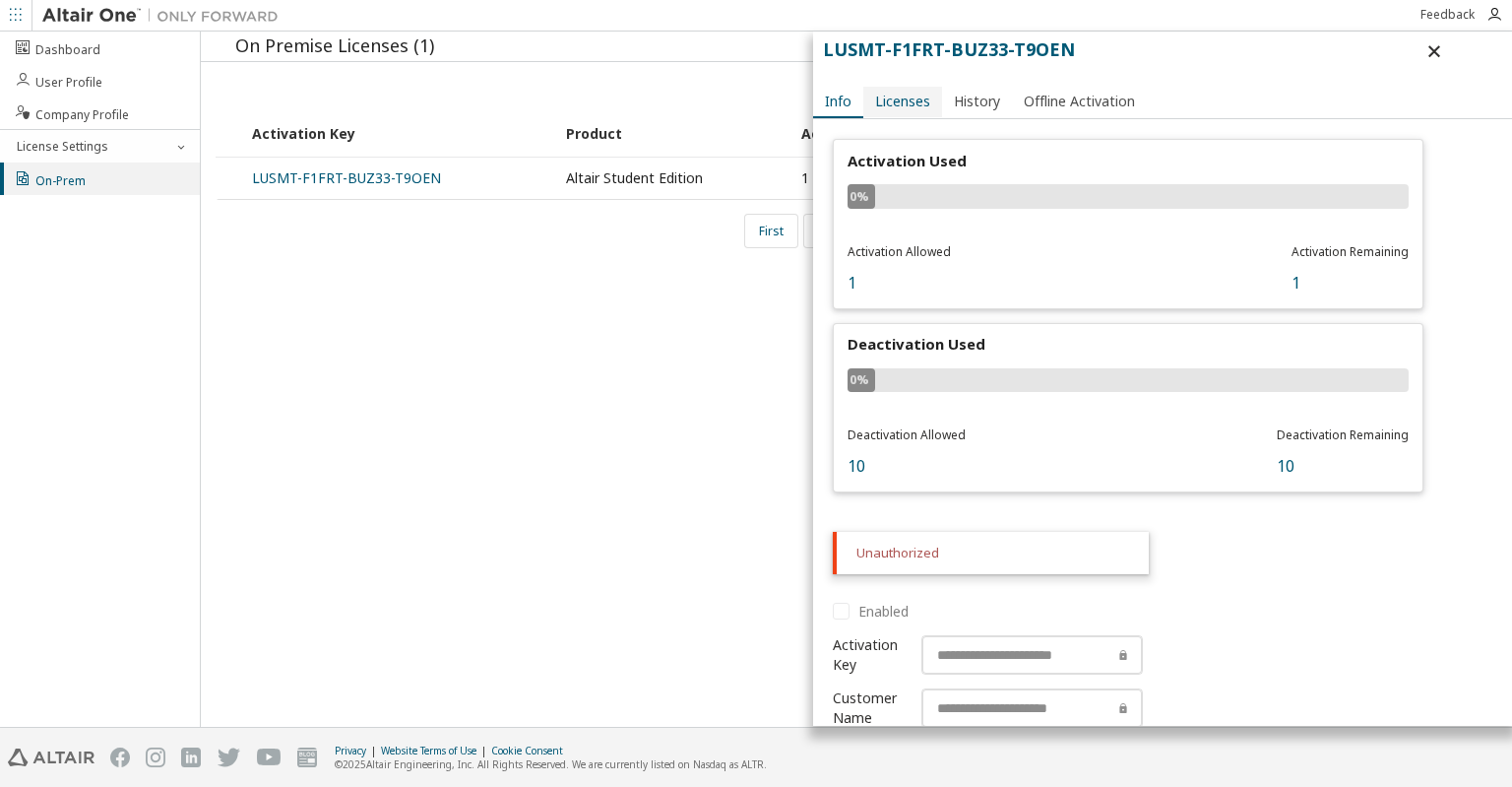 click on "Licenses" at bounding box center [903, 101] 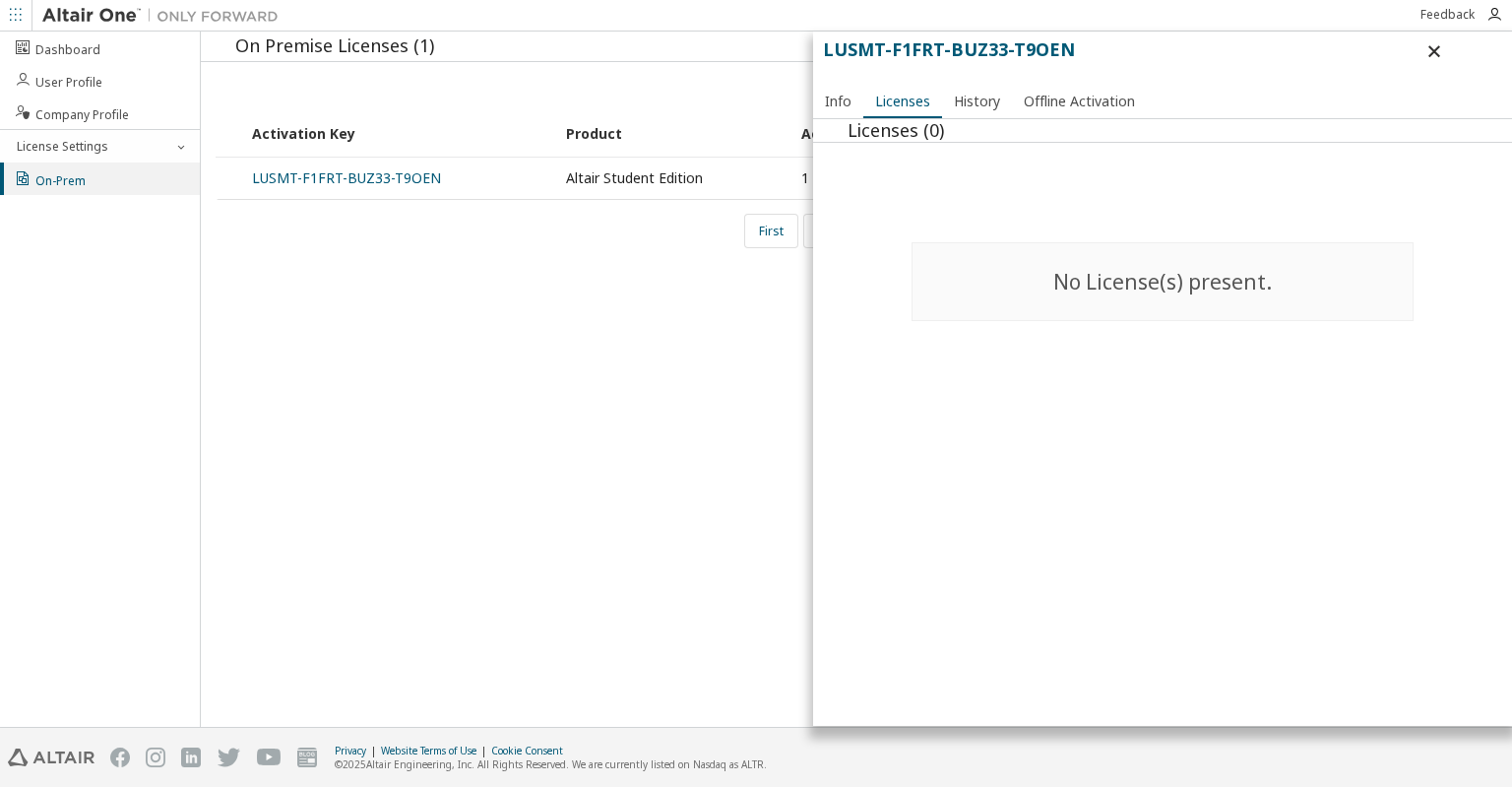 click on "No License(s) present." at bounding box center [1163, 282] 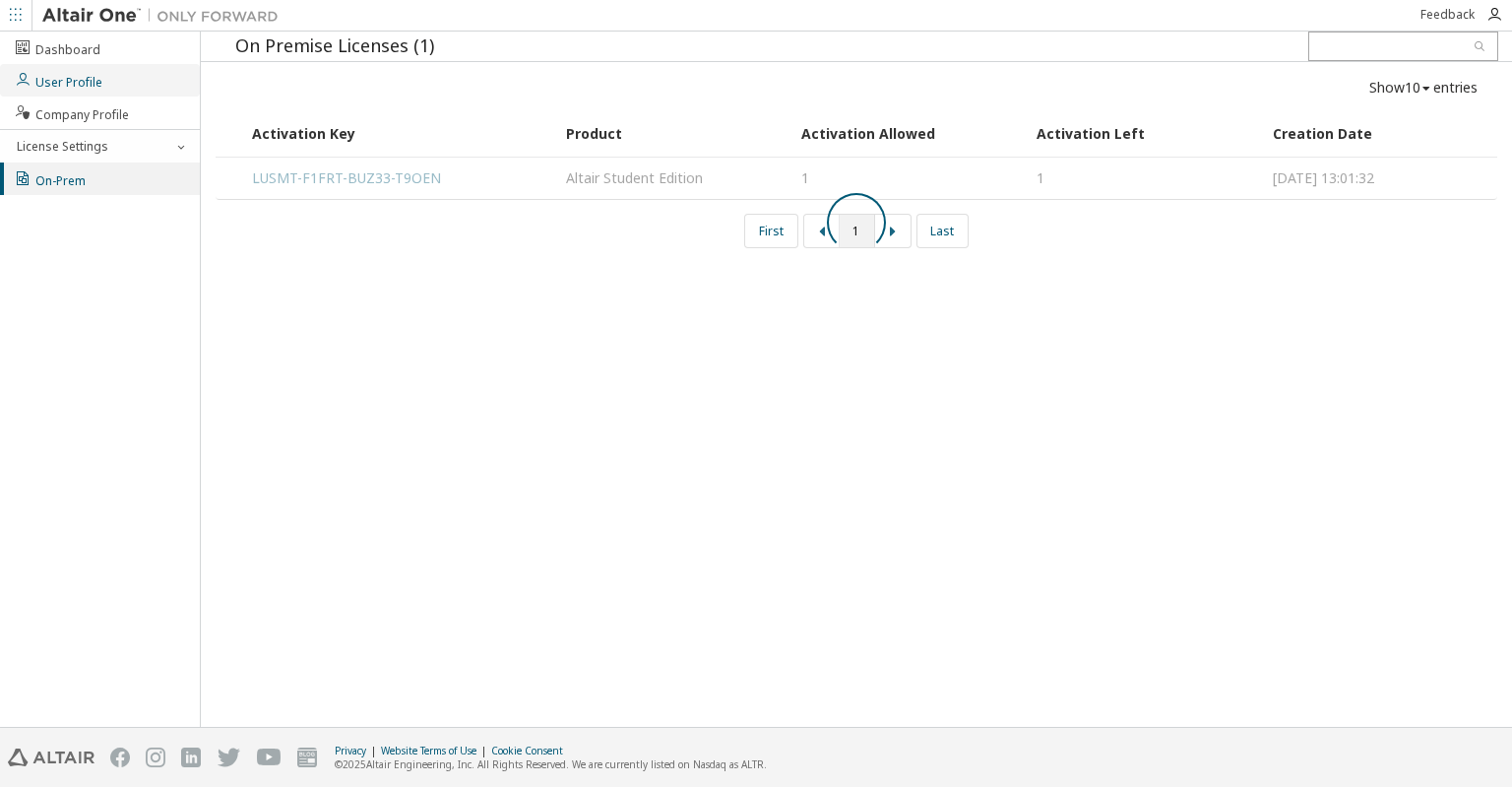 click on "User Profile" at bounding box center [58, 80] 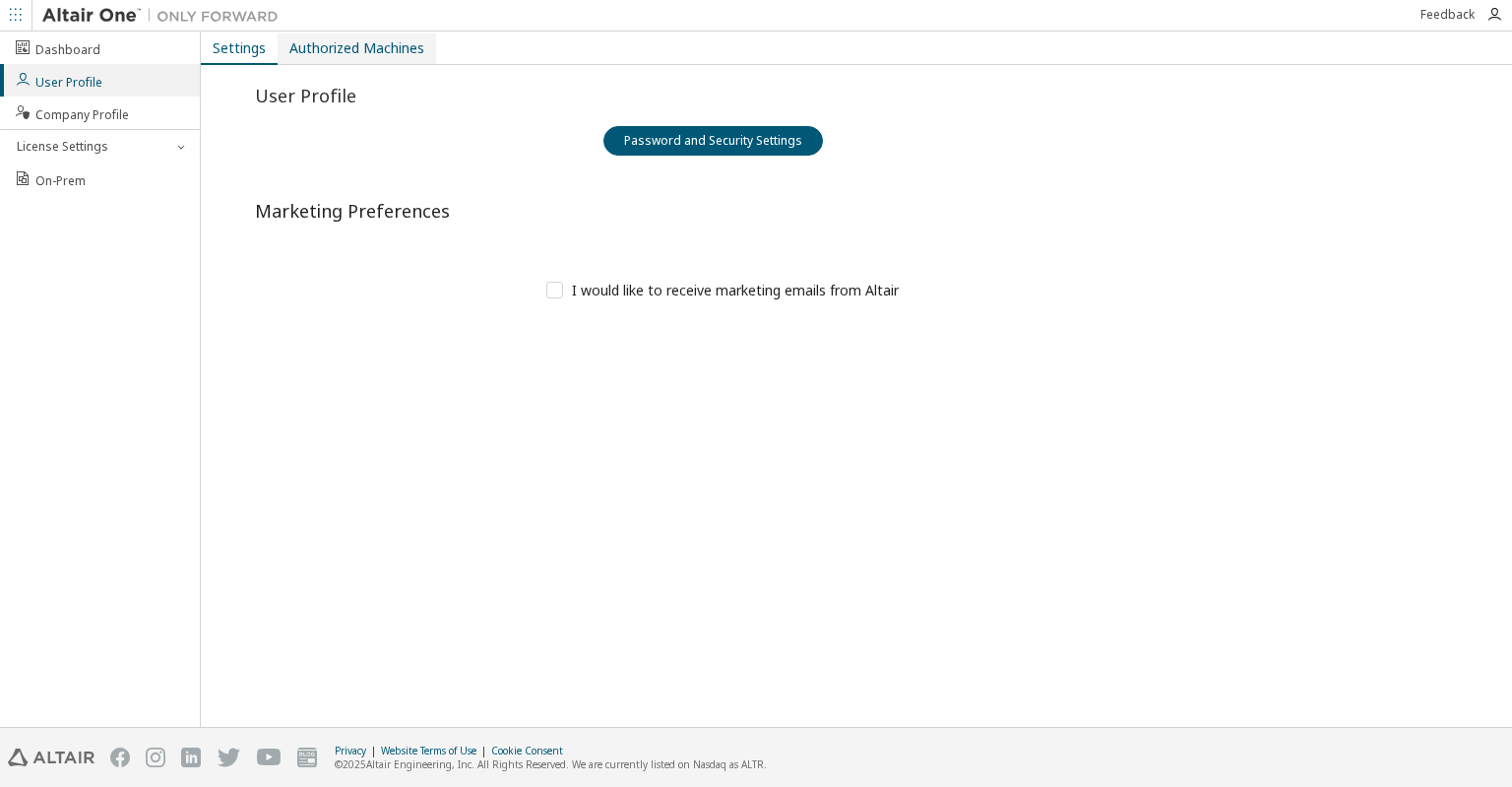 click on "Authorized Machines" at bounding box center (356, 48) 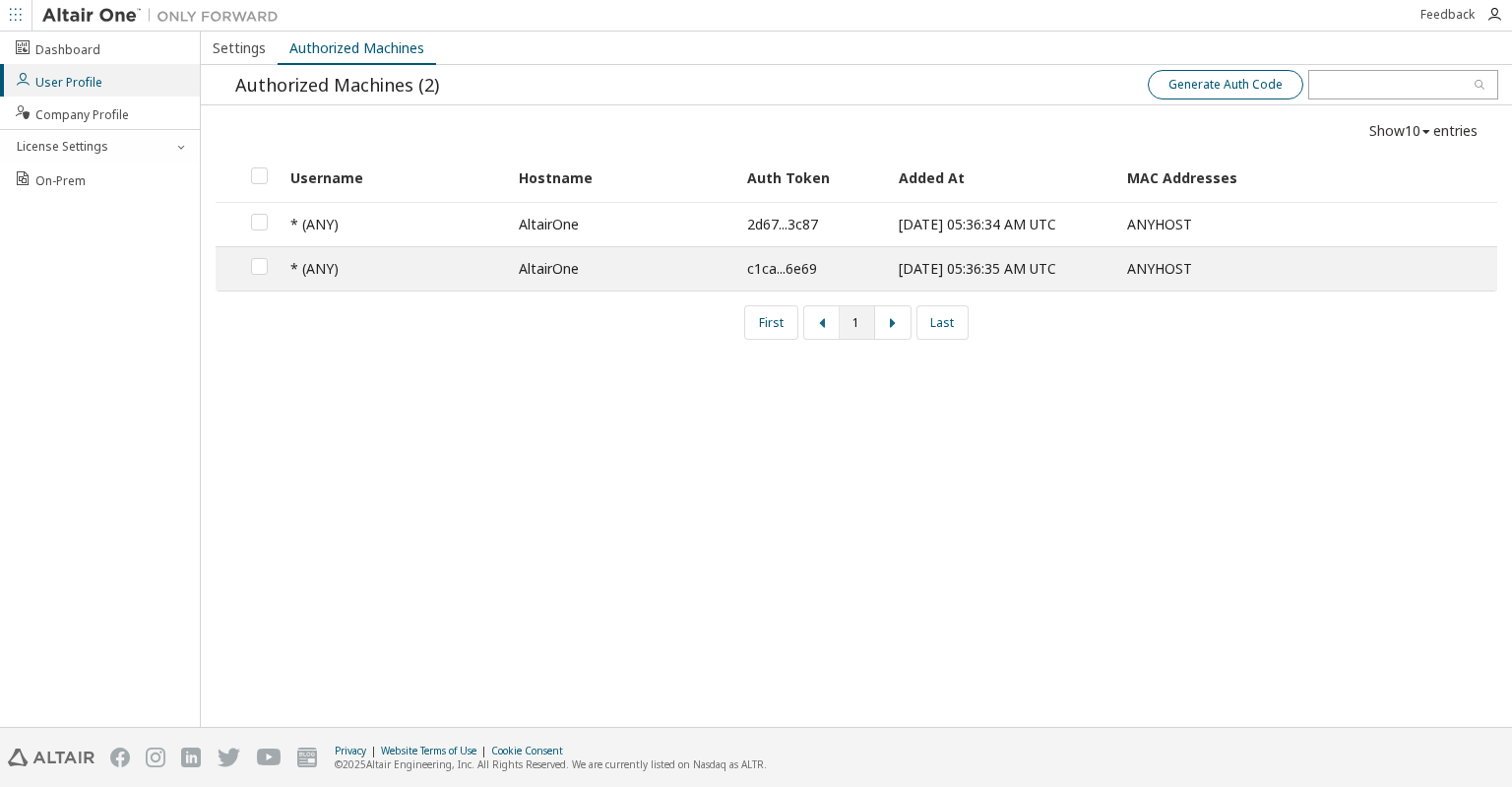 click on "Generate Auth Code" at bounding box center [1226, 85] 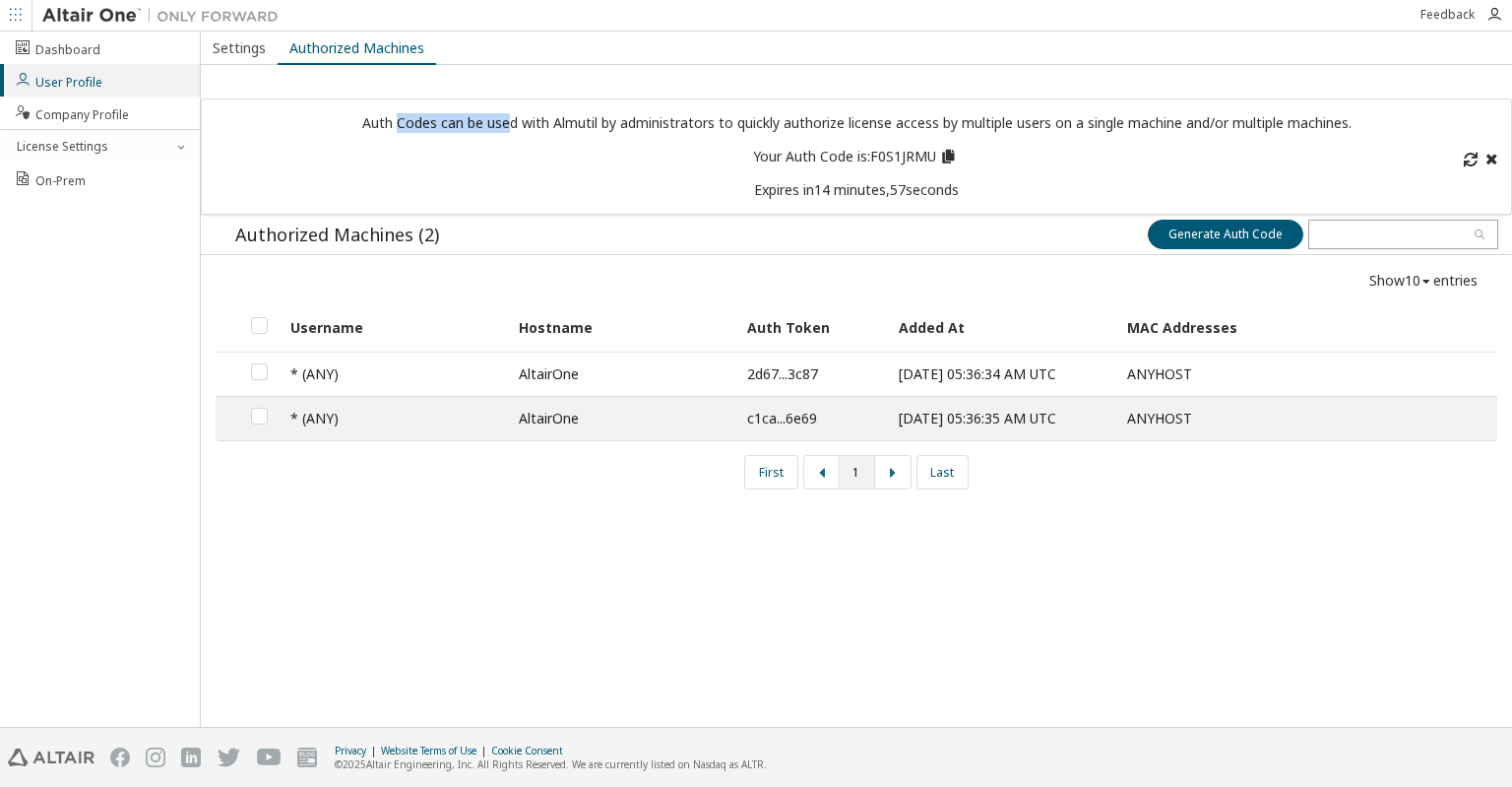 drag, startPoint x: 390, startPoint y: 122, endPoint x: 504, endPoint y: 123, distance: 114.00439 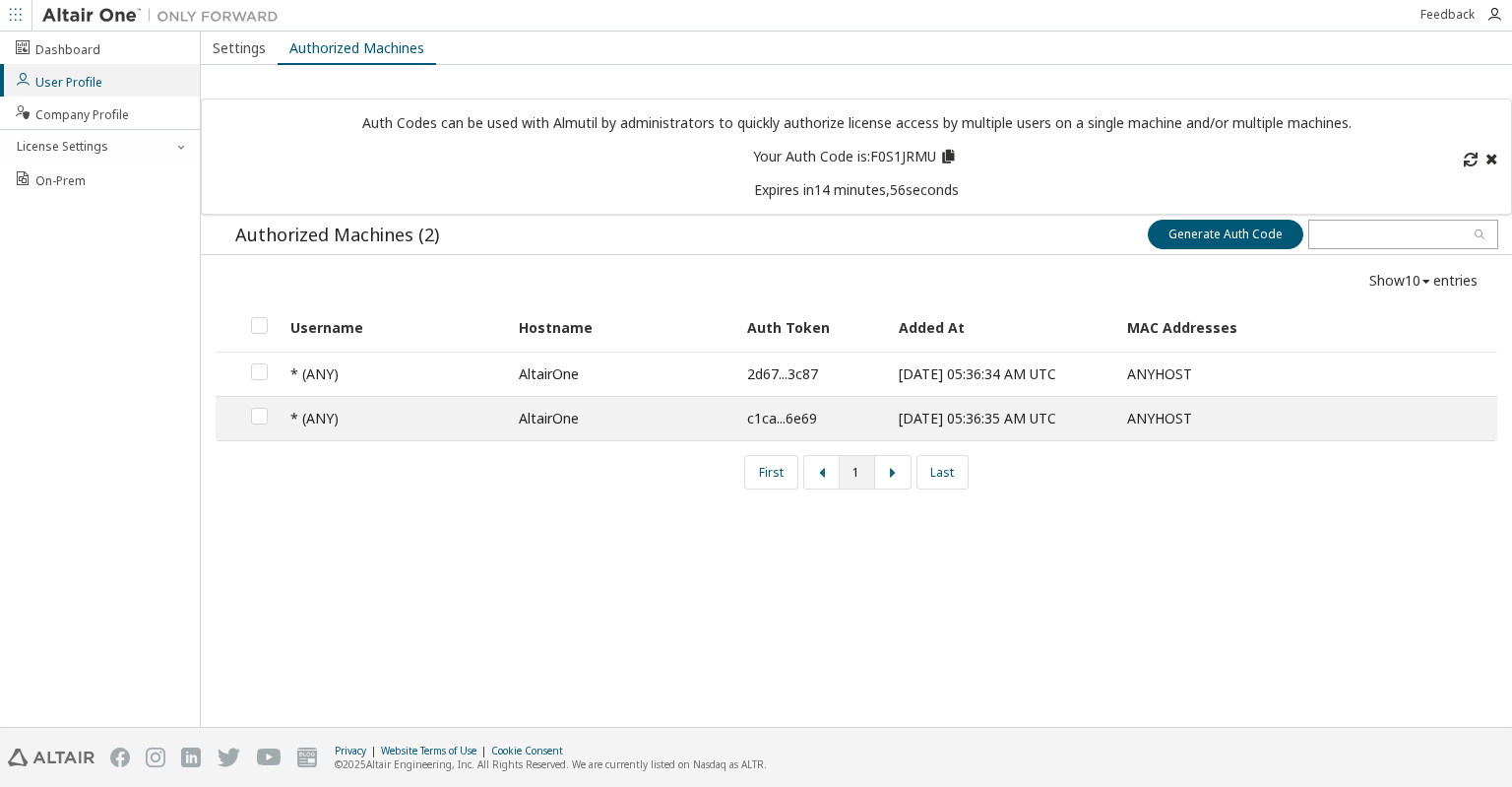 click on "Auth Codes can be used with Almutil by administrators to quickly authorize license access by multiple users on a single machine and/or multiple machines." at bounding box center (856, 123) 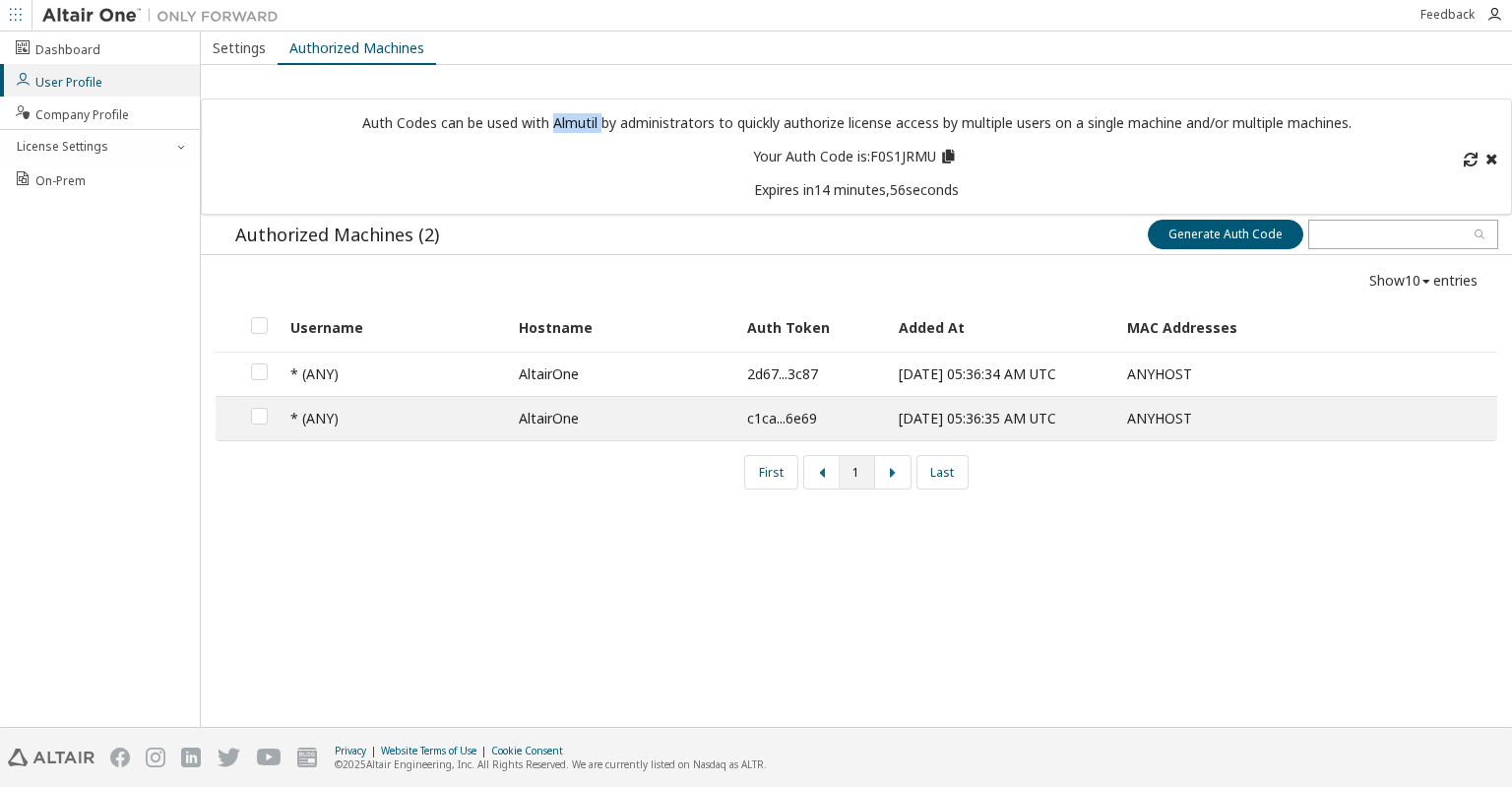 click on "Auth Codes can be used with Almutil by administrators to quickly authorize license access by multiple users on a single machine and/or multiple machines." at bounding box center [856, 123] 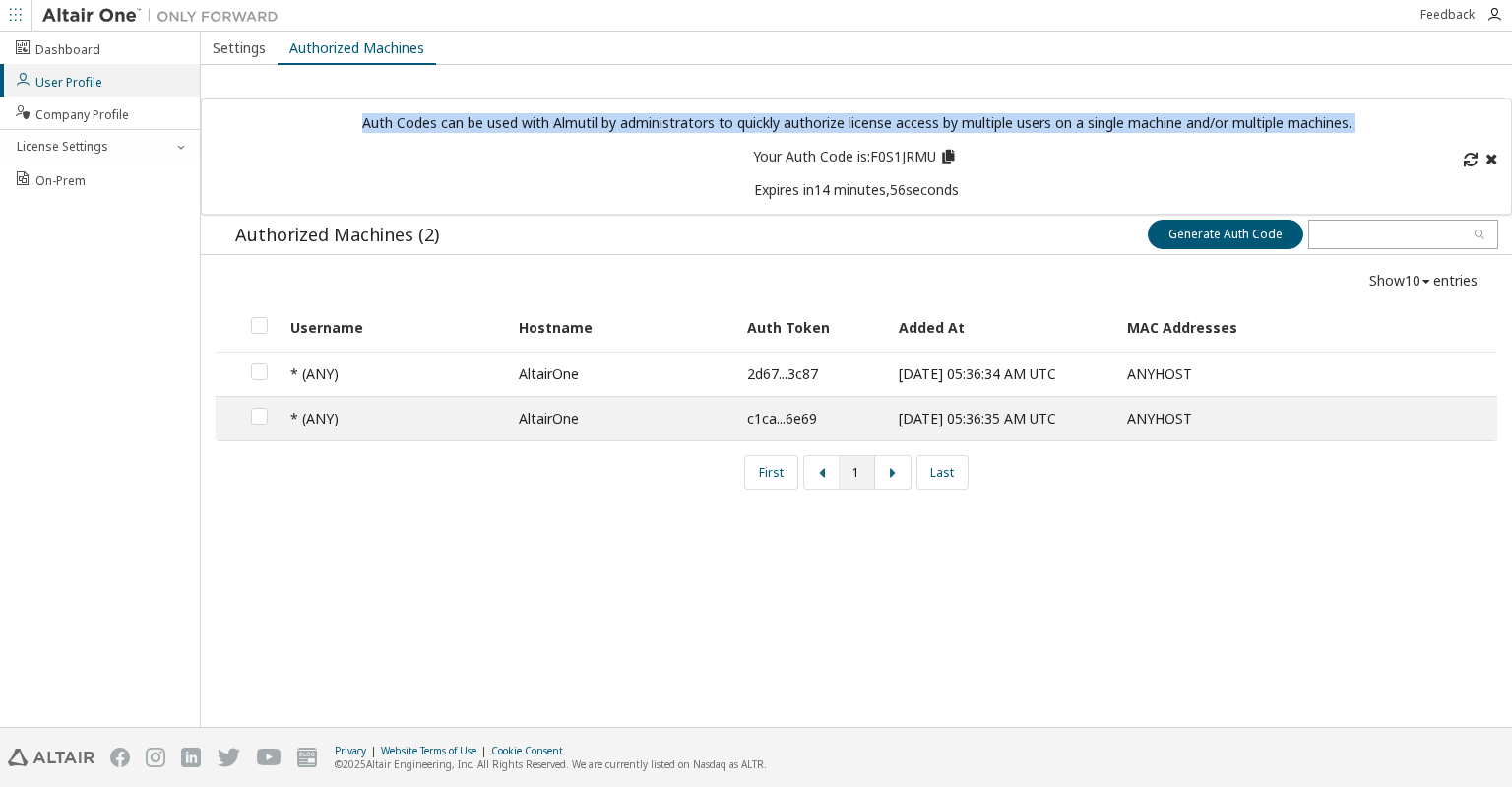 click on "Auth Codes can be used with Almutil by administrators to quickly authorize license access by multiple users on a single machine and/or multiple machines." at bounding box center [856, 123] 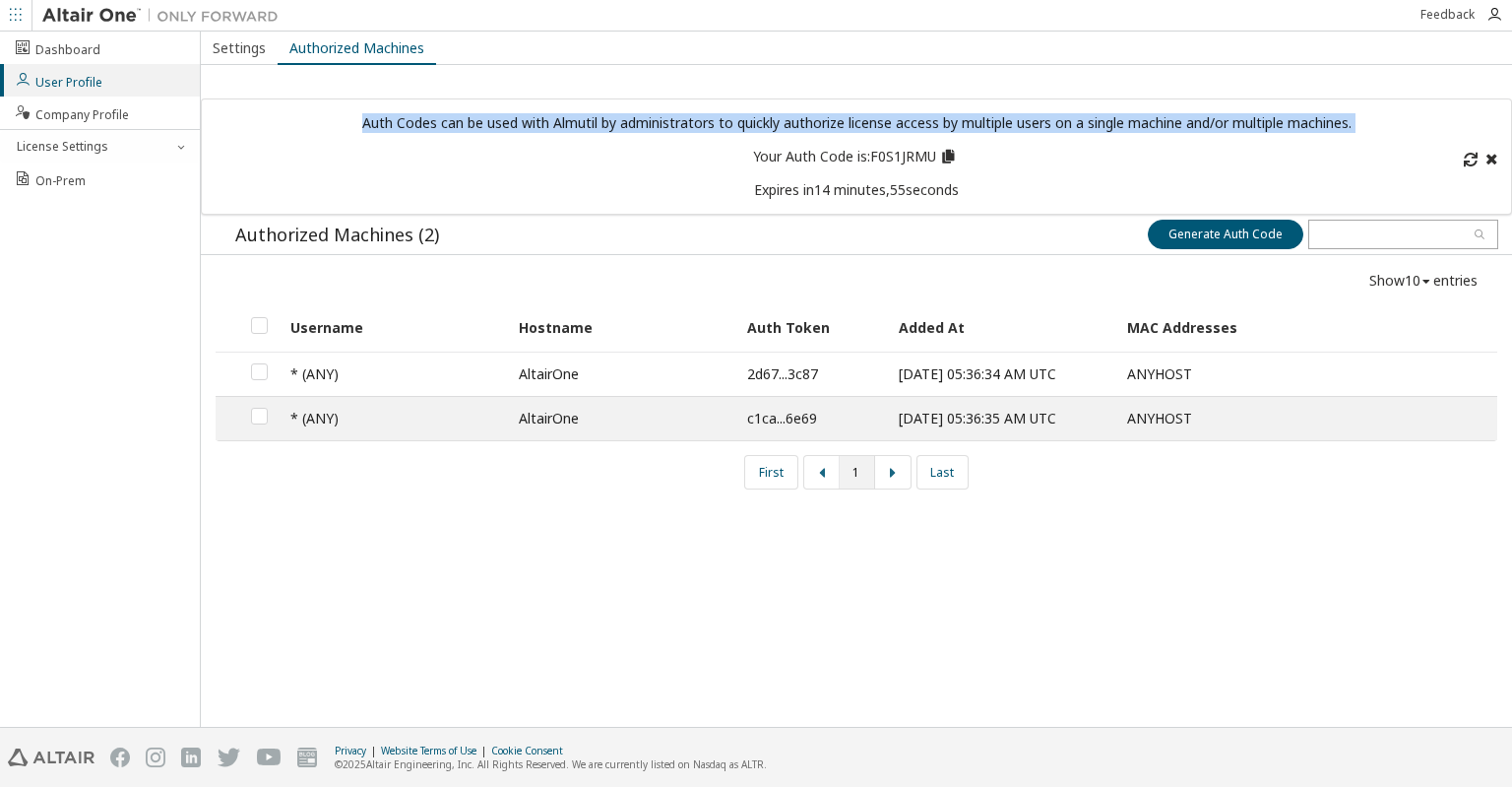 click on "Auth Codes can be used with Almutil by administrators to quickly authorize license access by multiple users on a single machine and/or multiple machines." at bounding box center (856, 123) 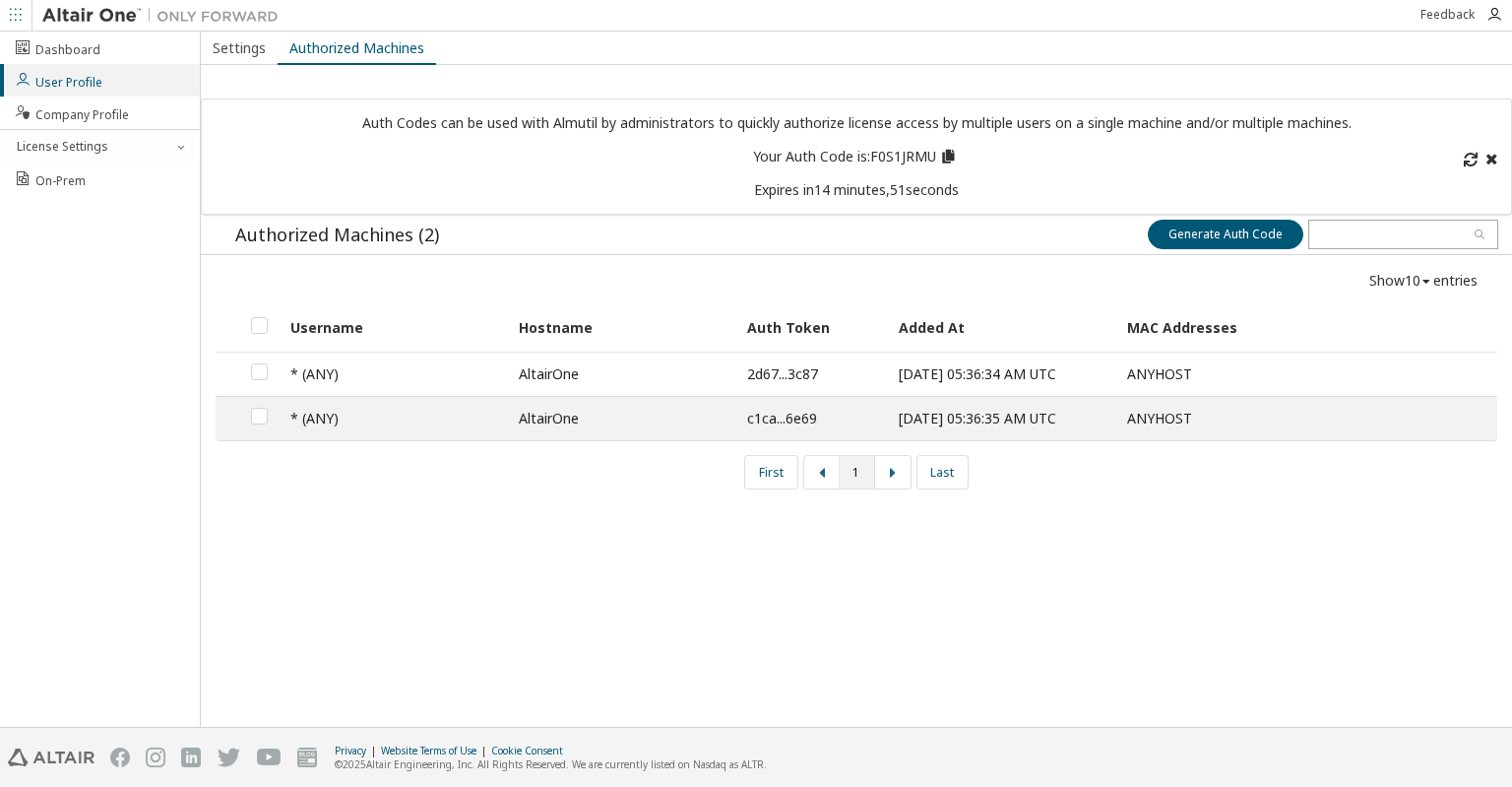 click at bounding box center [948, 154] 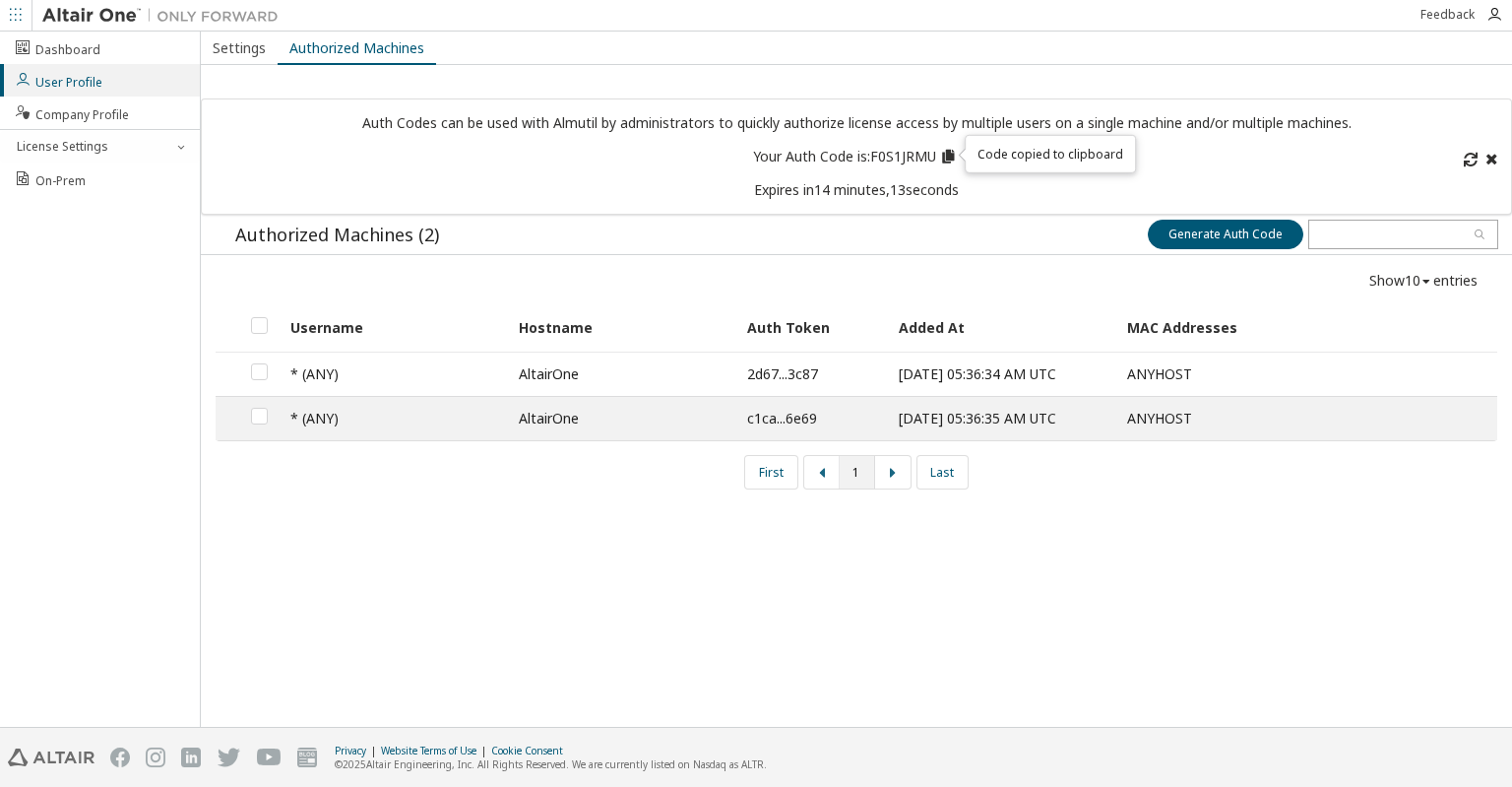 click on "Auth Codes can be used with Almutil by administrators to quickly authorize license access by multiple users on a single machine and/or multiple machines. Your Auth Code is:  F0S1JRMU   Expires in  14 minutes,  13  seconds" at bounding box center (856, 157) 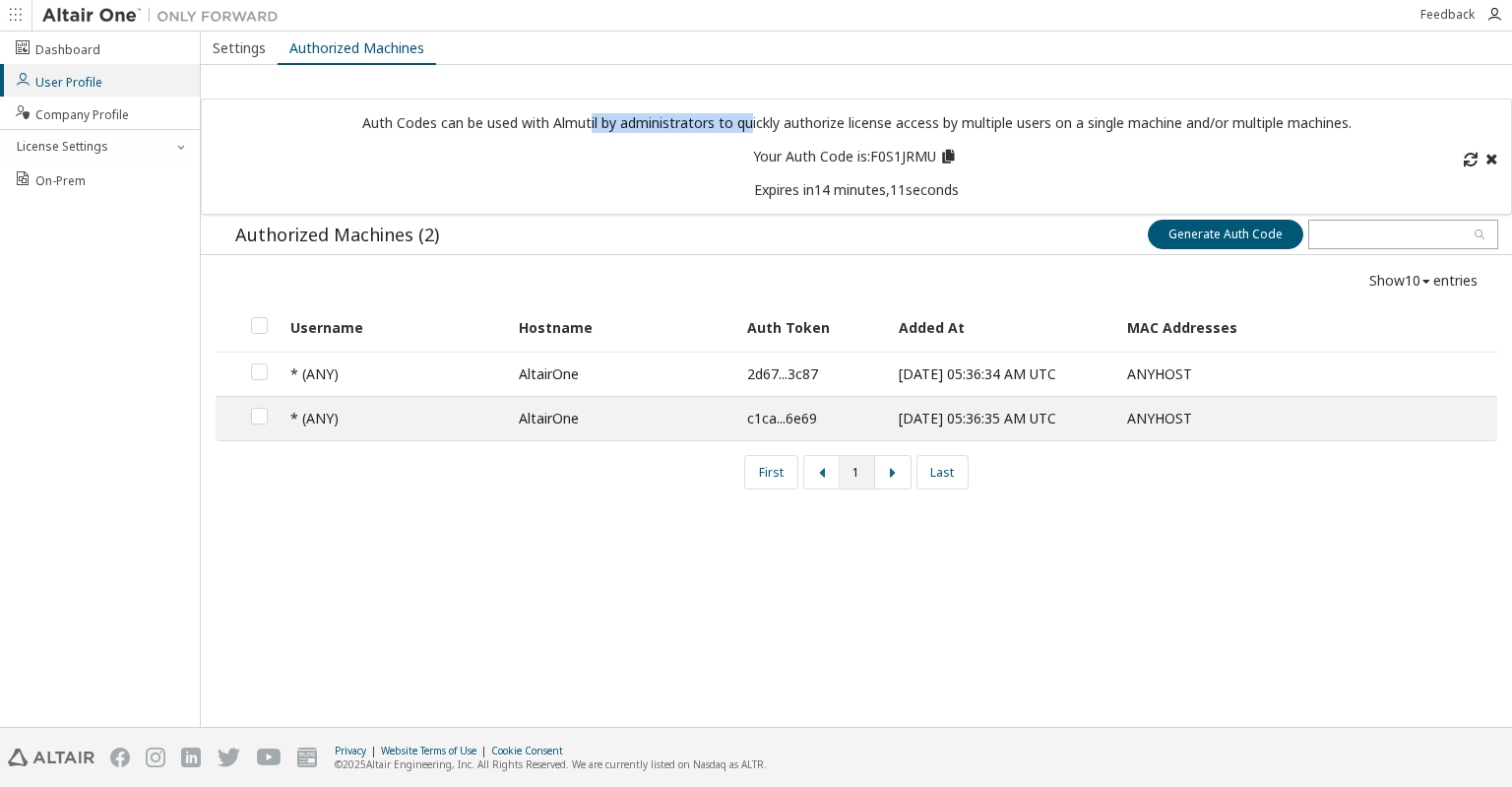 drag, startPoint x: 584, startPoint y: 125, endPoint x: 750, endPoint y: 129, distance: 166.04819 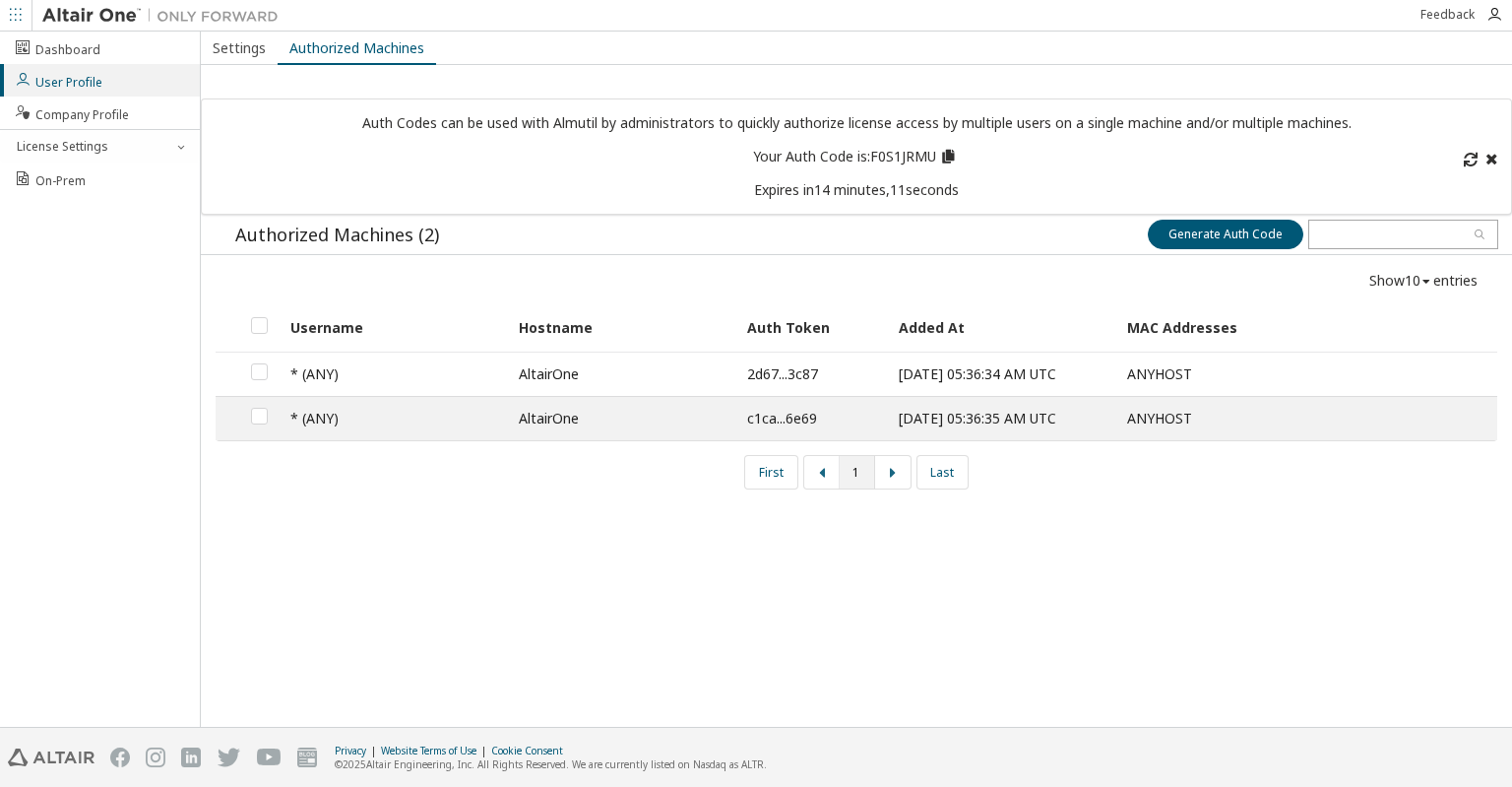 click on "Auth Codes can be used with Almutil by administrators to quickly authorize license access by multiple users on a single machine and/or multiple machines." at bounding box center (856, 123) 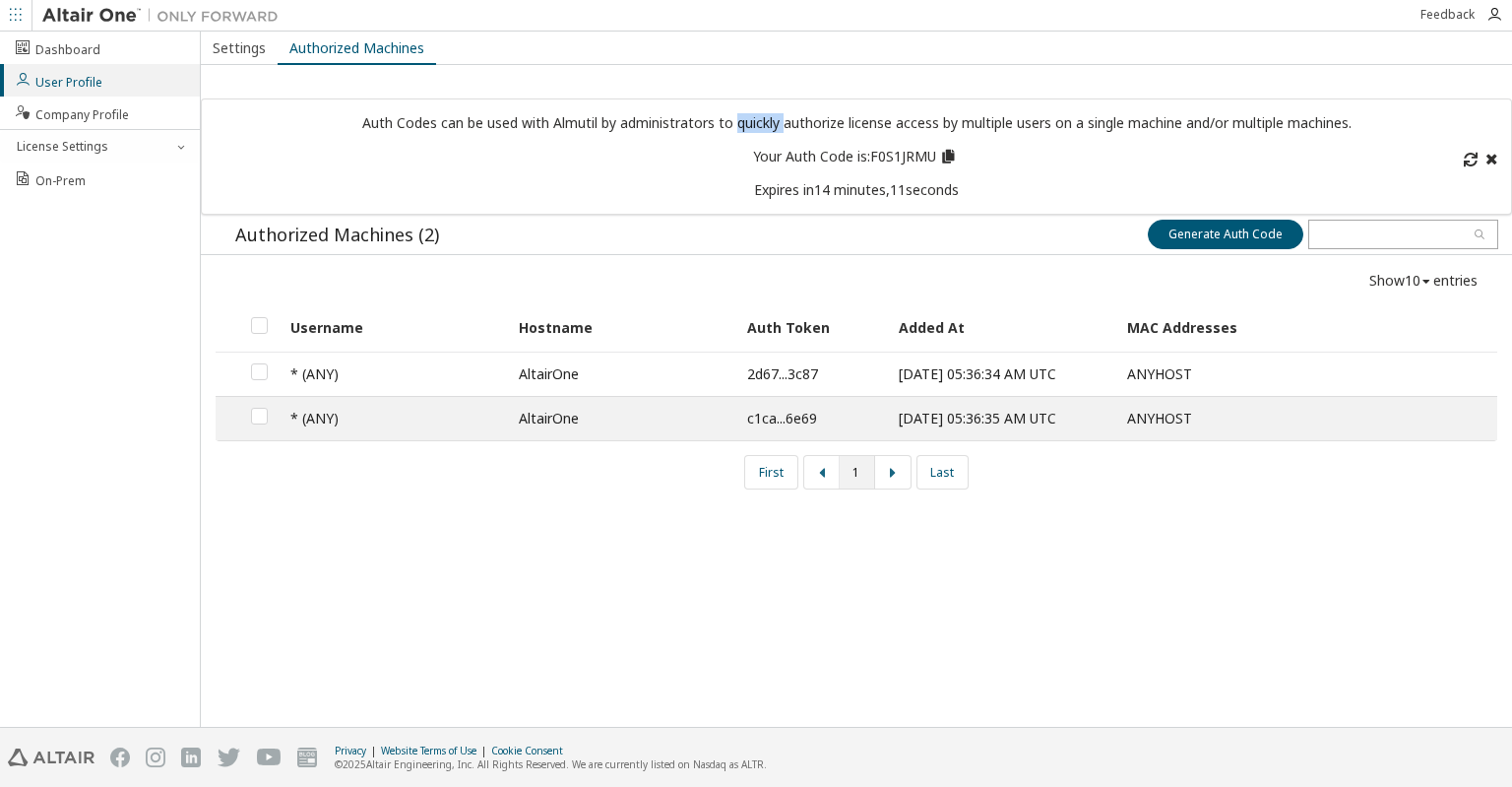 click on "Auth Codes can be used with Almutil by administrators to quickly authorize license access by multiple users on a single machine and/or multiple machines." at bounding box center (856, 123) 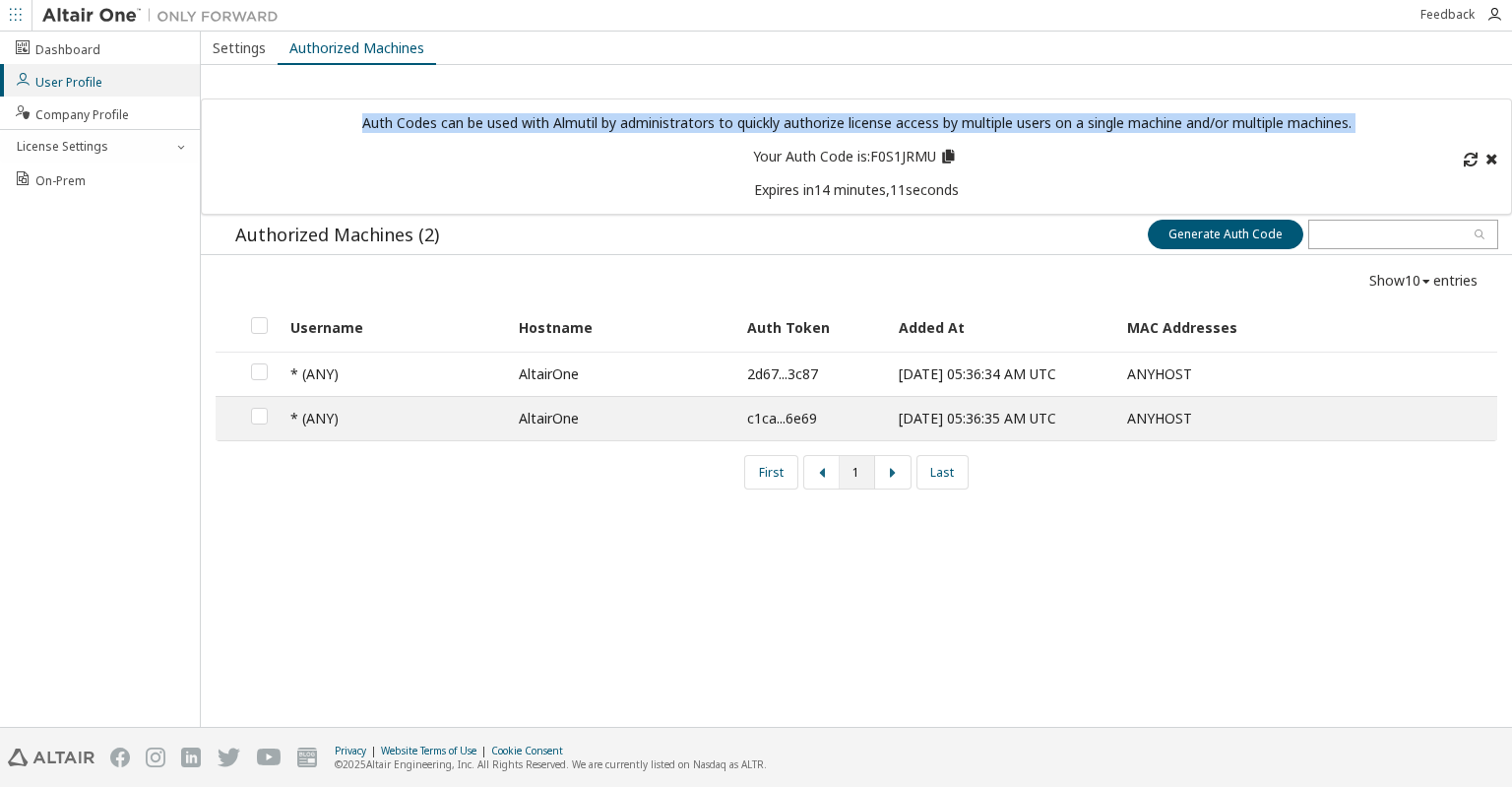 click on "Auth Codes can be used with Almutil by administrators to quickly authorize license access by multiple users on a single machine and/or multiple machines." at bounding box center [856, 123] 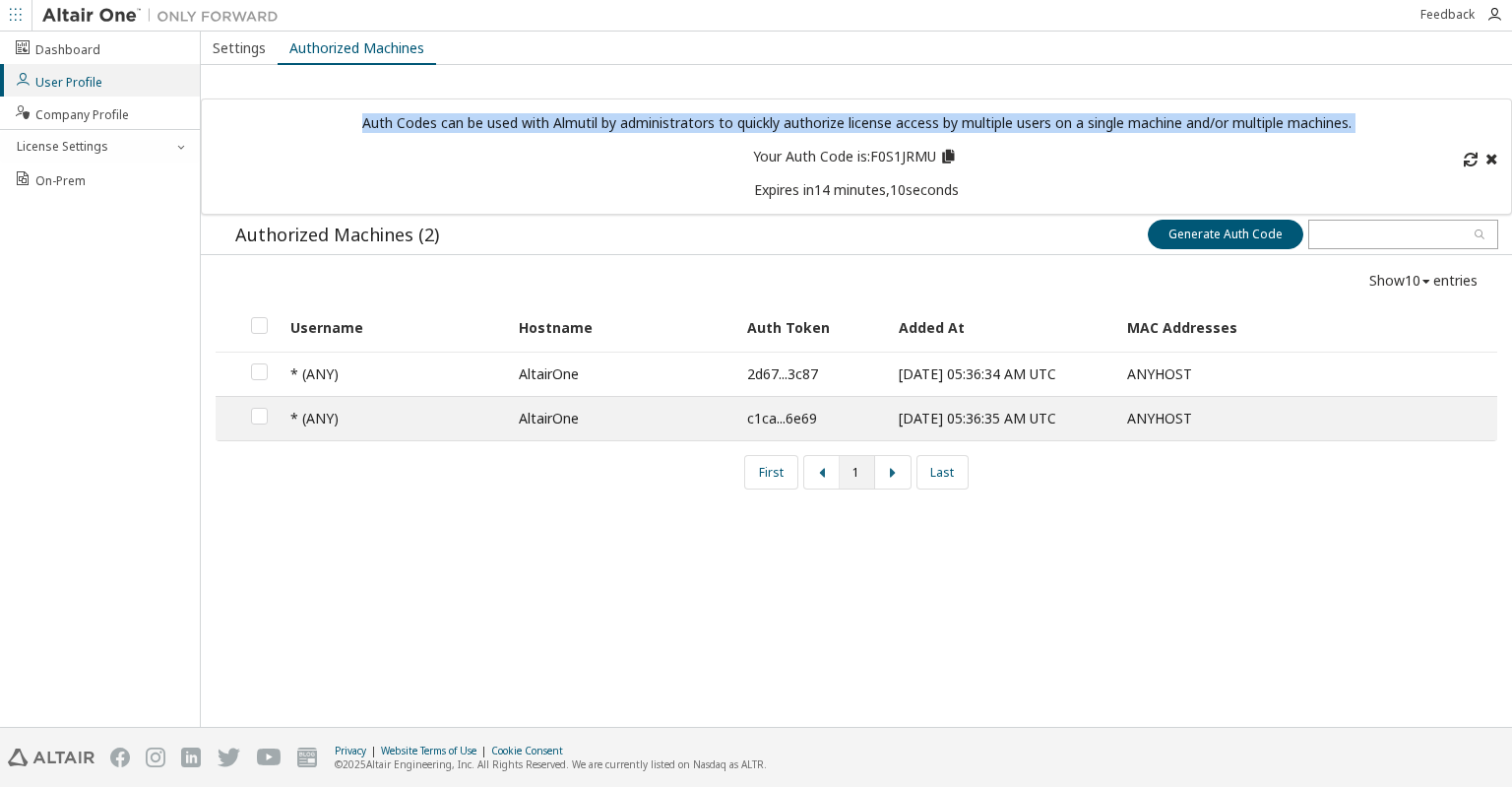 click on "Auth Codes can be used with Almutil by administrators to quickly authorize license access by multiple users on a single machine and/or multiple machines." at bounding box center [856, 123] 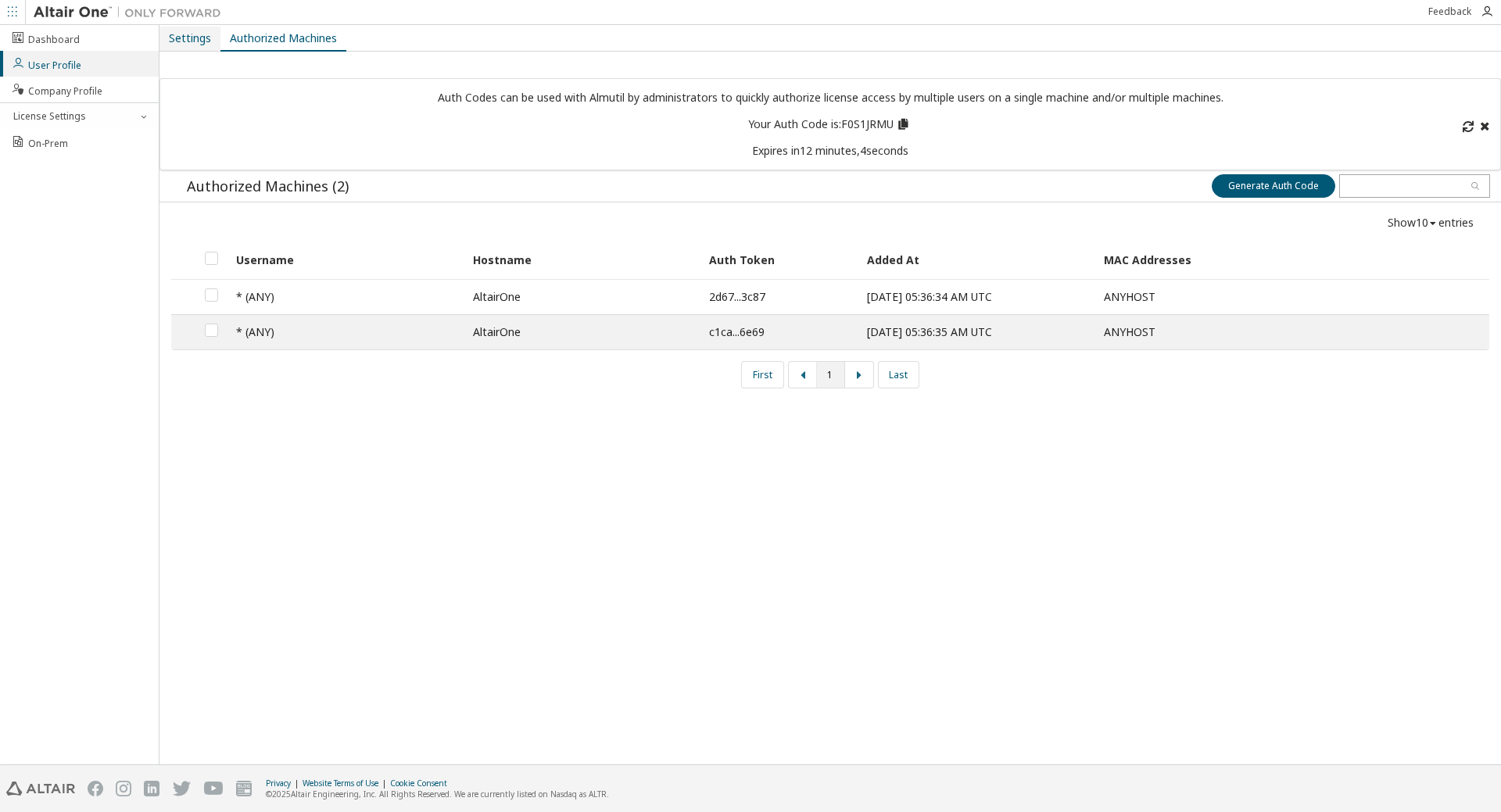 click on "Settings" at bounding box center (190, 38) 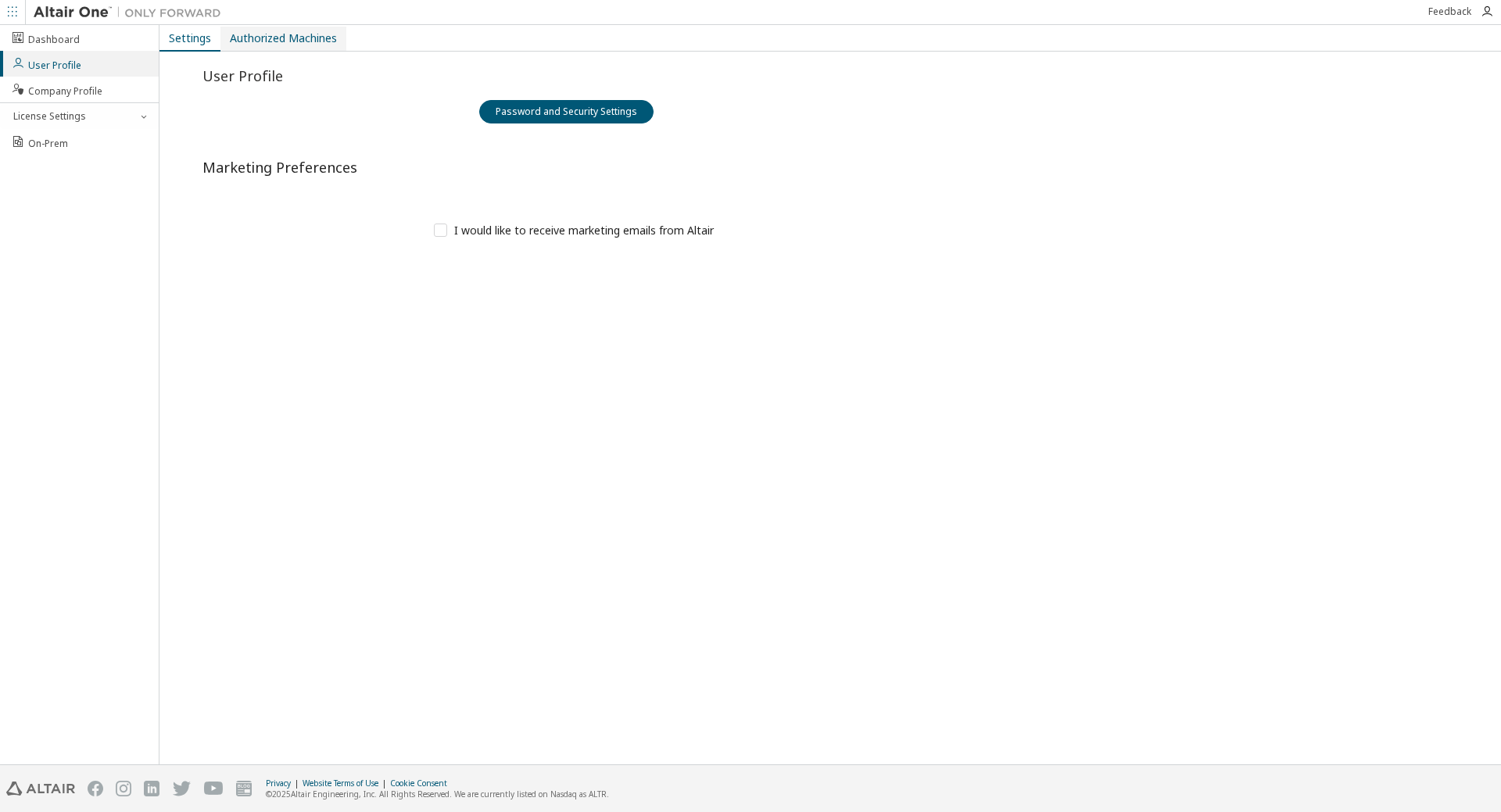 click on "Authorized Machines" at bounding box center (283, 38) 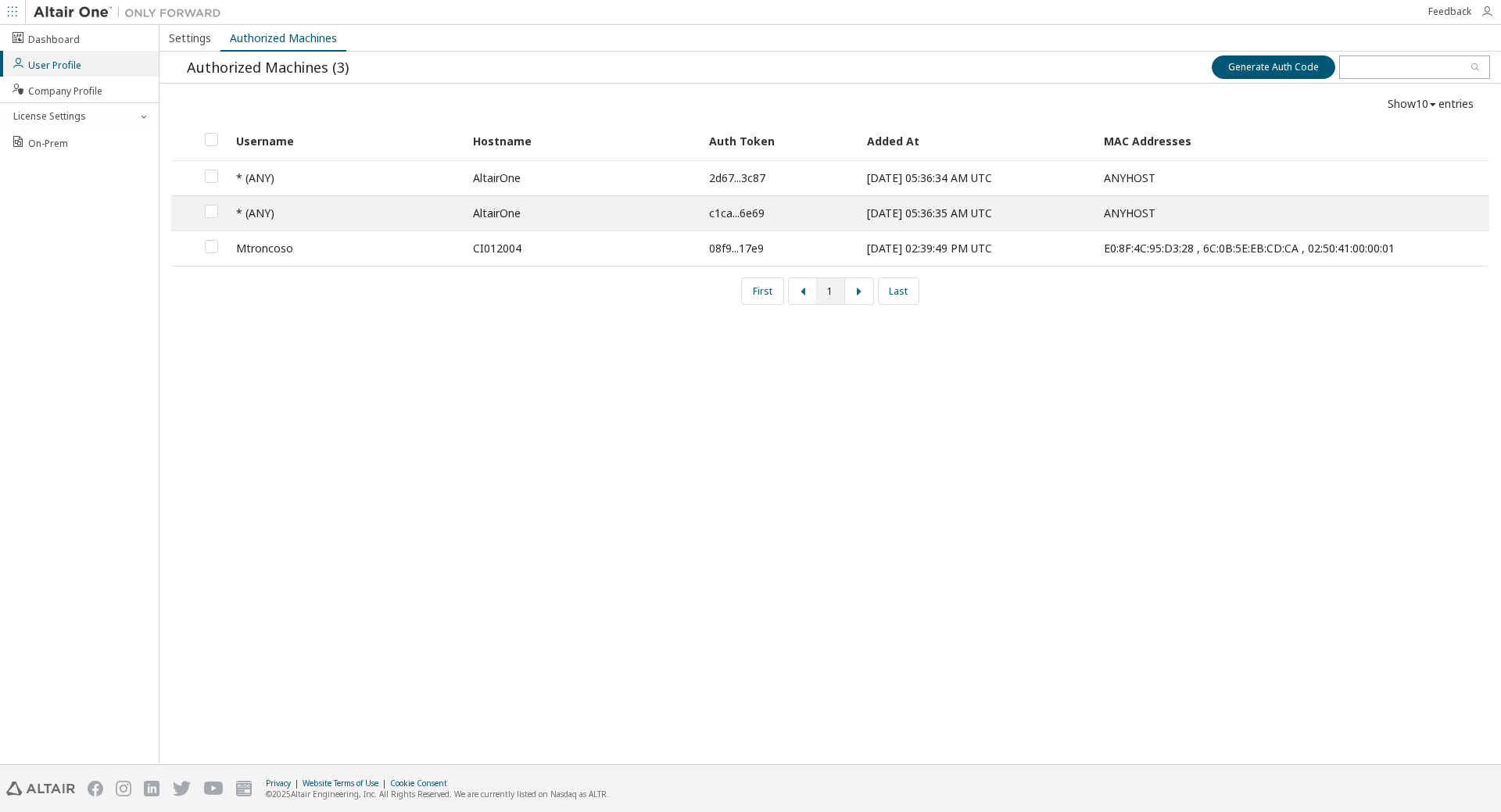 click at bounding box center [1487, 12] 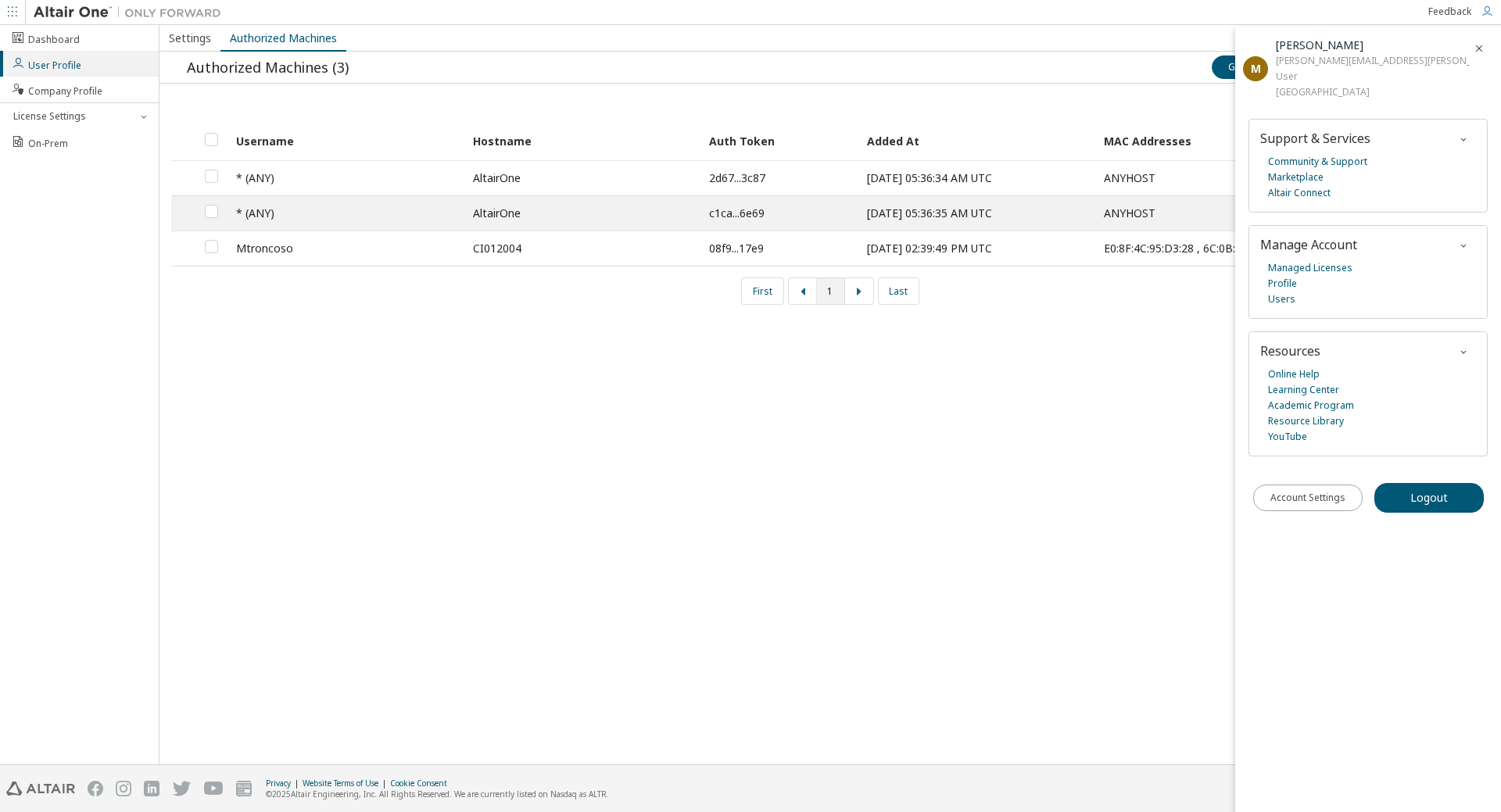 click on "matias.troncoso@studenti.polito.it" at bounding box center [1373, 61] 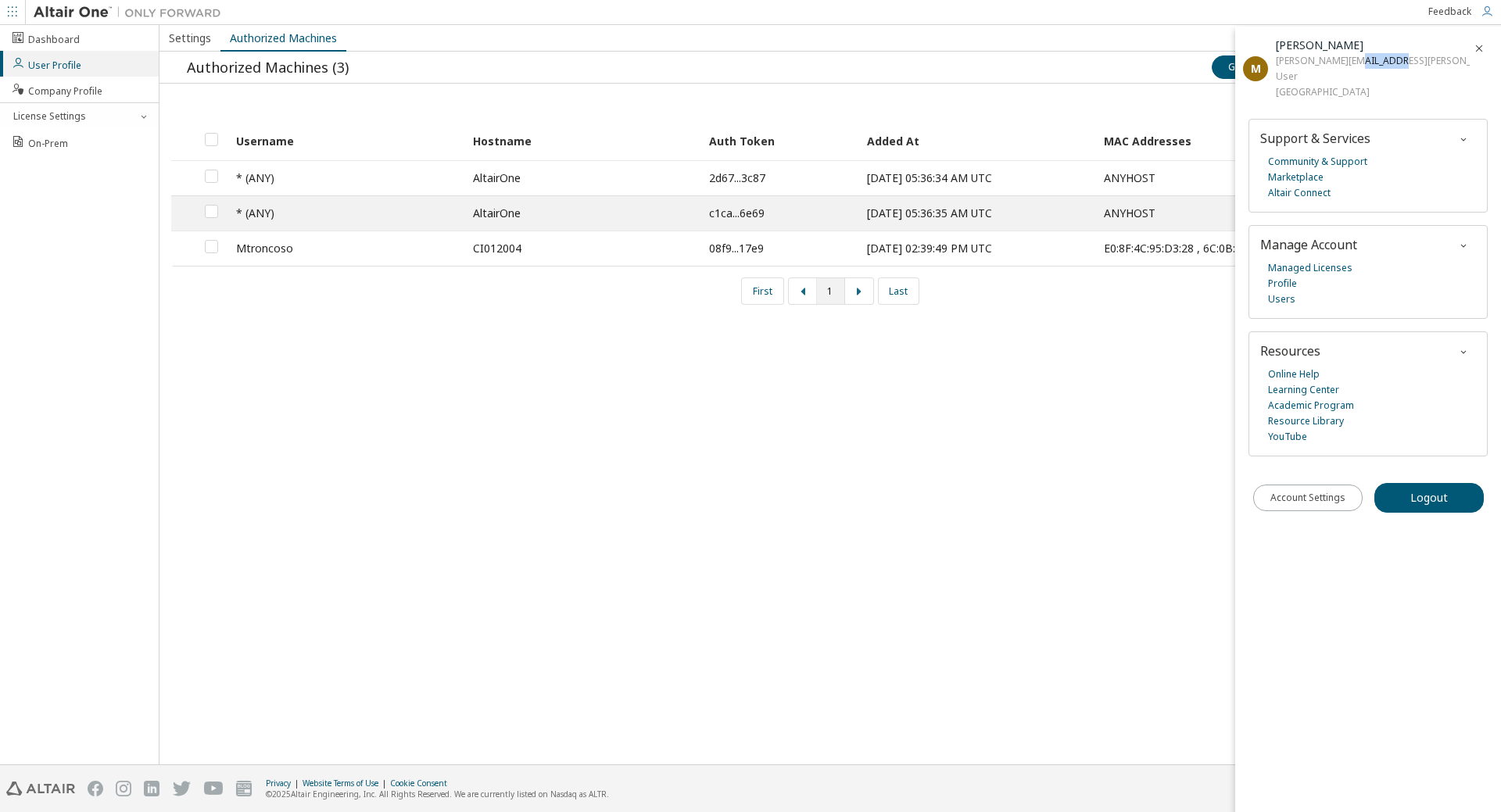 click on "matias.troncoso@studenti.polito.it" at bounding box center [1373, 61] 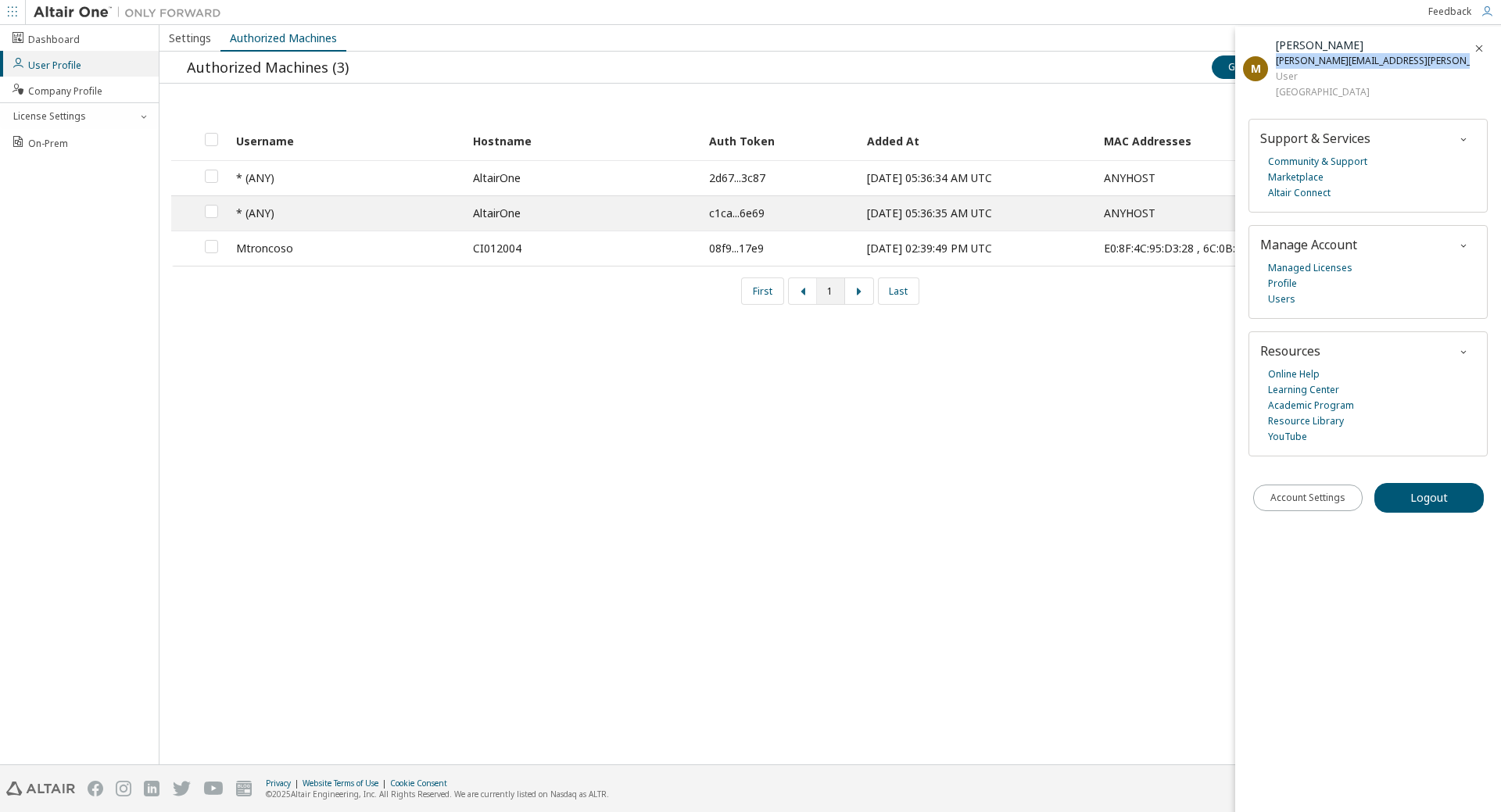 click on "matias.troncoso@studenti.polito.it" at bounding box center (1373, 61) 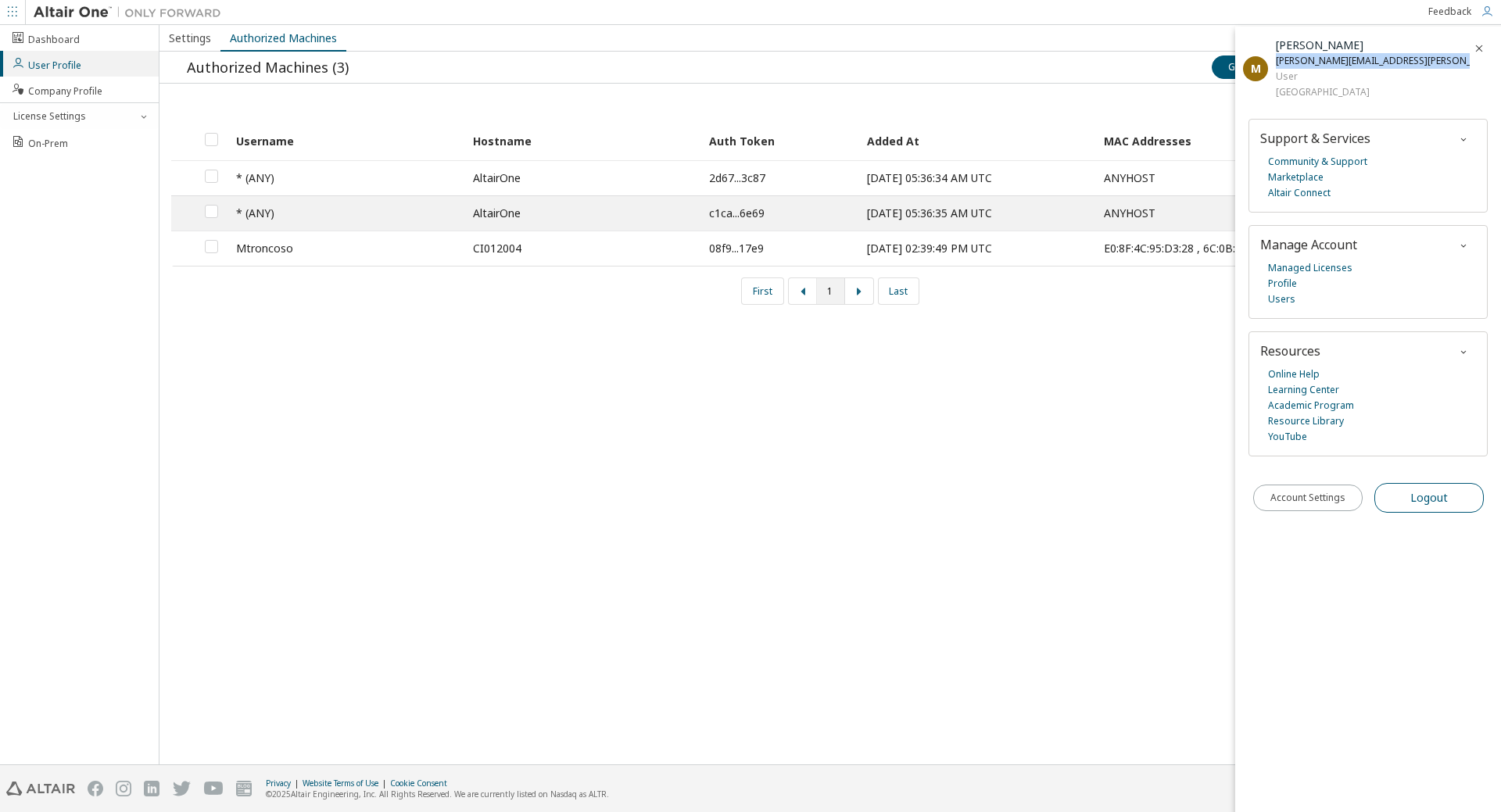 click on "Logout" at bounding box center [1429, 498] 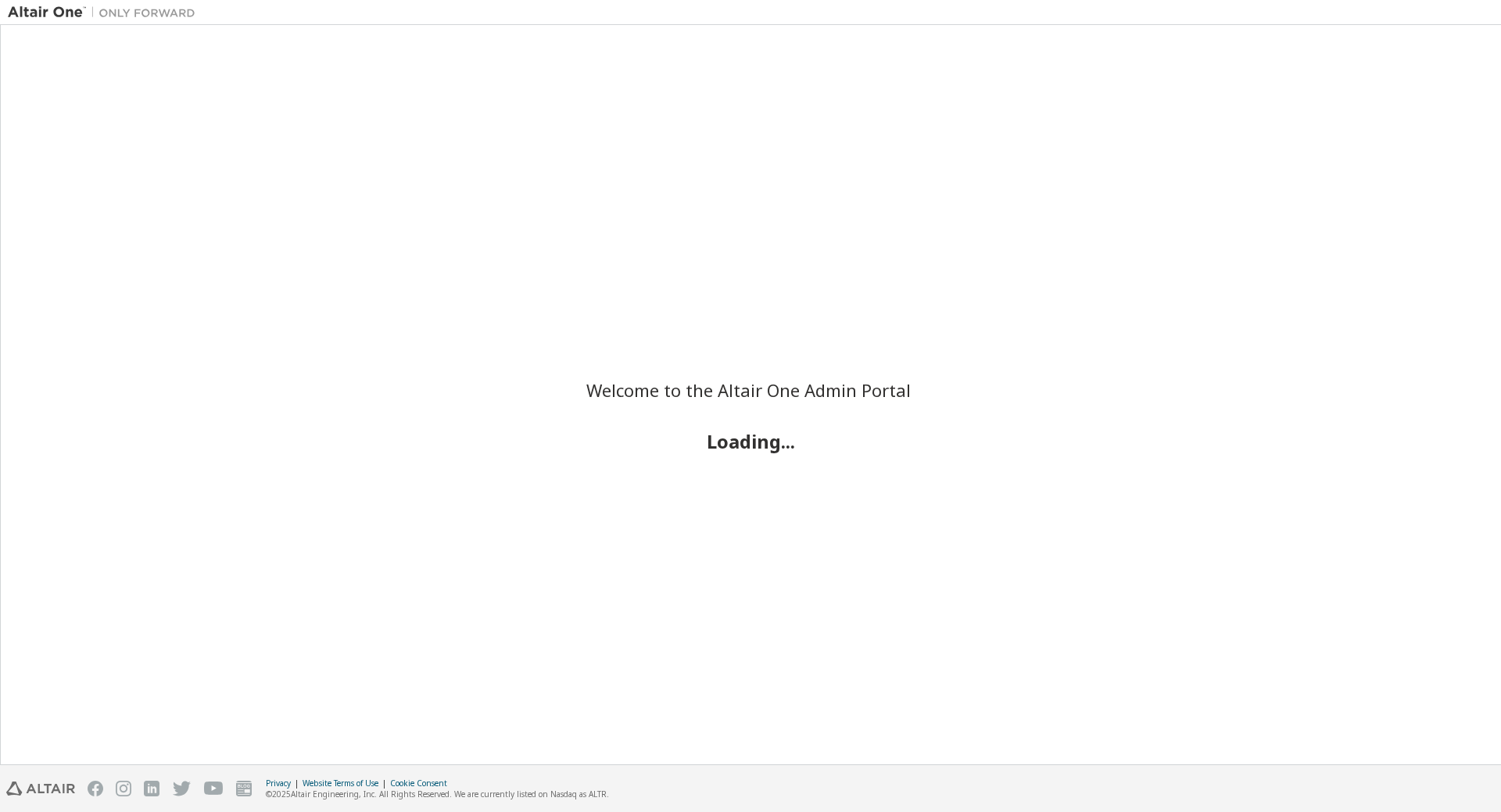scroll, scrollTop: 0, scrollLeft: 0, axis: both 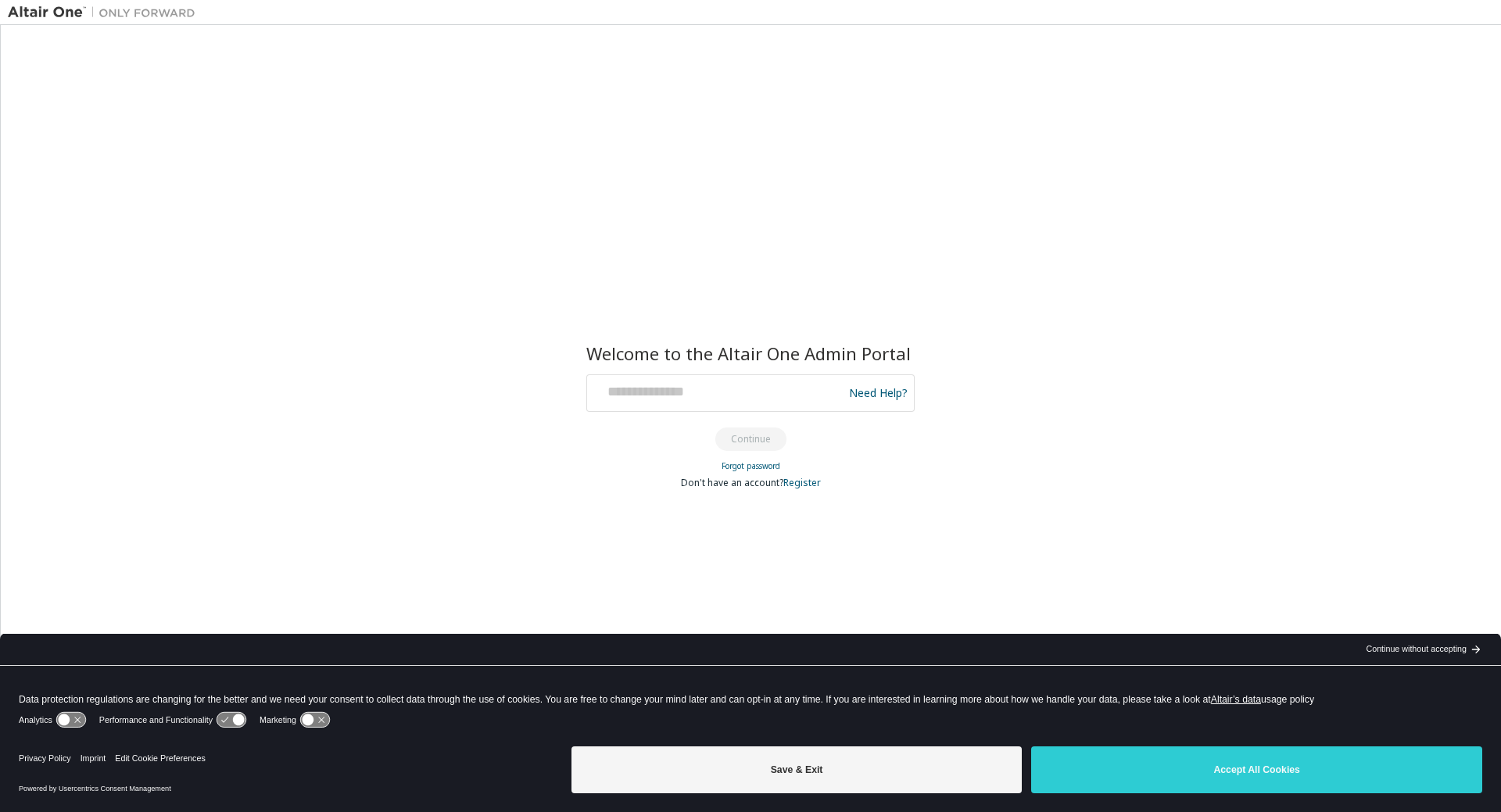 drag, startPoint x: 1282, startPoint y: 308, endPoint x: 1174, endPoint y: 303, distance: 108.11568 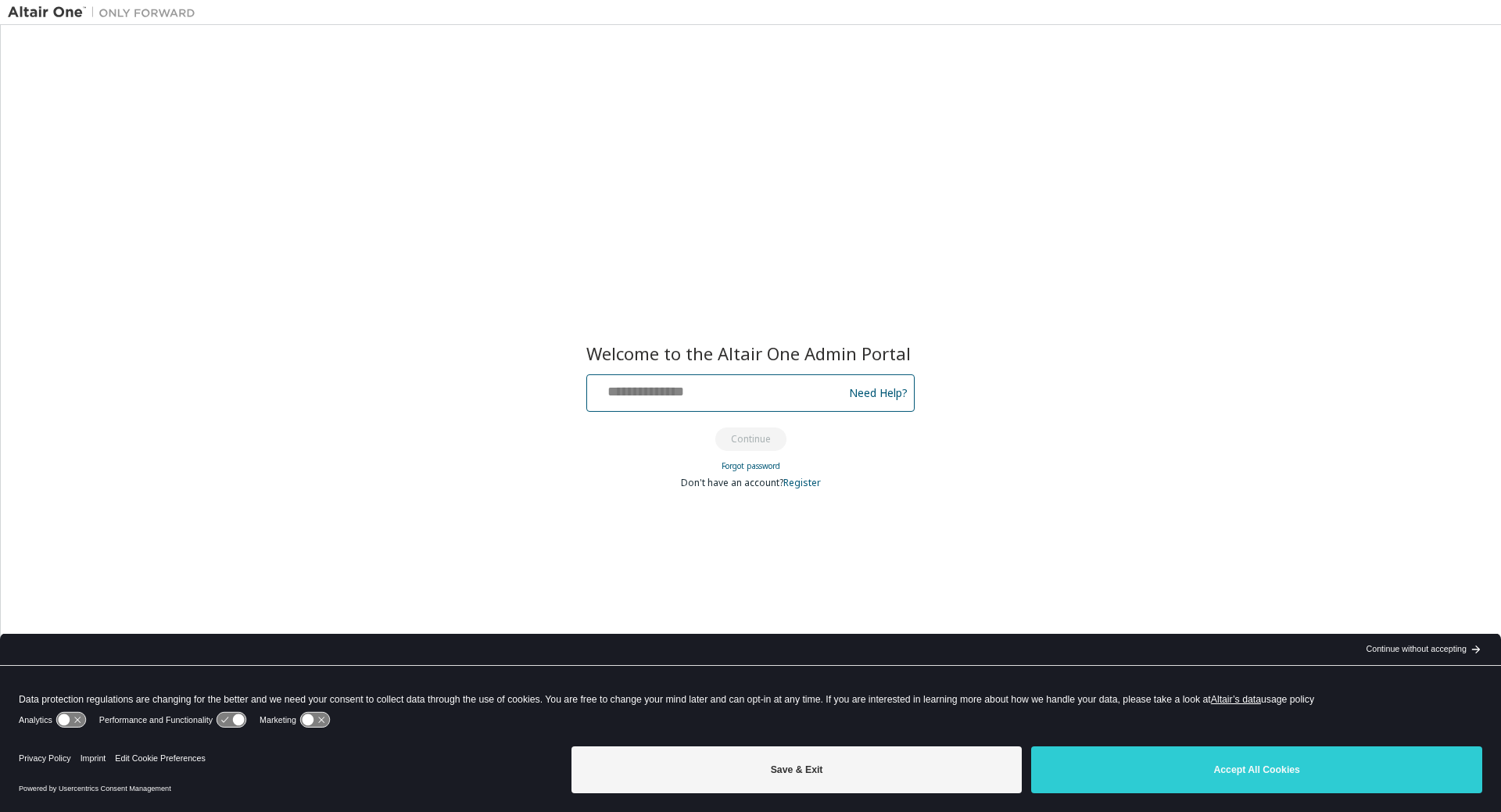click at bounding box center (717, 389) 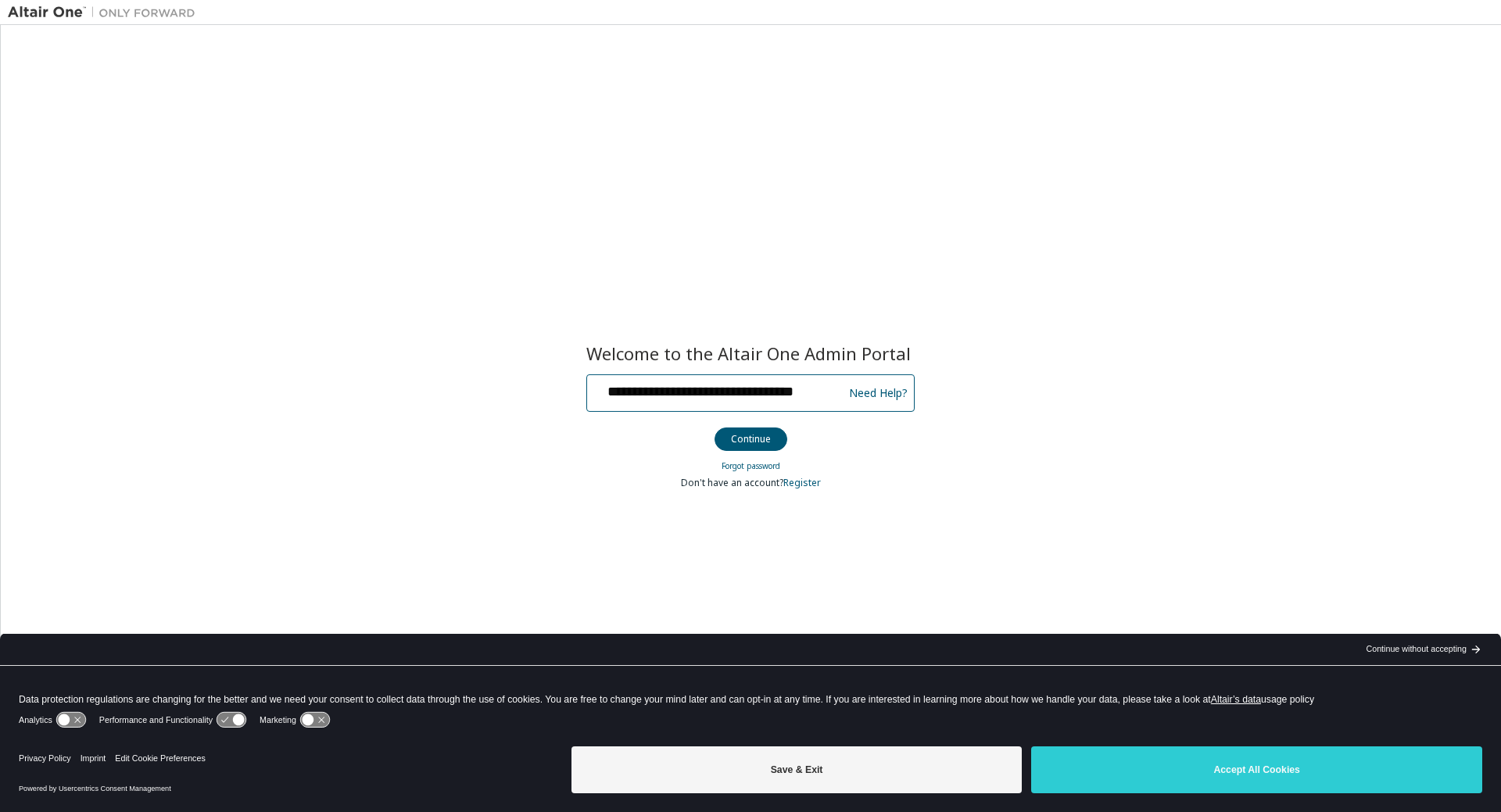 type on "**********" 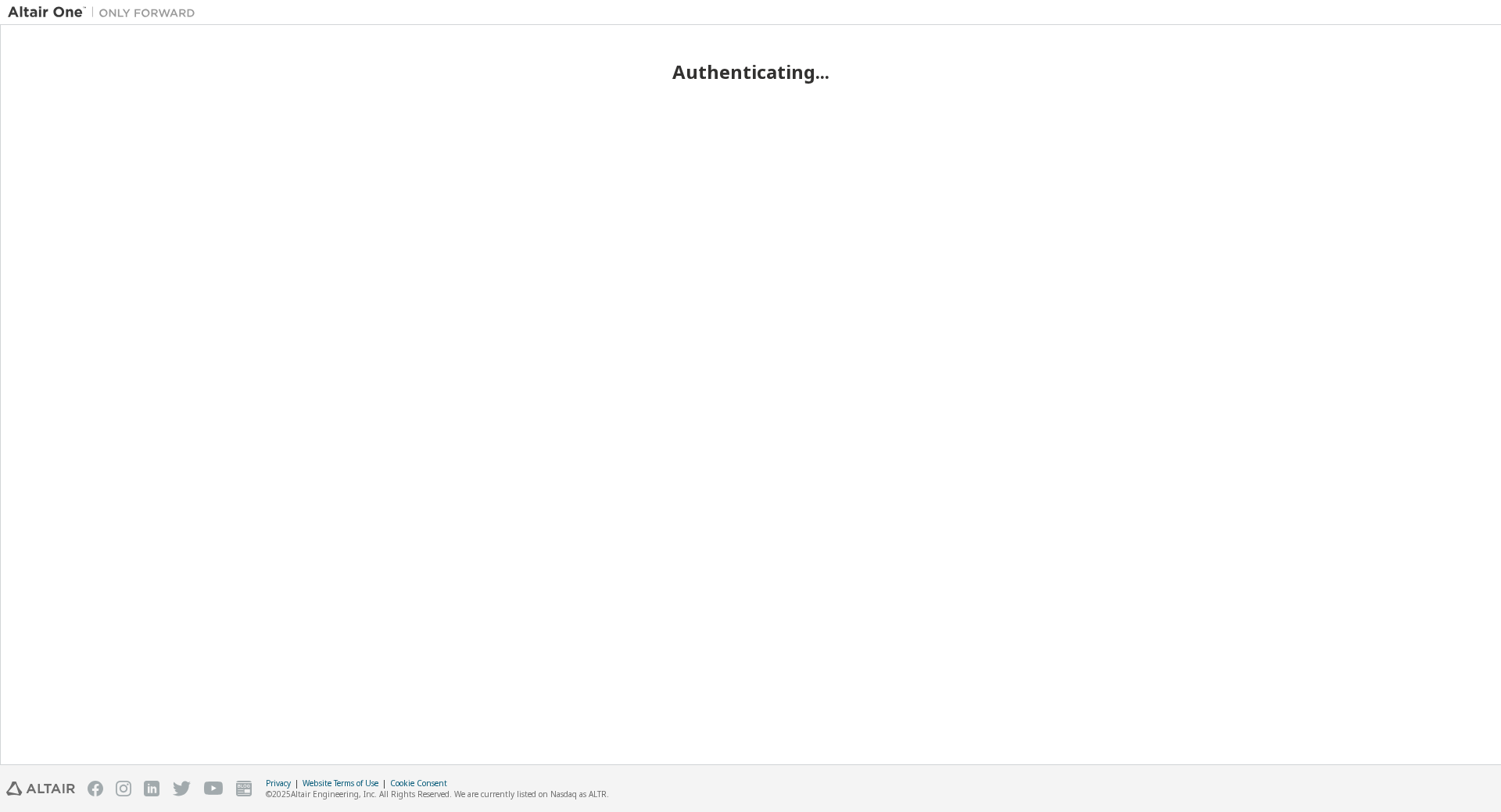 scroll, scrollTop: 0, scrollLeft: 0, axis: both 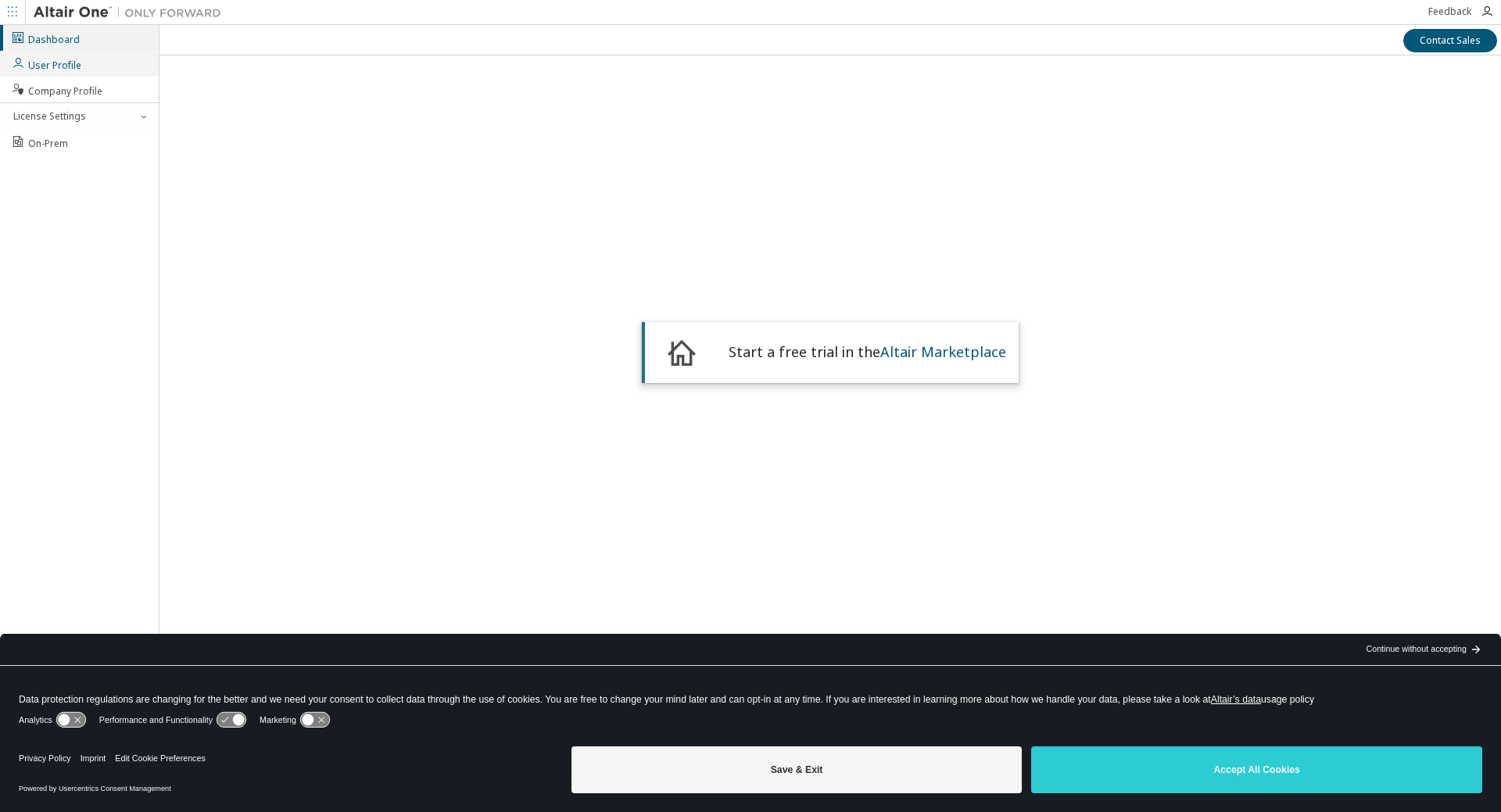 click on "User Profile" at bounding box center [79, 63] 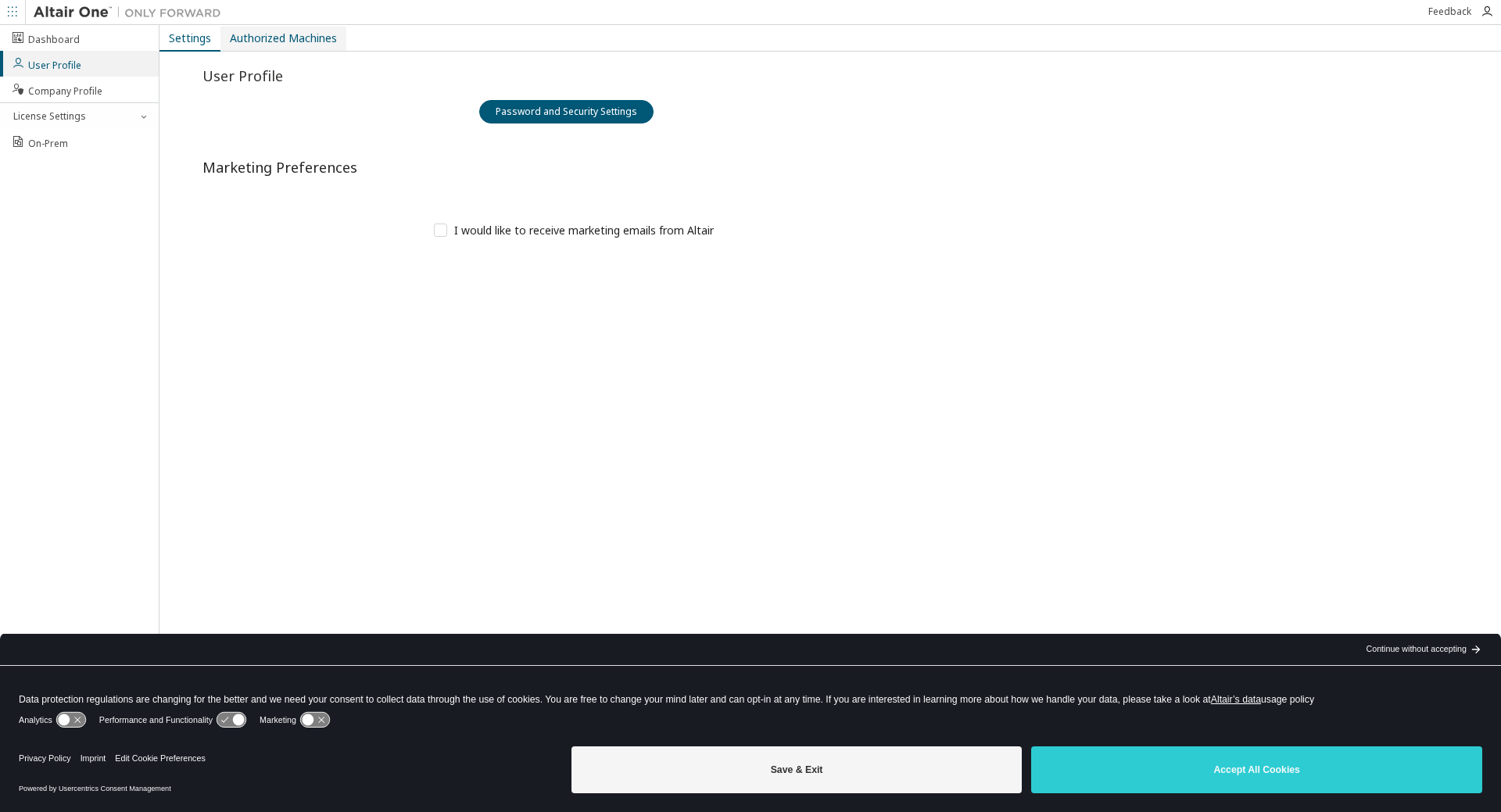 click on "Authorized Machines" at bounding box center (283, 38) 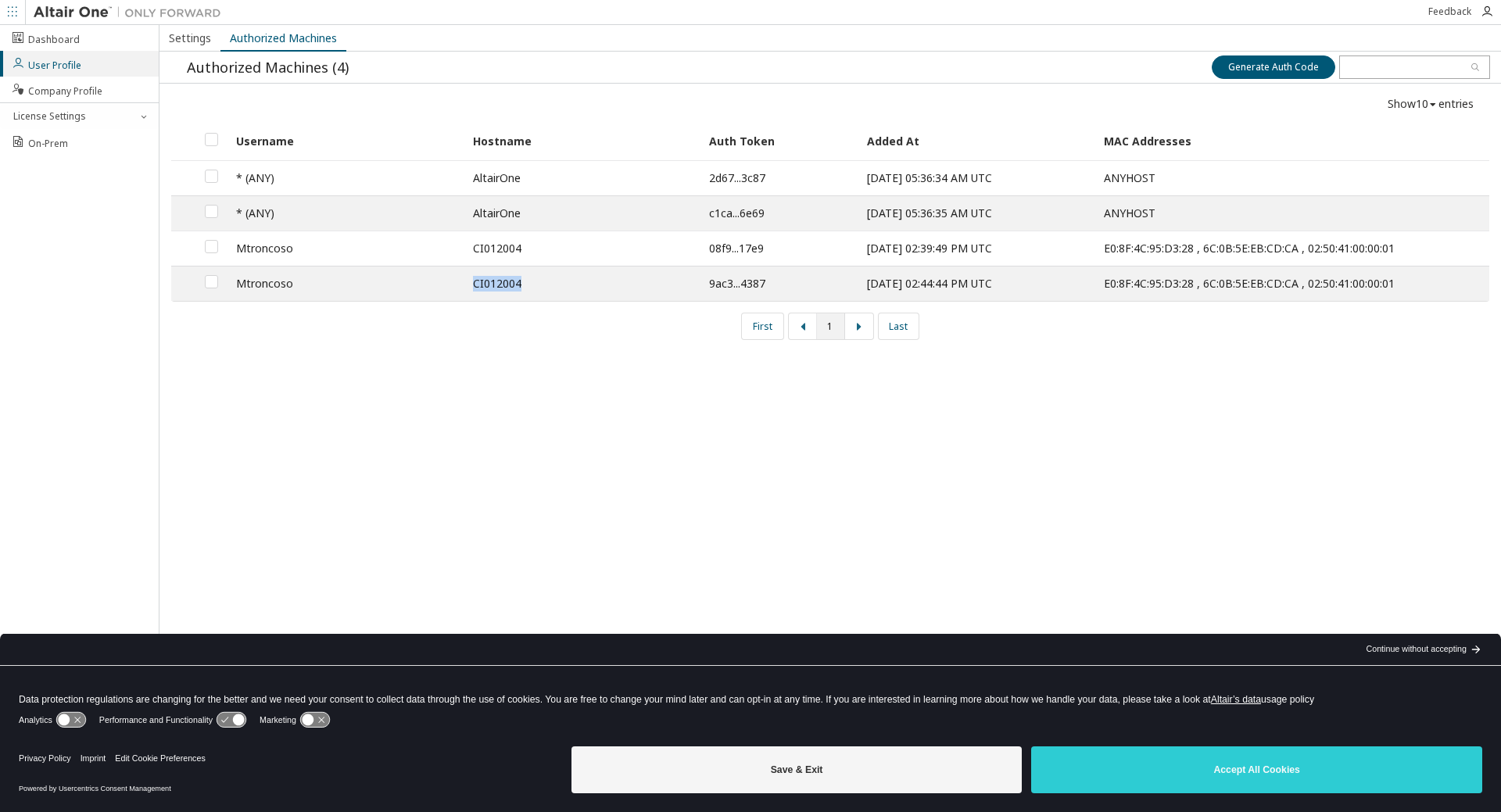 drag, startPoint x: 478, startPoint y: 291, endPoint x: 373, endPoint y: 287, distance: 105.07616 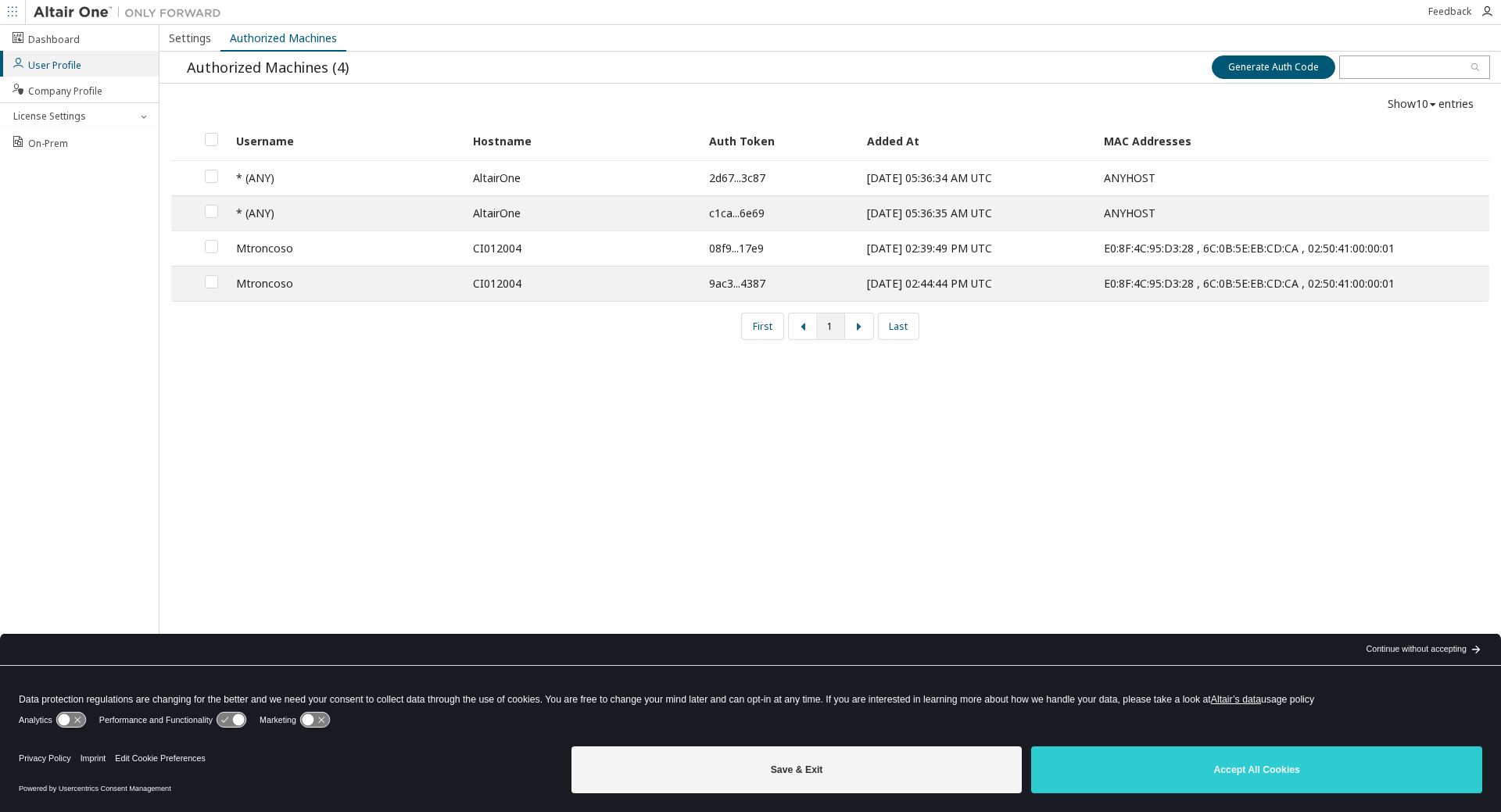 click on "Settings Authorized Machines Authorized Machines (4) Generate Auth Code Generate Auth Code Show  10 10 30 50 100 entries Username Hostname Auth Token Added At MAC Addresses * (ANY) AltairOne 2d67...3c87 2025-07-05 05:36:34 AM UTC ANYHOST * (ANY) AltairOne c1ca...6e69 2025-07-05 05:36:35 AM UTC ANYHOST Mtroncoso CI012004 08f9...17e9 2025-07-10 02:39:49 PM UTC E0:8F:4C:95:D3:28 , 6C:0B:5E:EB:CD:CA , 02:50:41:00:00:01 Mtroncoso CI012004 9ac3...4387 2025-07-10 02:44:44 PM UTC E0:8F:4C:95:D3:28 , 6C:0B:5E:EB:CD:CA , 02:50:41:00:00:01 First 1 Last" at bounding box center (830, 395) 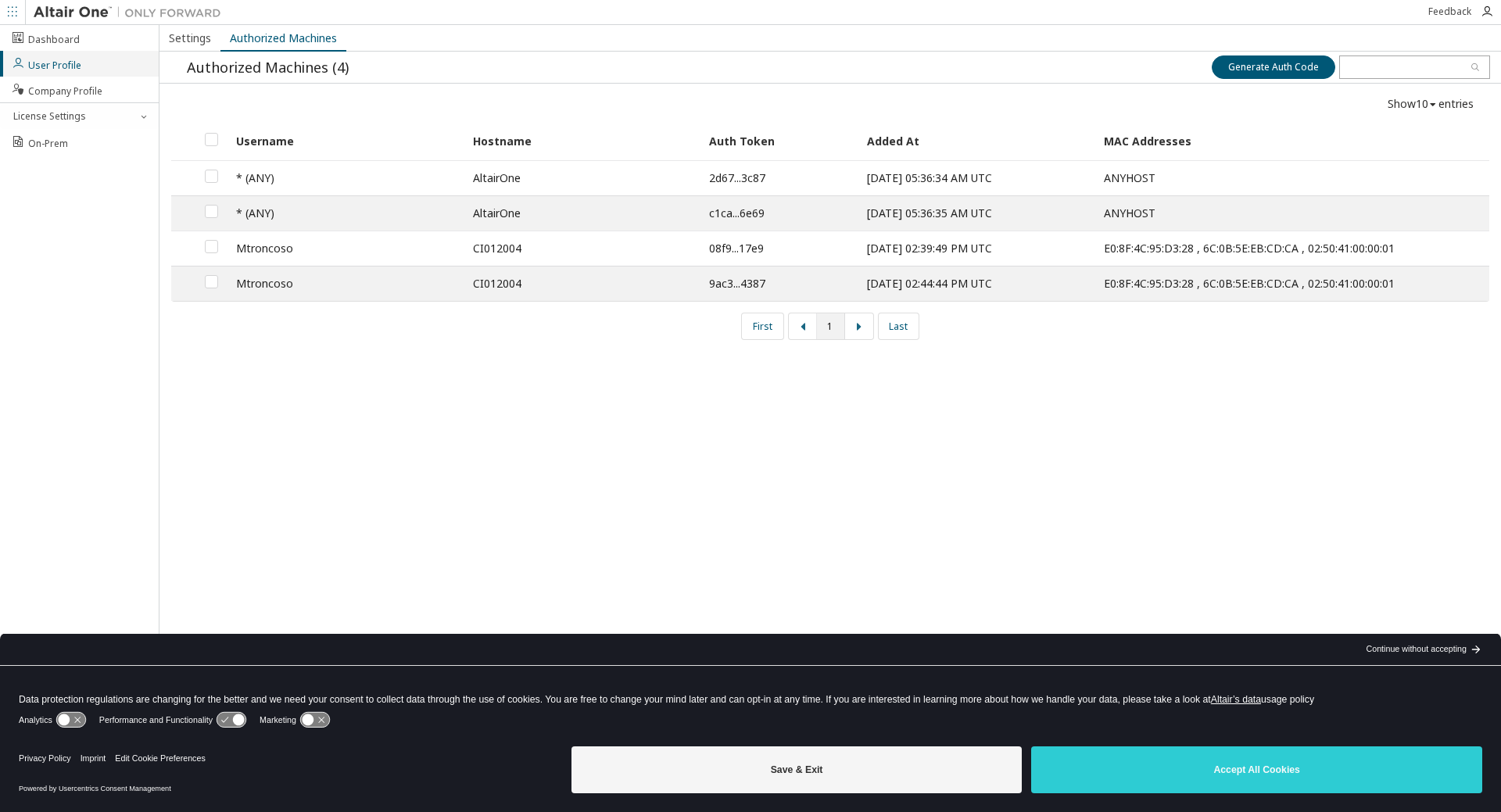 click on "User Profile" at bounding box center [46, 63] 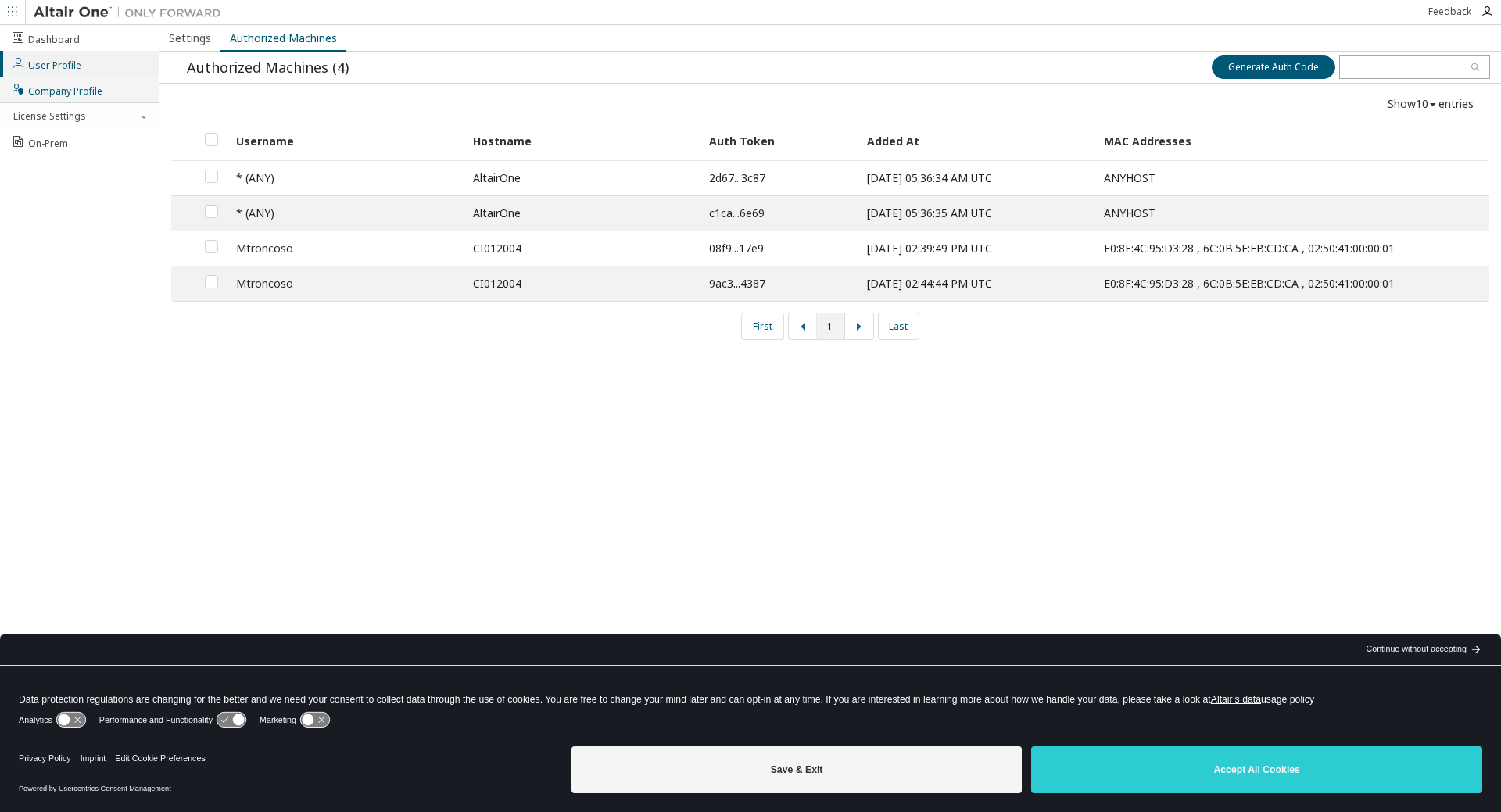 click on "Company Profile" at bounding box center [56, 89] 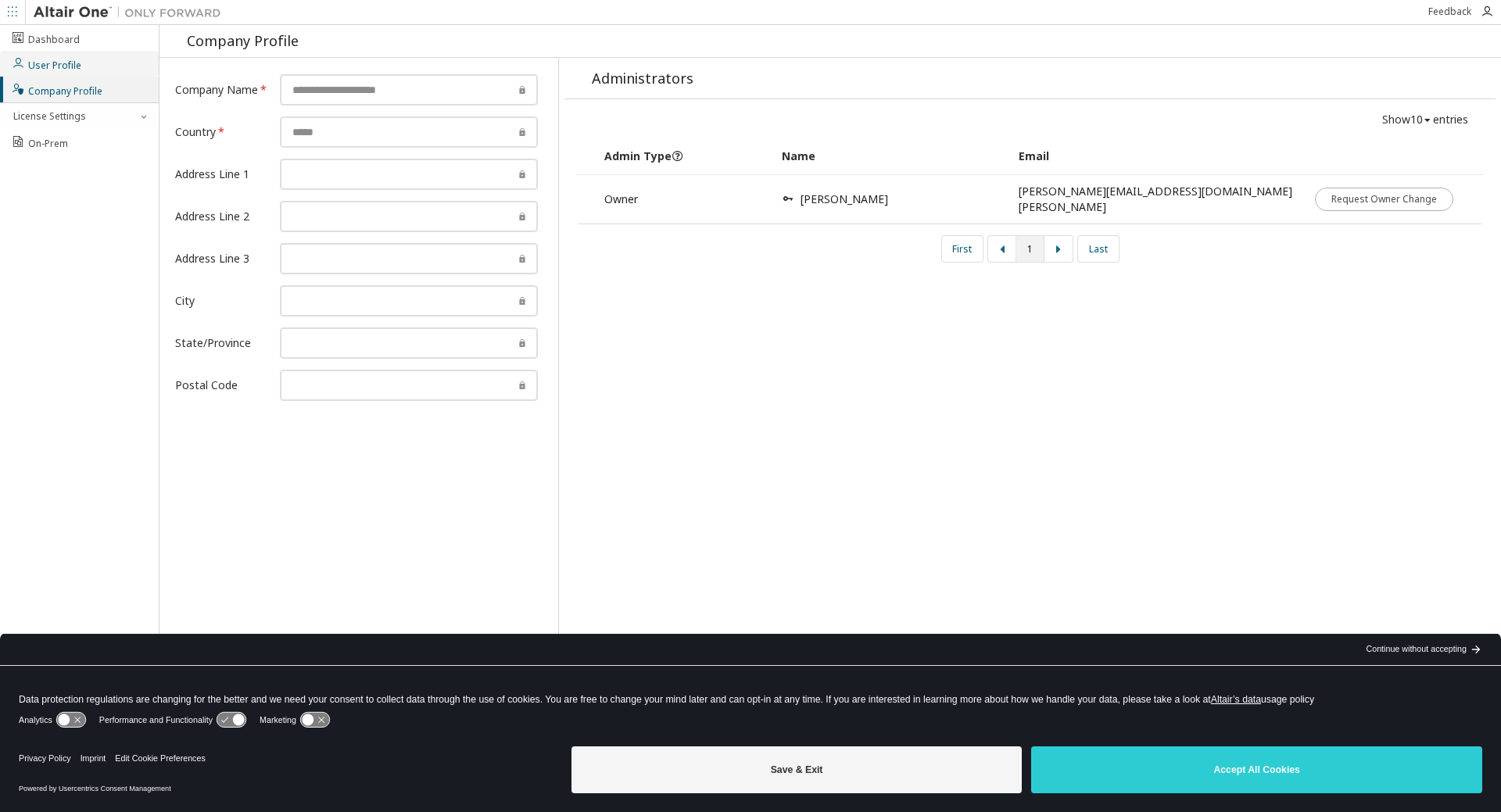 click on "User Profile" at bounding box center [46, 63] 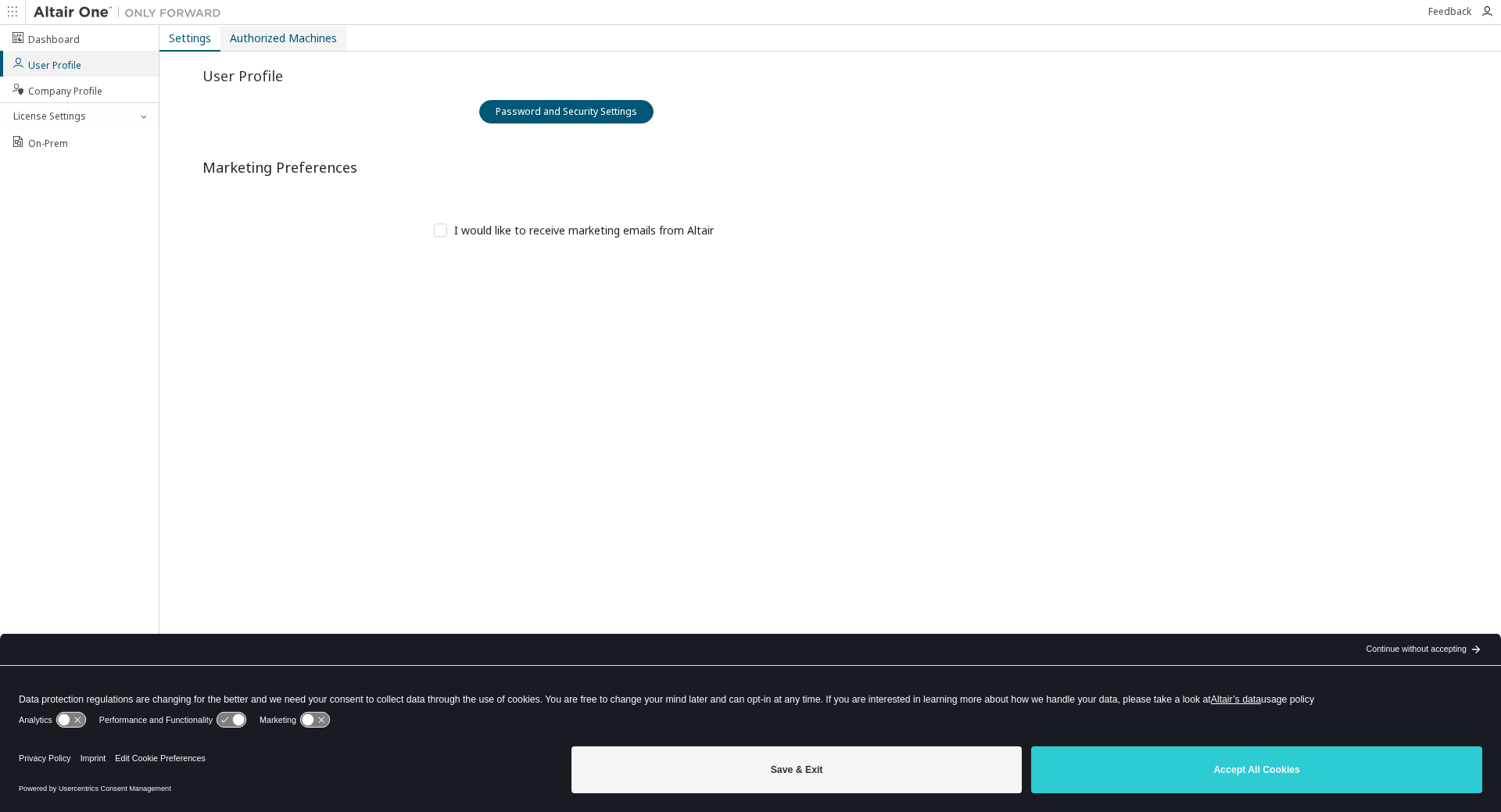 click on "Authorized Machines" at bounding box center (283, 38) 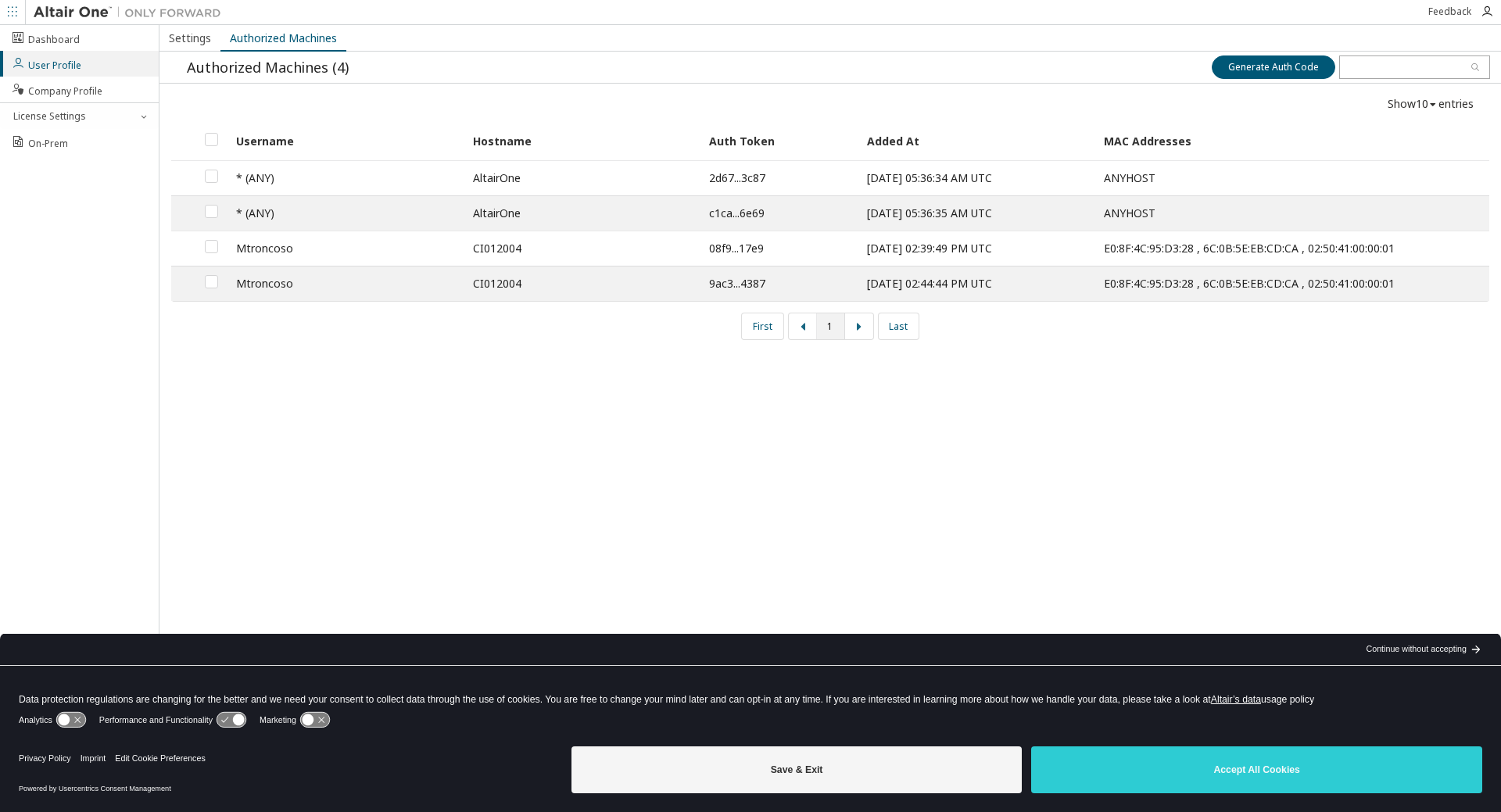 click on "Mtroncoso" at bounding box center [346, 248] 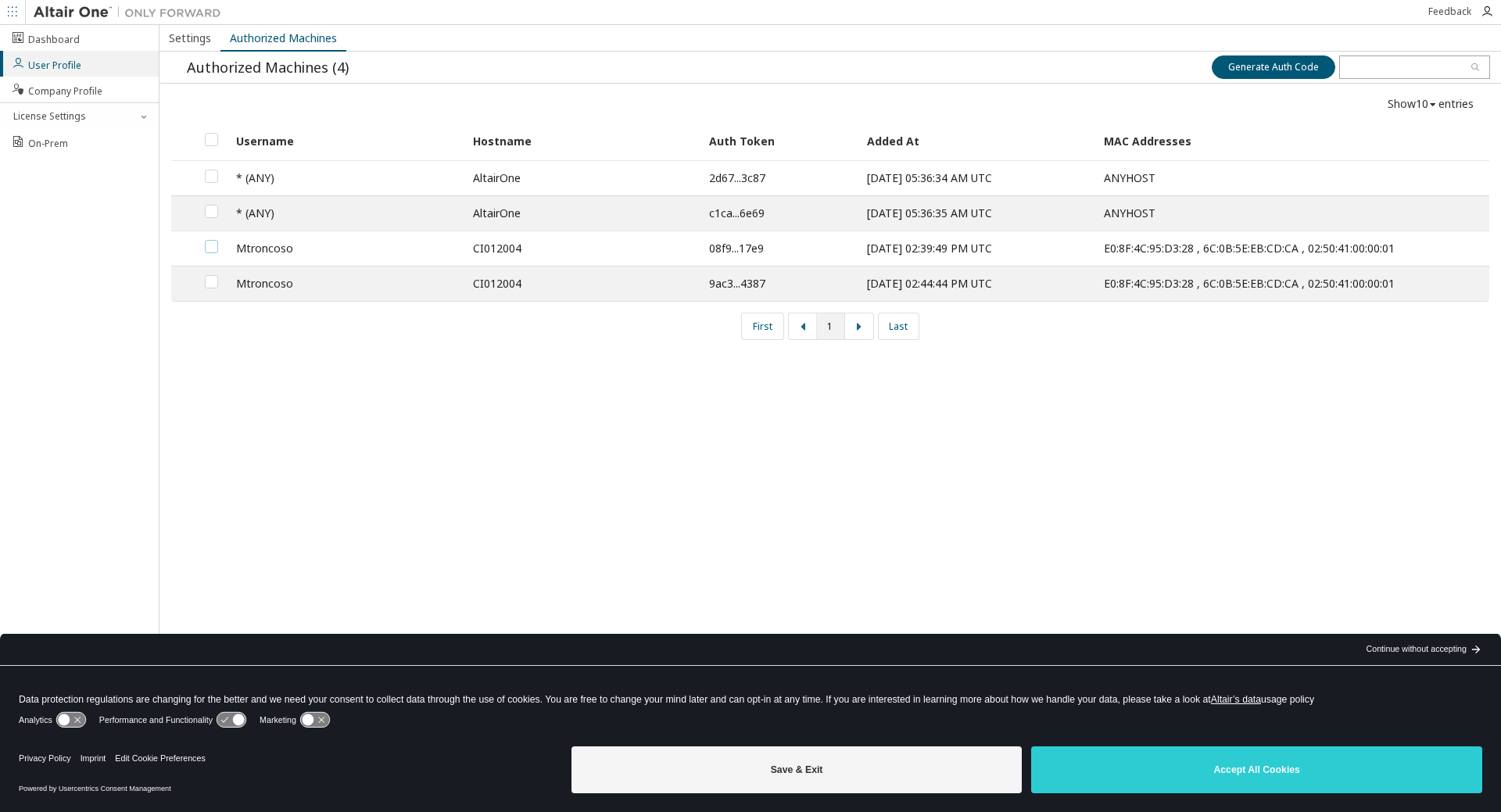 click at bounding box center (211, 240) 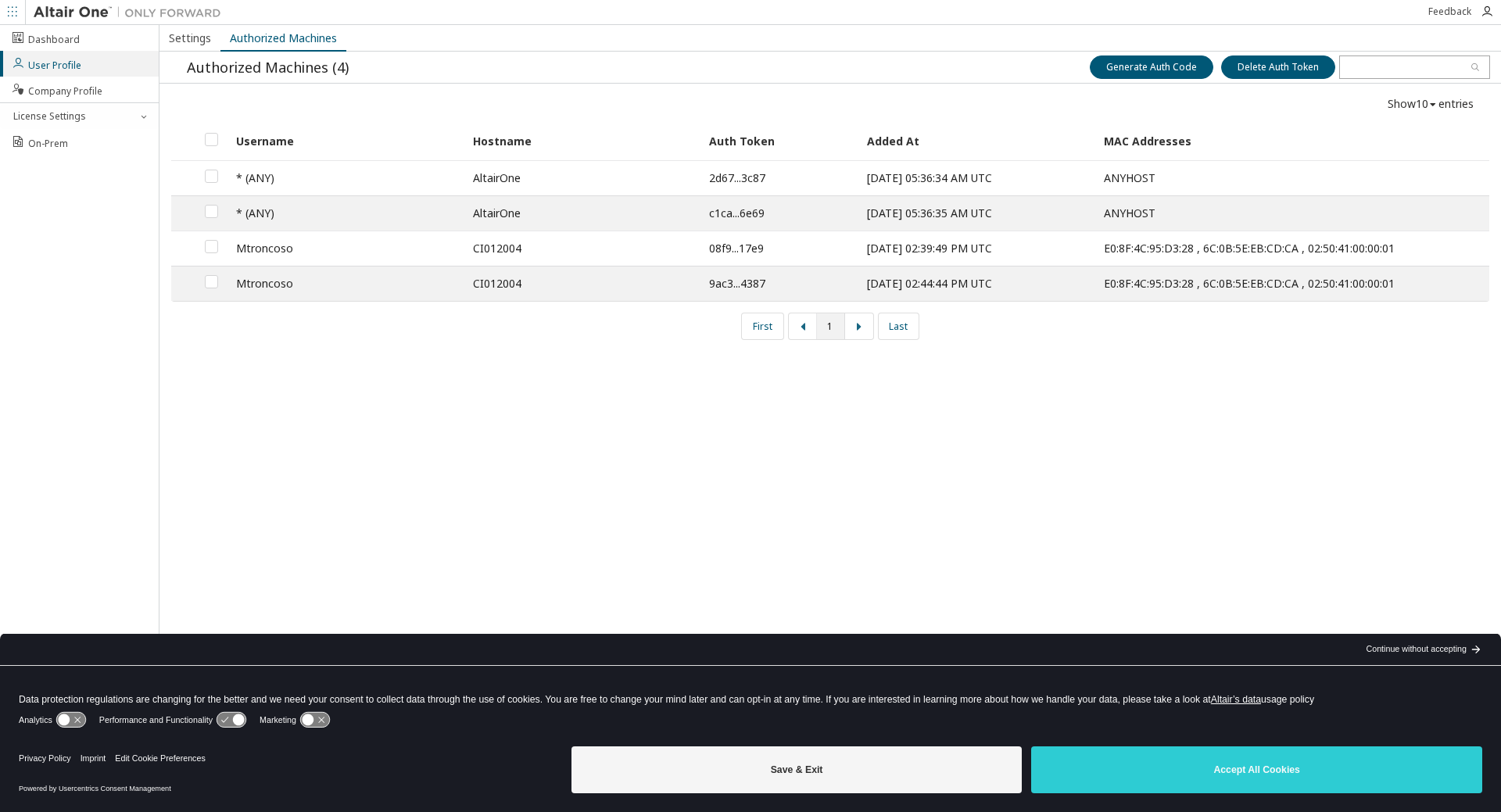 click on "Mtroncoso" at bounding box center (346, 248) 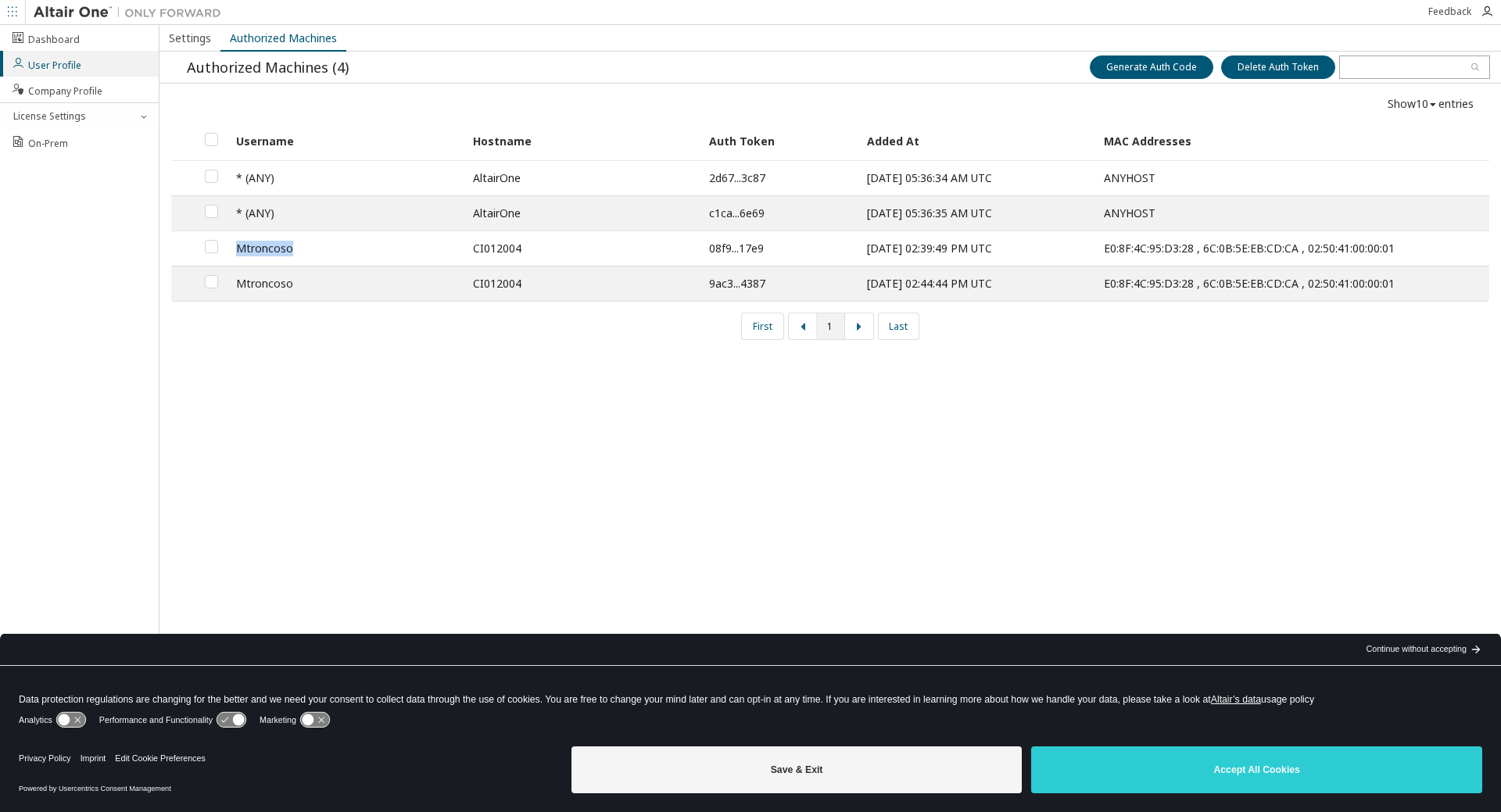 click on "Mtroncoso" at bounding box center [346, 248] 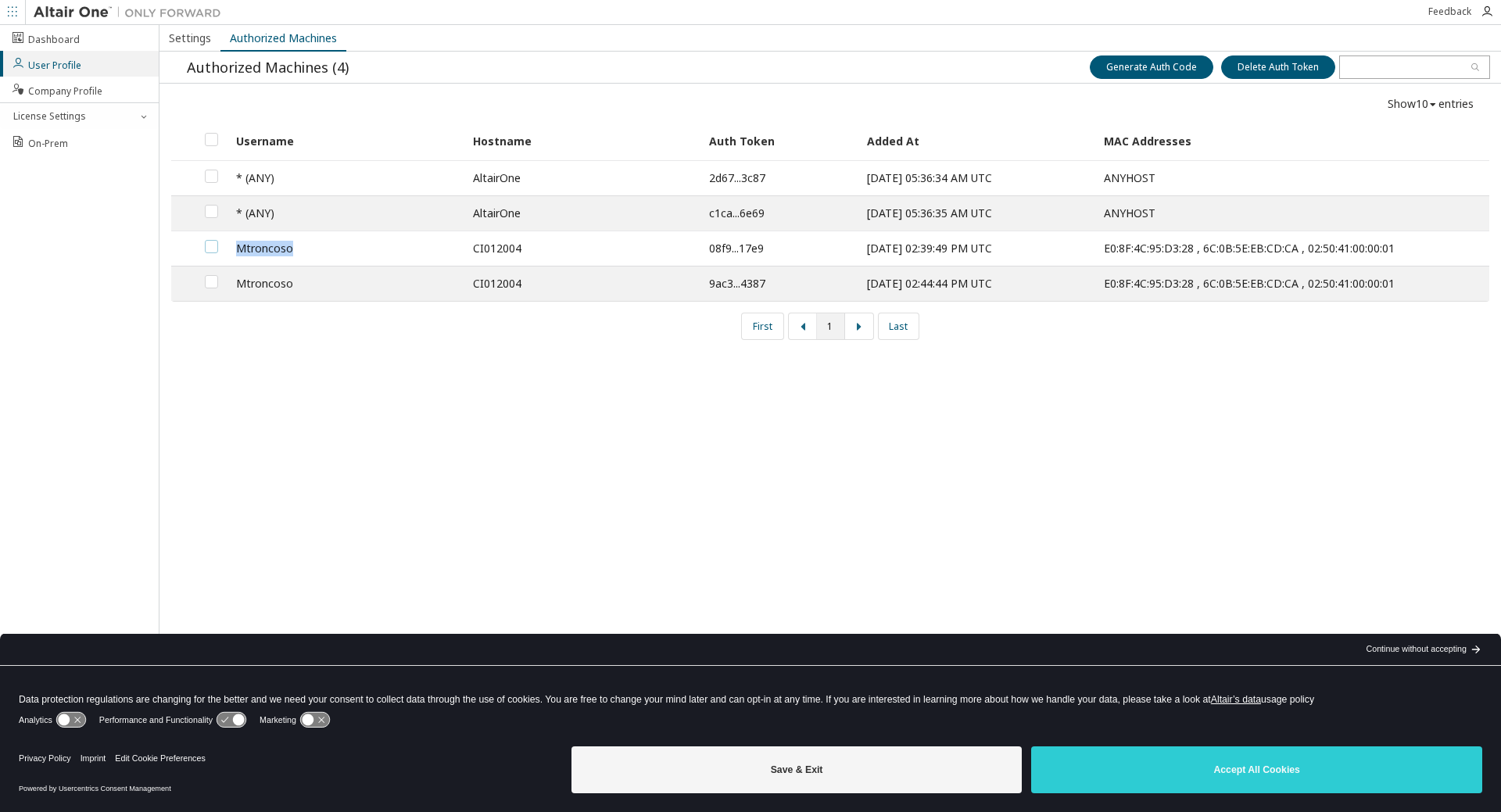 click at bounding box center [211, 240] 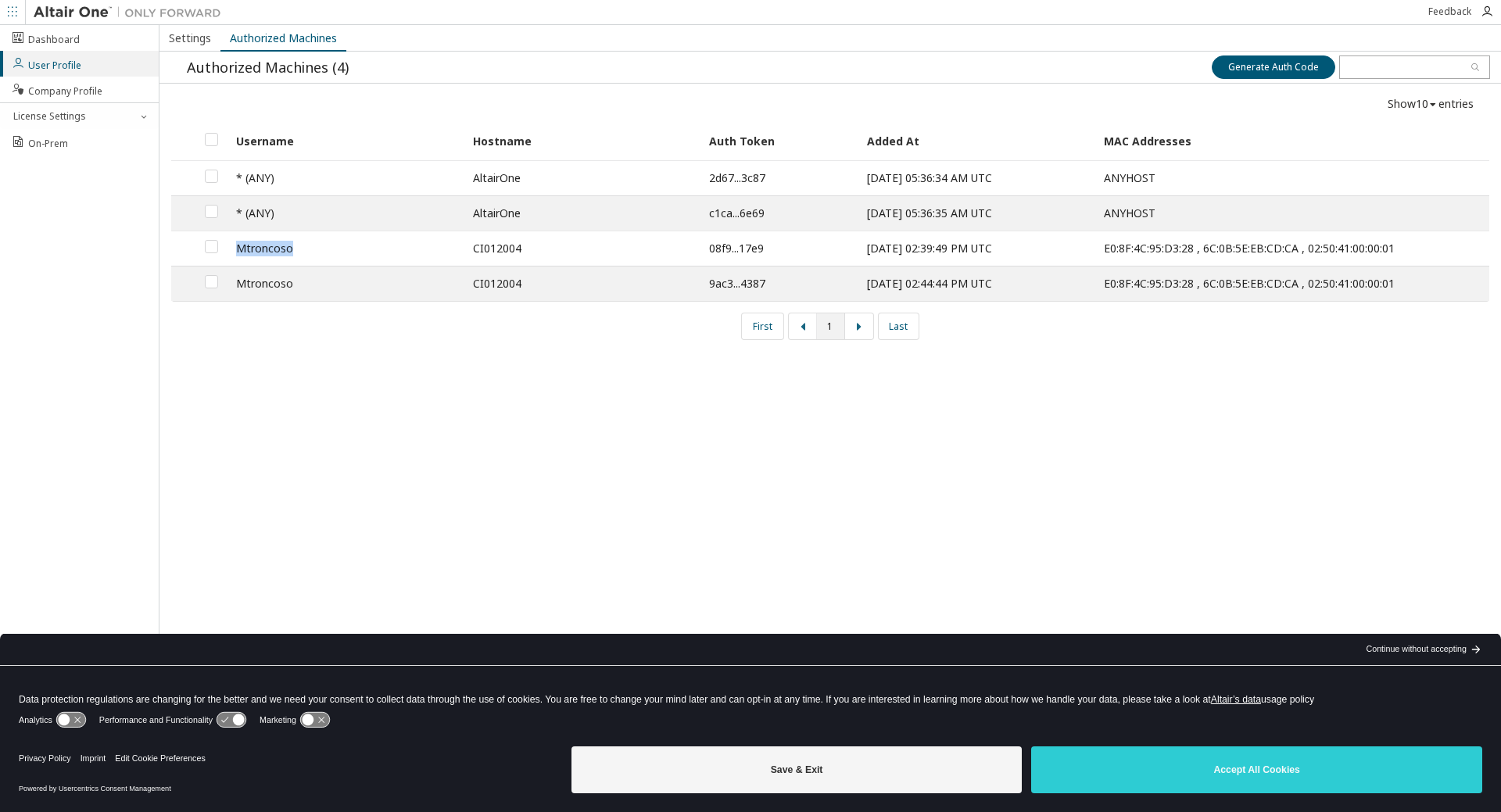 click on "Mtroncoso" at bounding box center (346, 248) 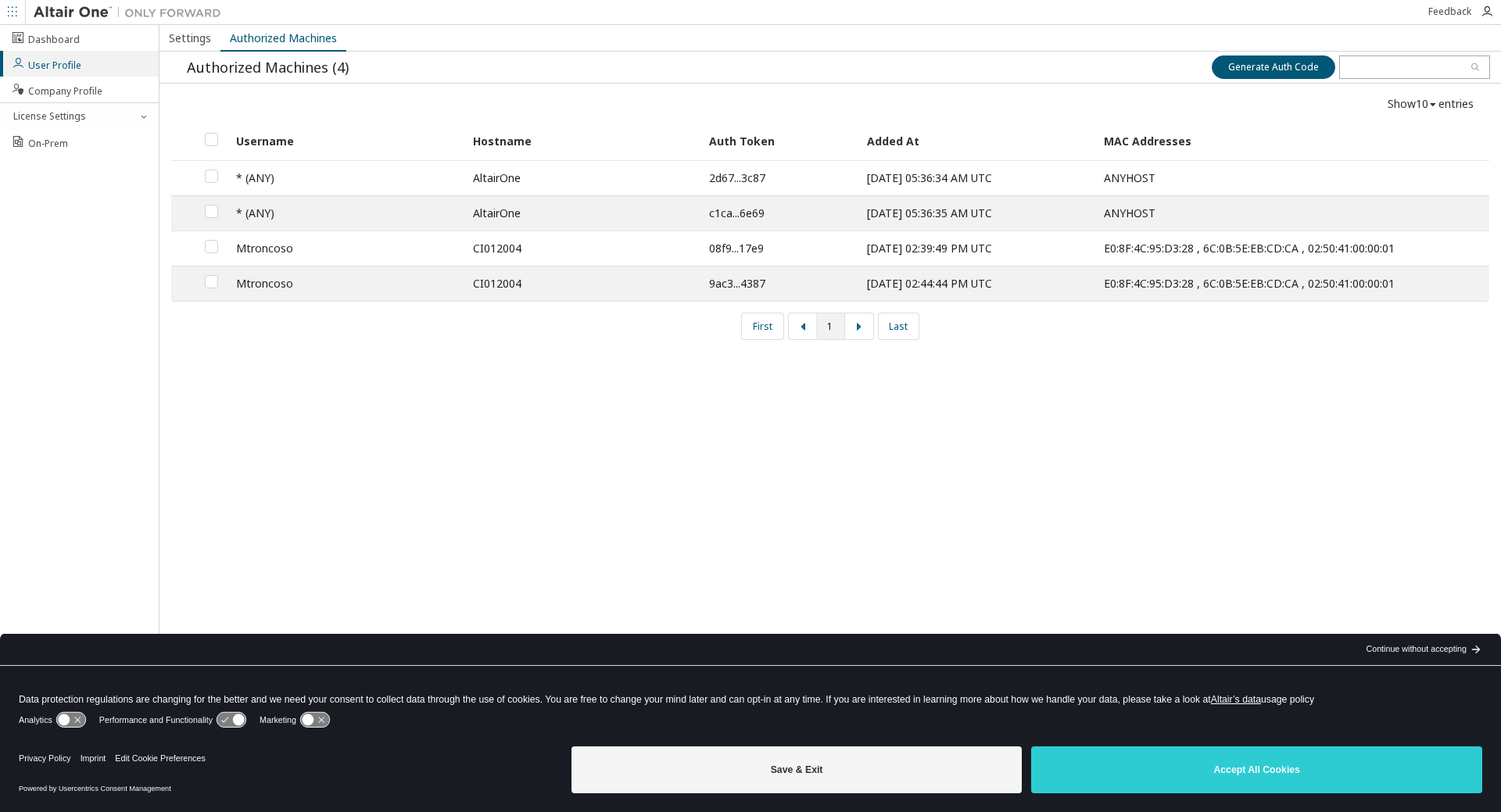 click on "Mtroncoso" at bounding box center (346, 248) 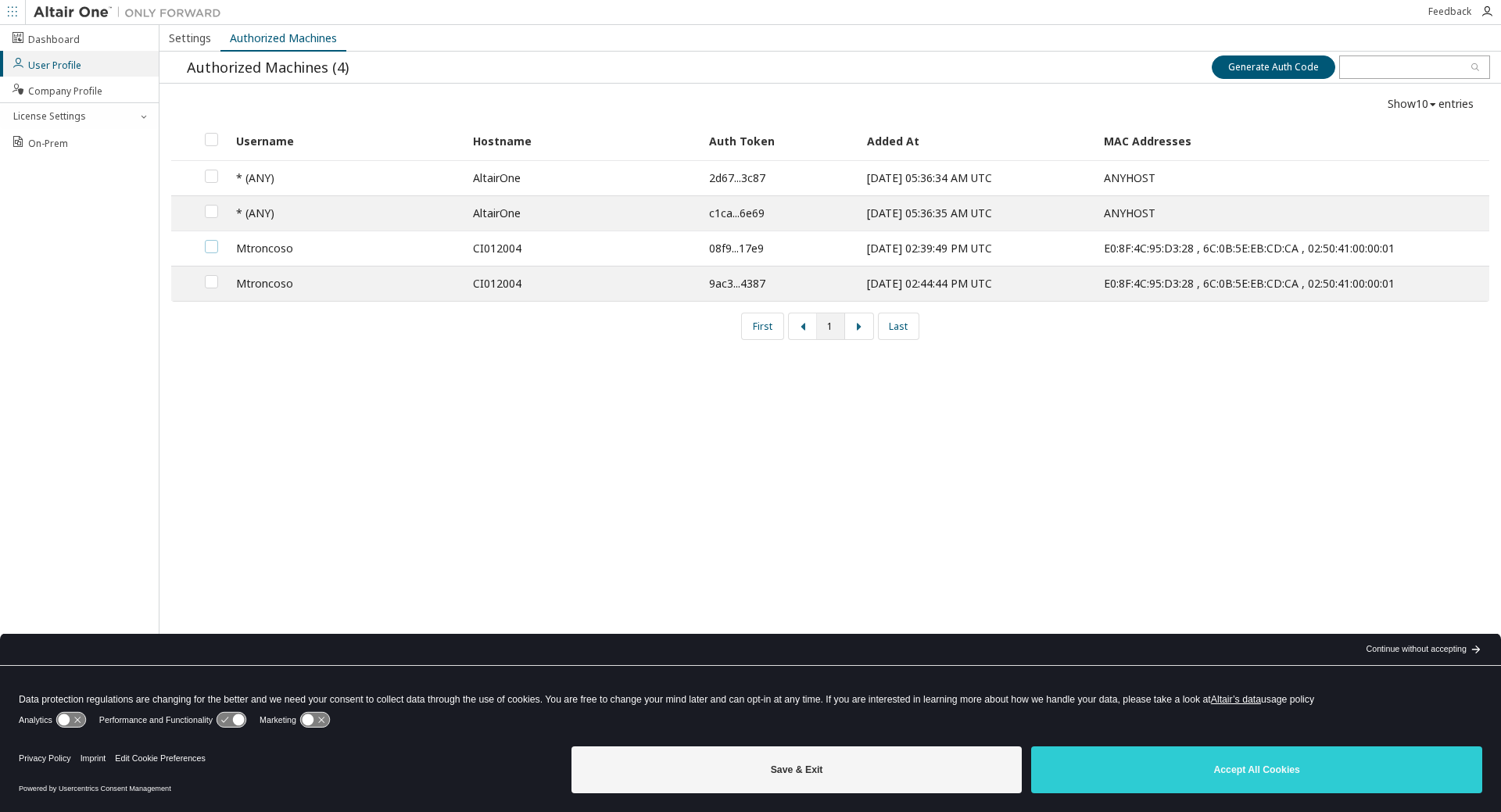 click at bounding box center [211, 240] 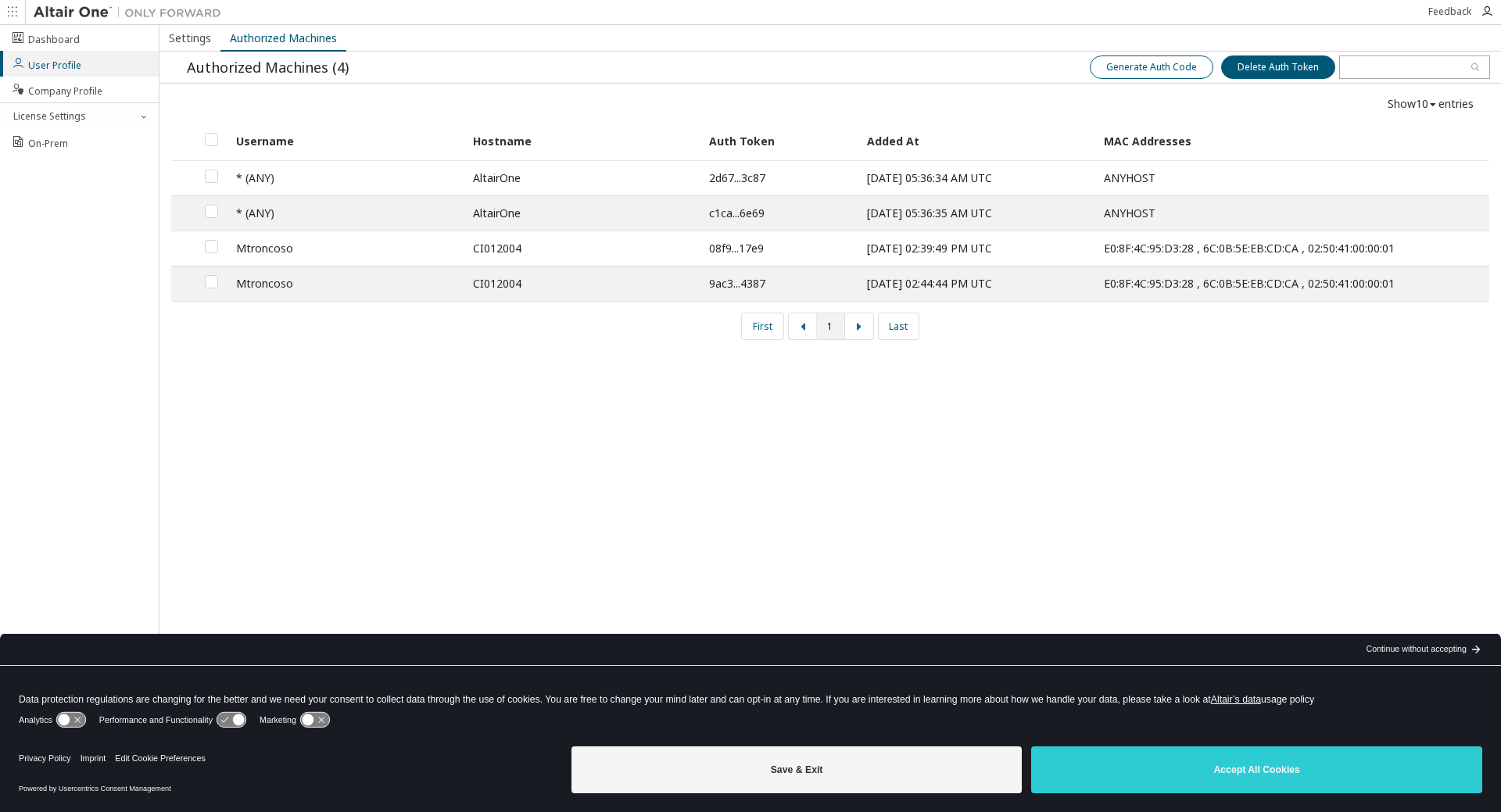 click on "Generate Auth Code" at bounding box center [1152, 67] 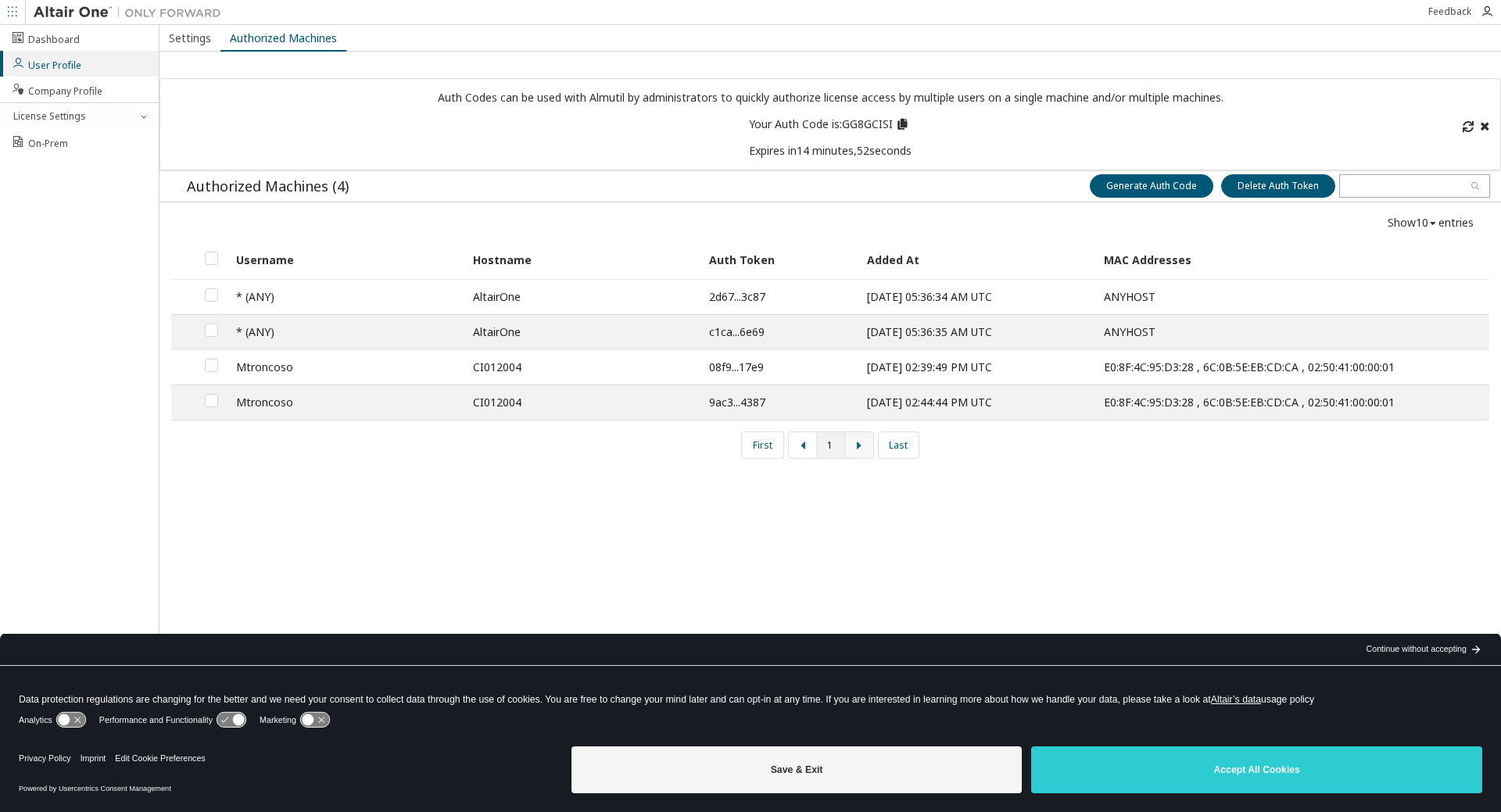 click at bounding box center [859, 445] 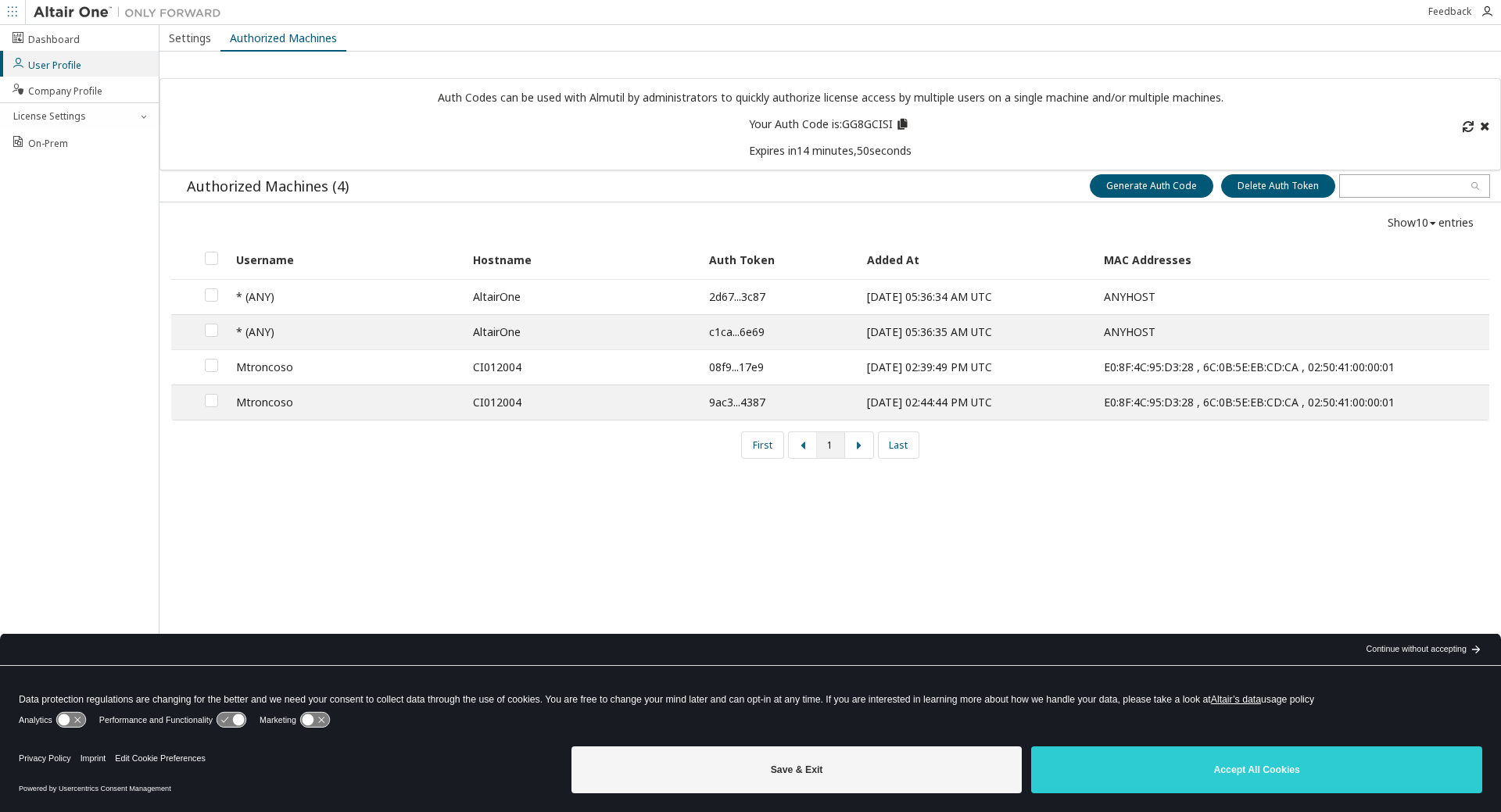 click on "08f9...17e9" at bounding box center [779, 367] 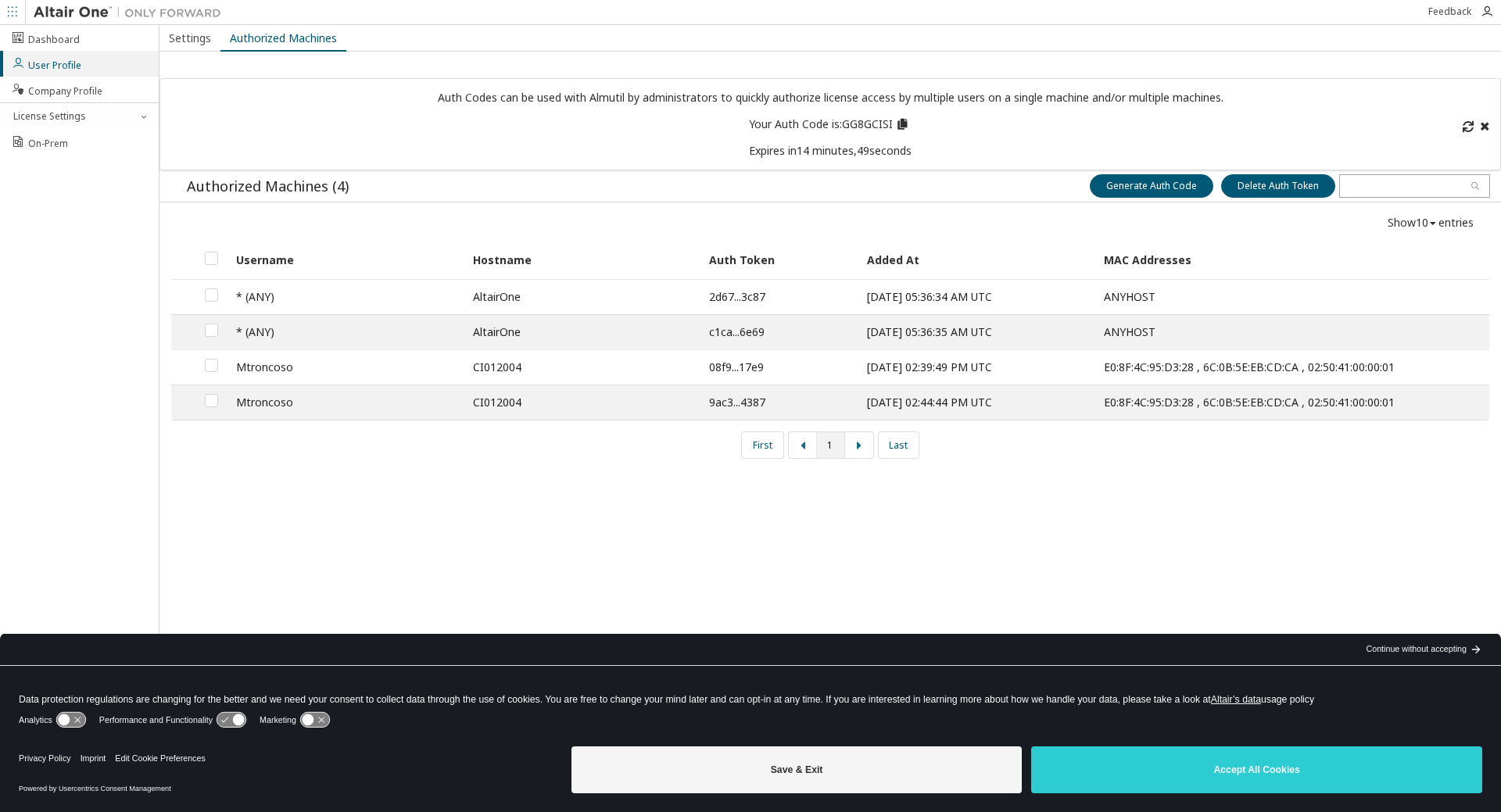 click on "E0:8F:4C:95:D3:28 , 6C:0B:5E:EB:CD:CA , 02:50:41:00:00:01" at bounding box center (1292, 367) 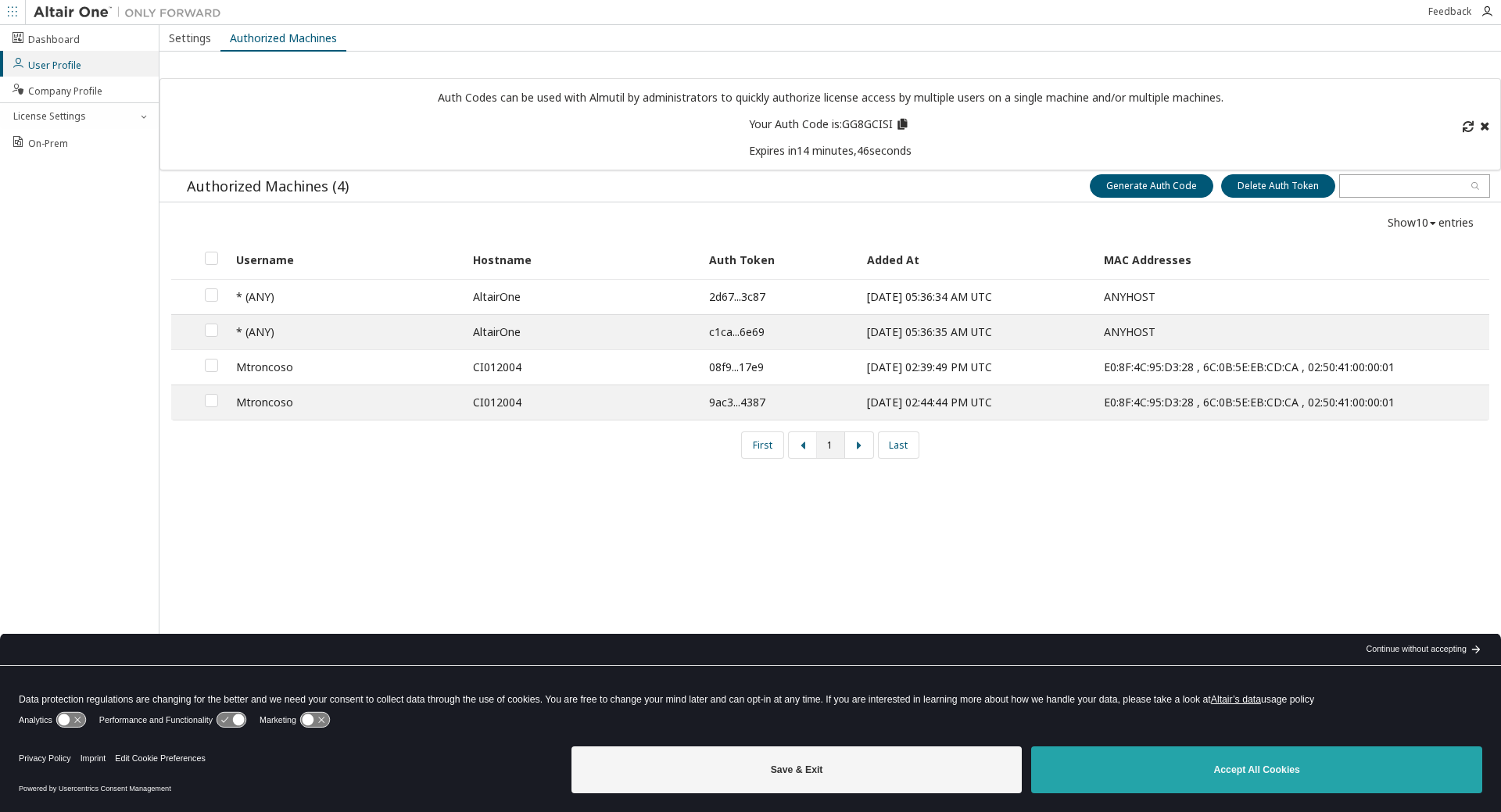 click on "Accept All Cookies" at bounding box center (1256, 770) 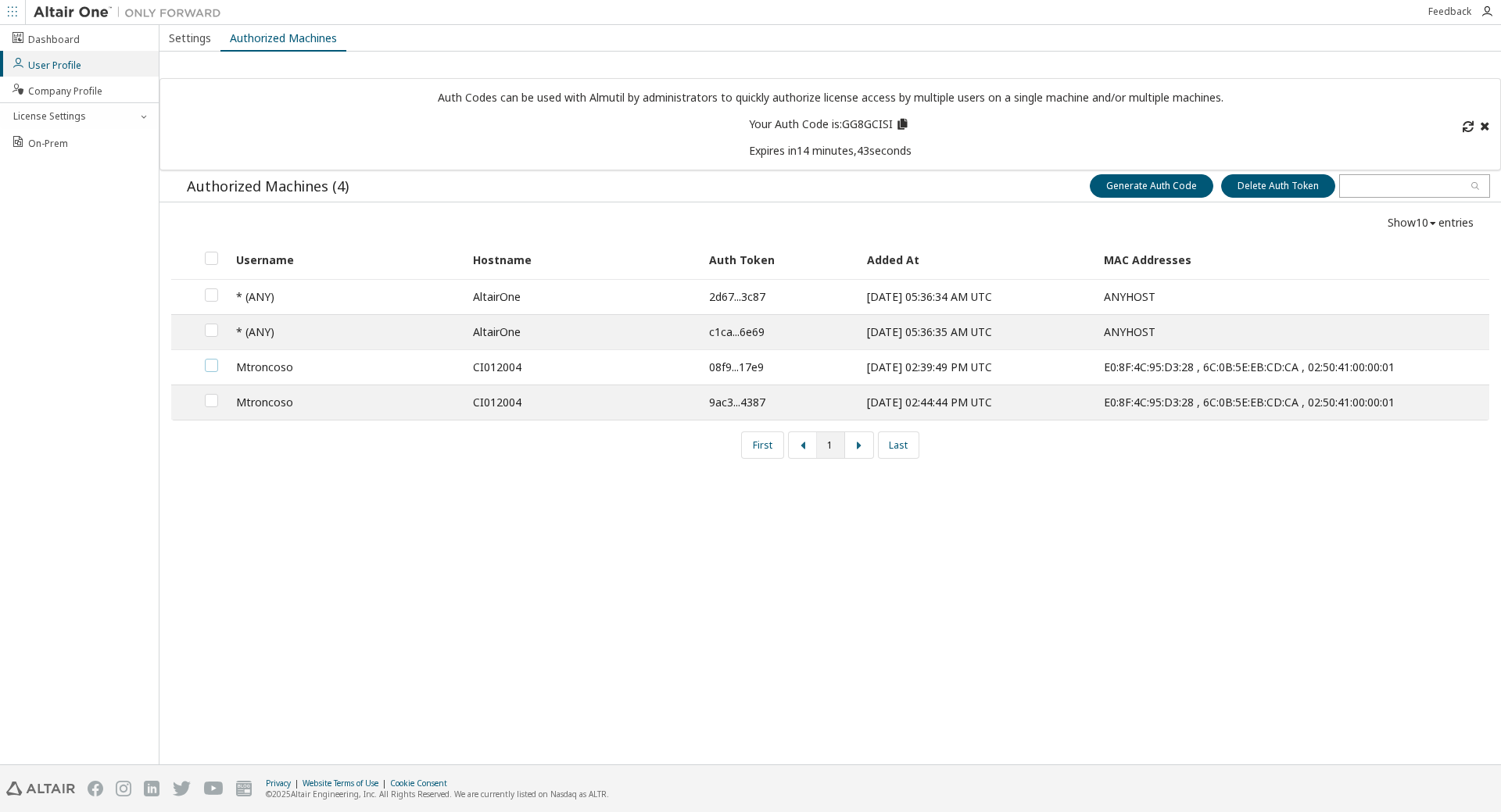 click at bounding box center (211, 359) 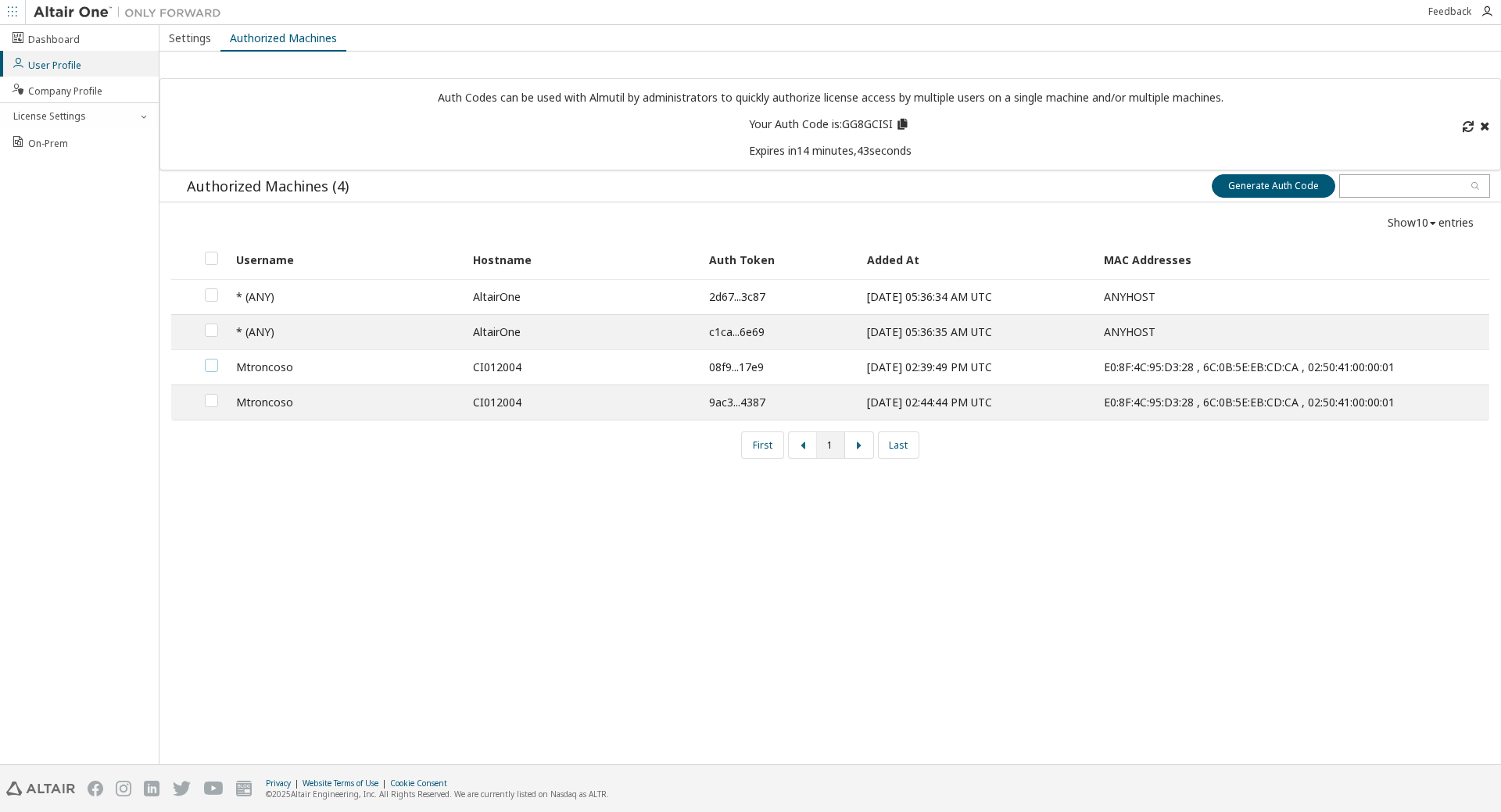 click at bounding box center [211, 359] 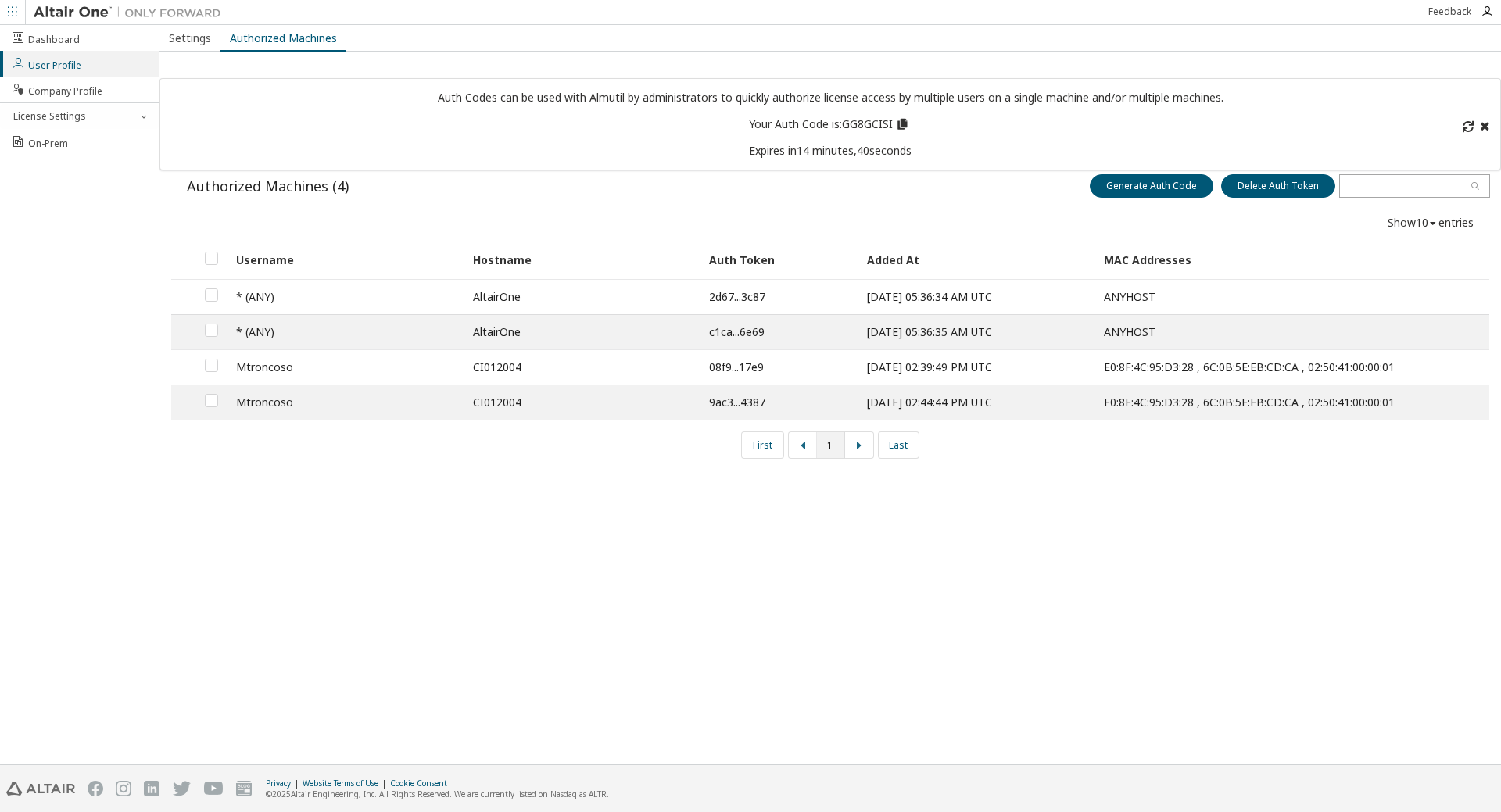 click on "Mtroncoso" at bounding box center [346, 367] 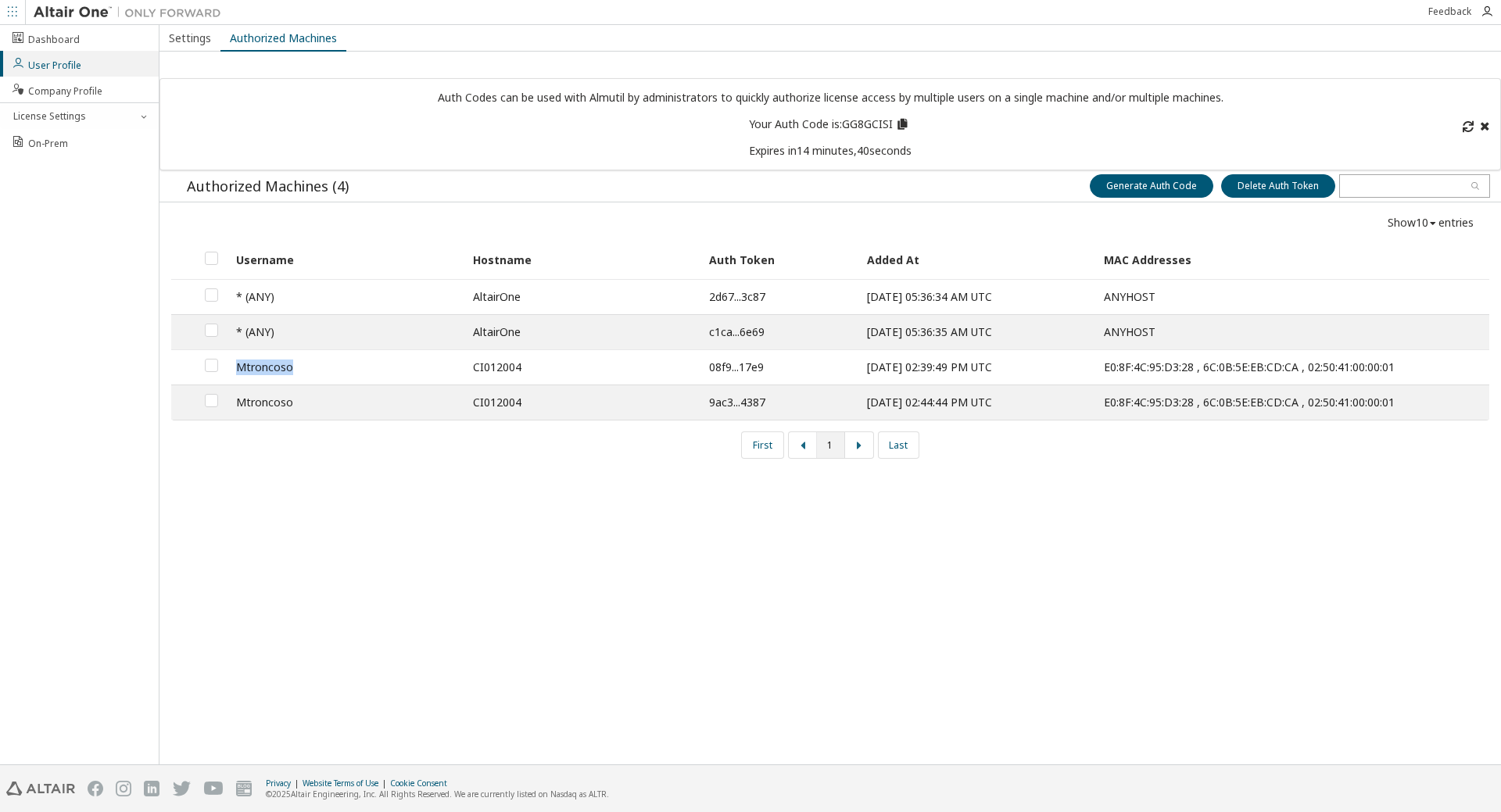 click on "Mtroncoso" at bounding box center [346, 367] 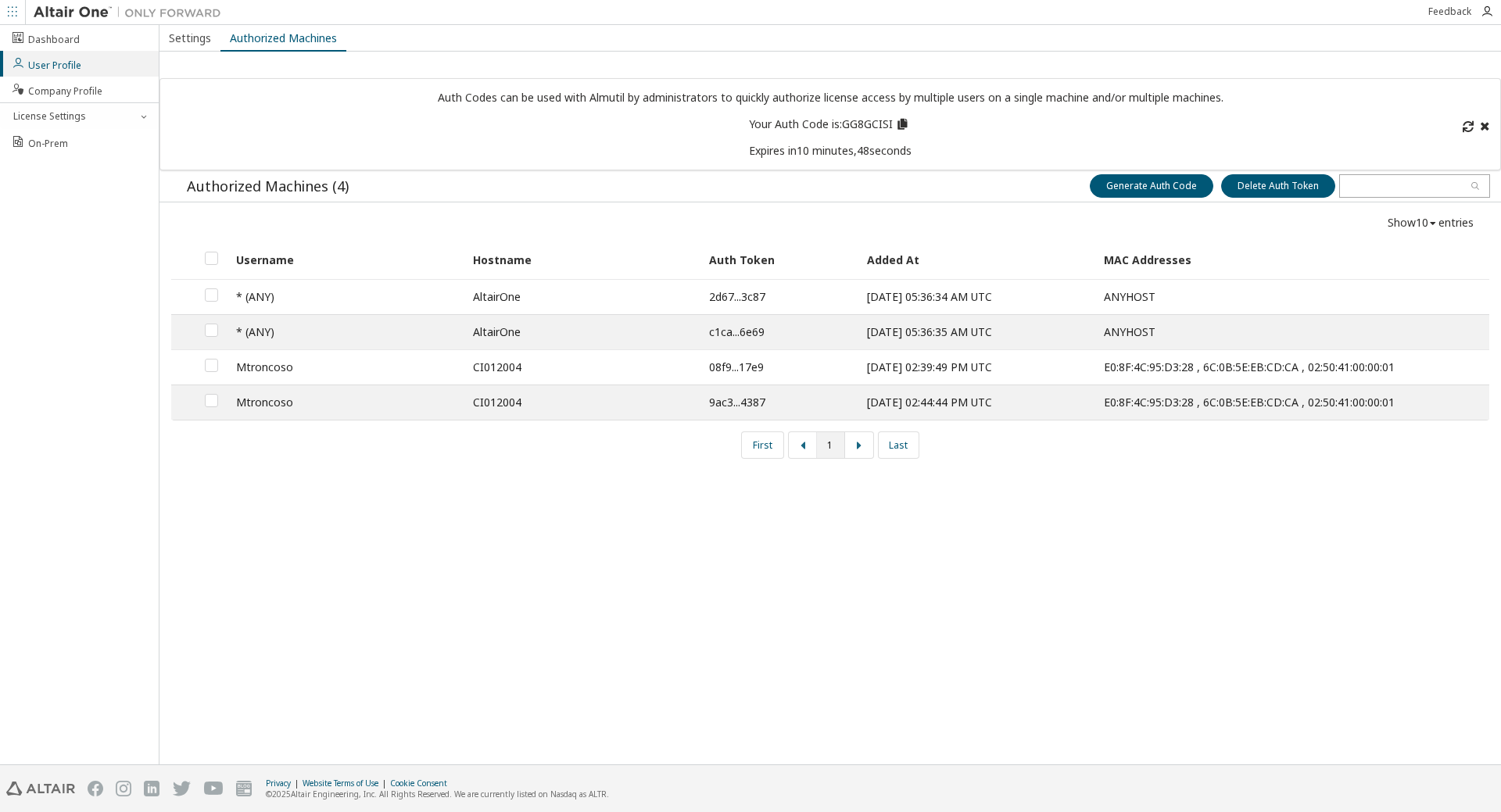 click on "Your Auth Code is:  GG8GCISI" at bounding box center [830, 124] 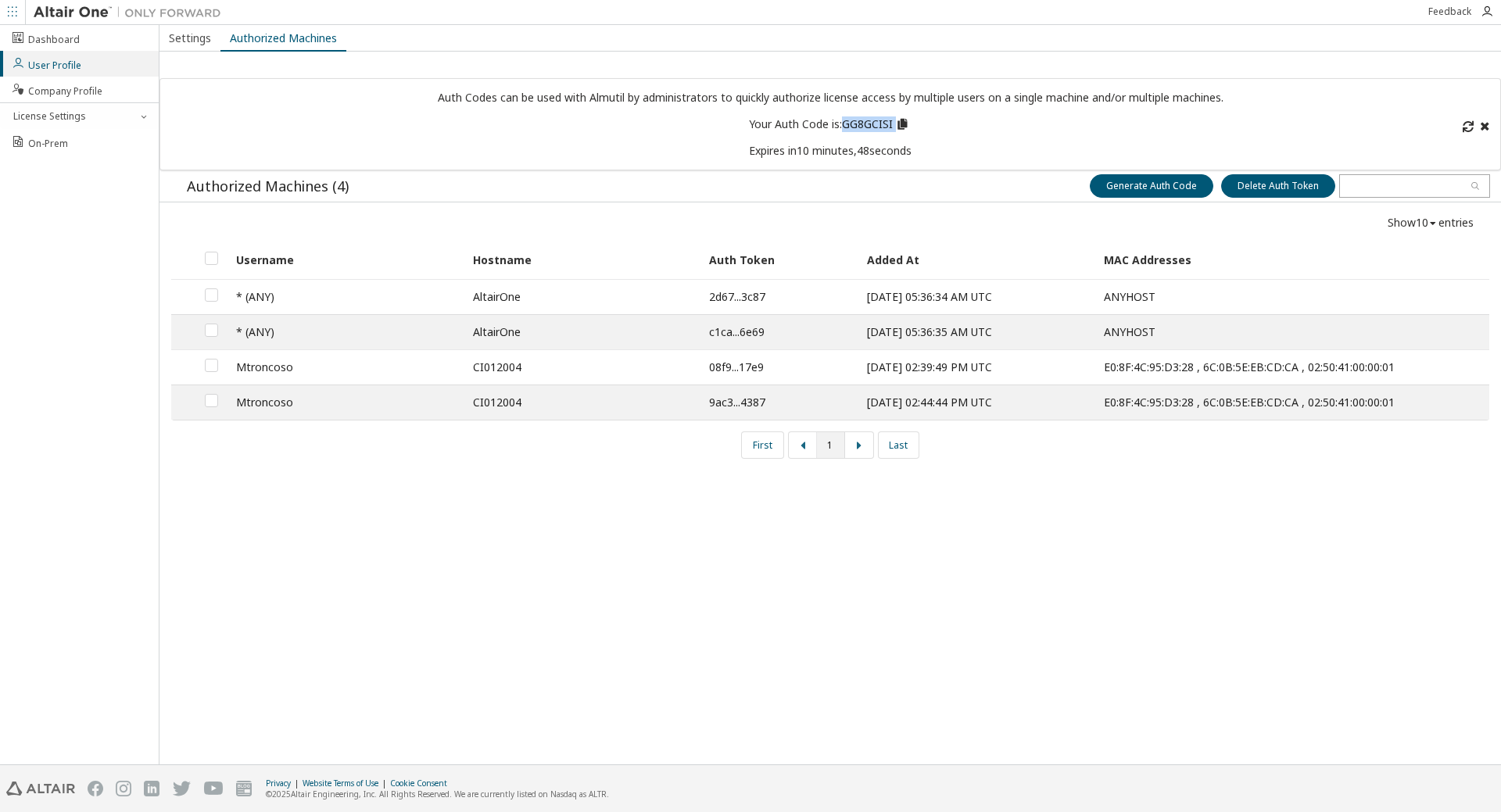 click on "Your Auth Code is:  GG8GCISI" at bounding box center (830, 124) 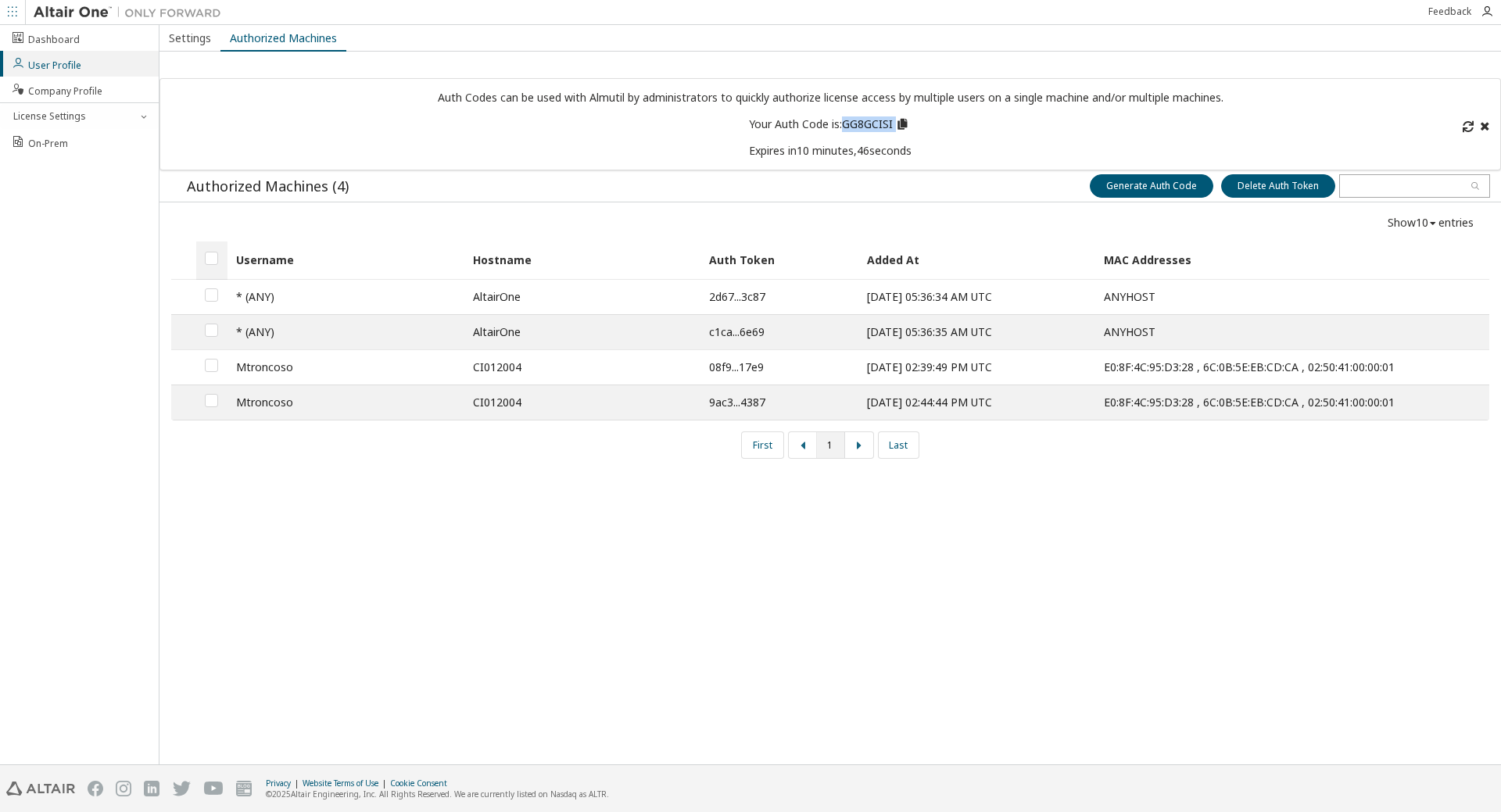copy on "GG8GCISI" 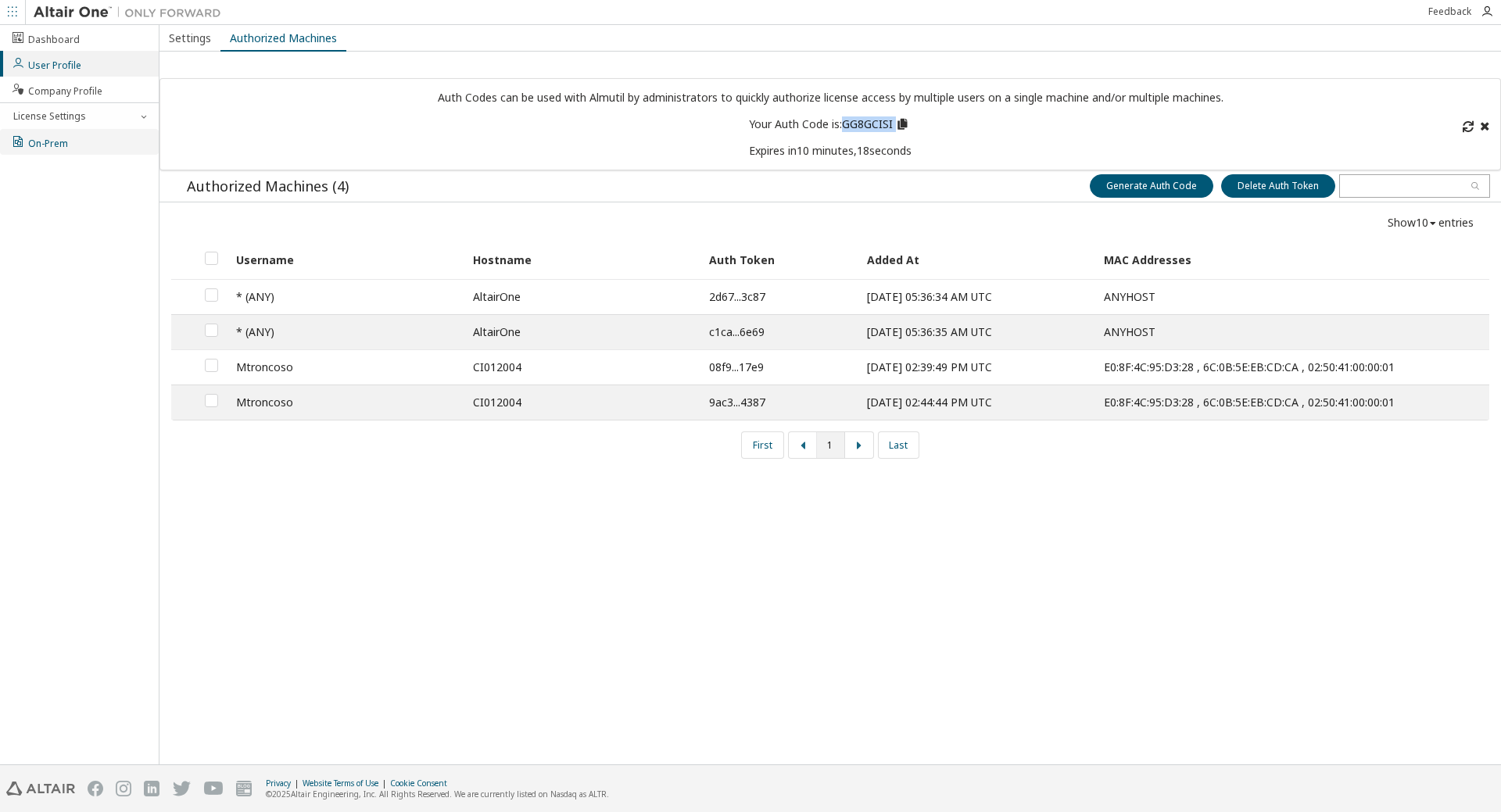 click on "On-Prem" at bounding box center [39, 141] 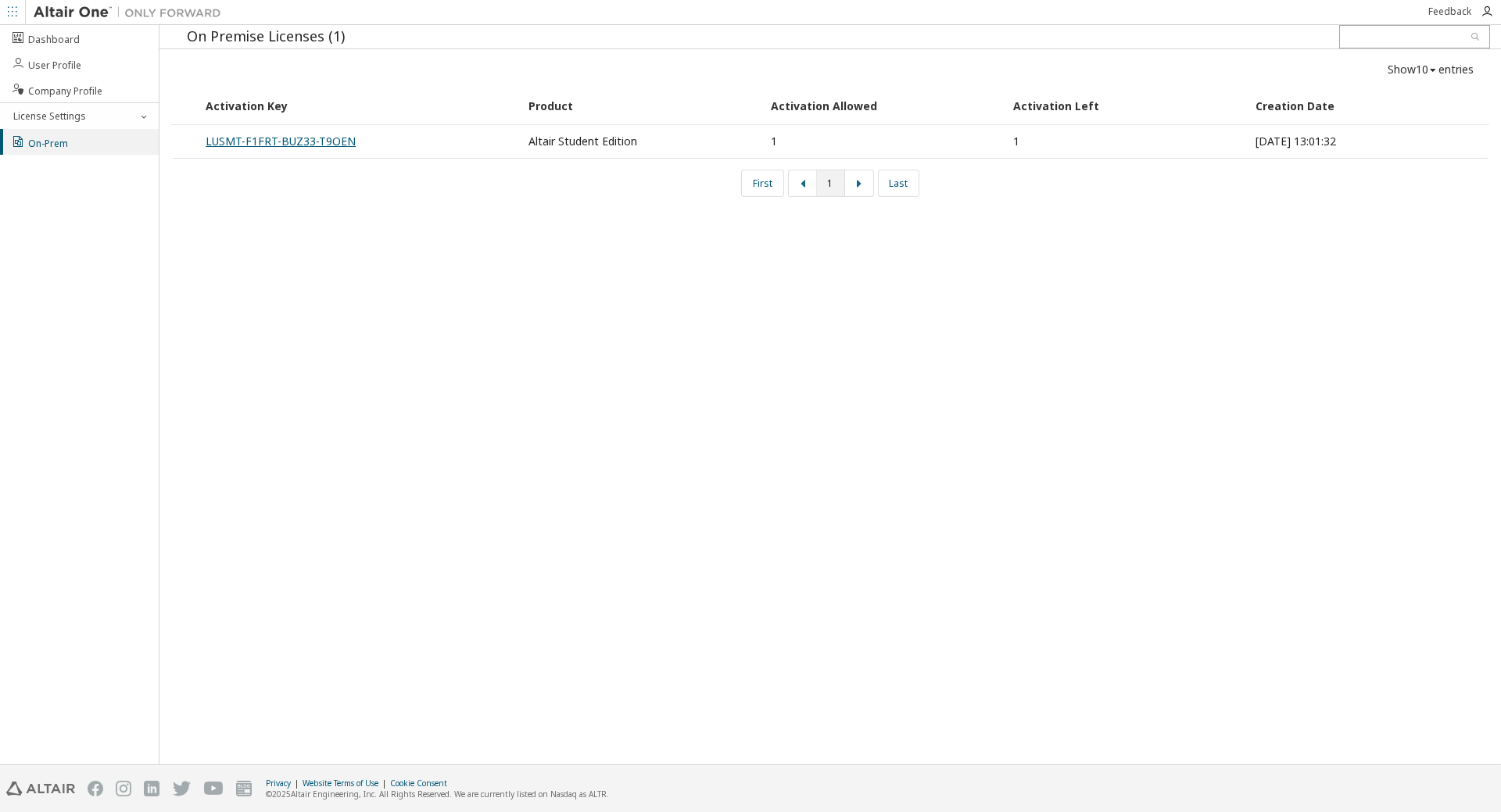 click on "LUSMT-F1FRT-BUZ33-T9OEN" at bounding box center [281, 141] 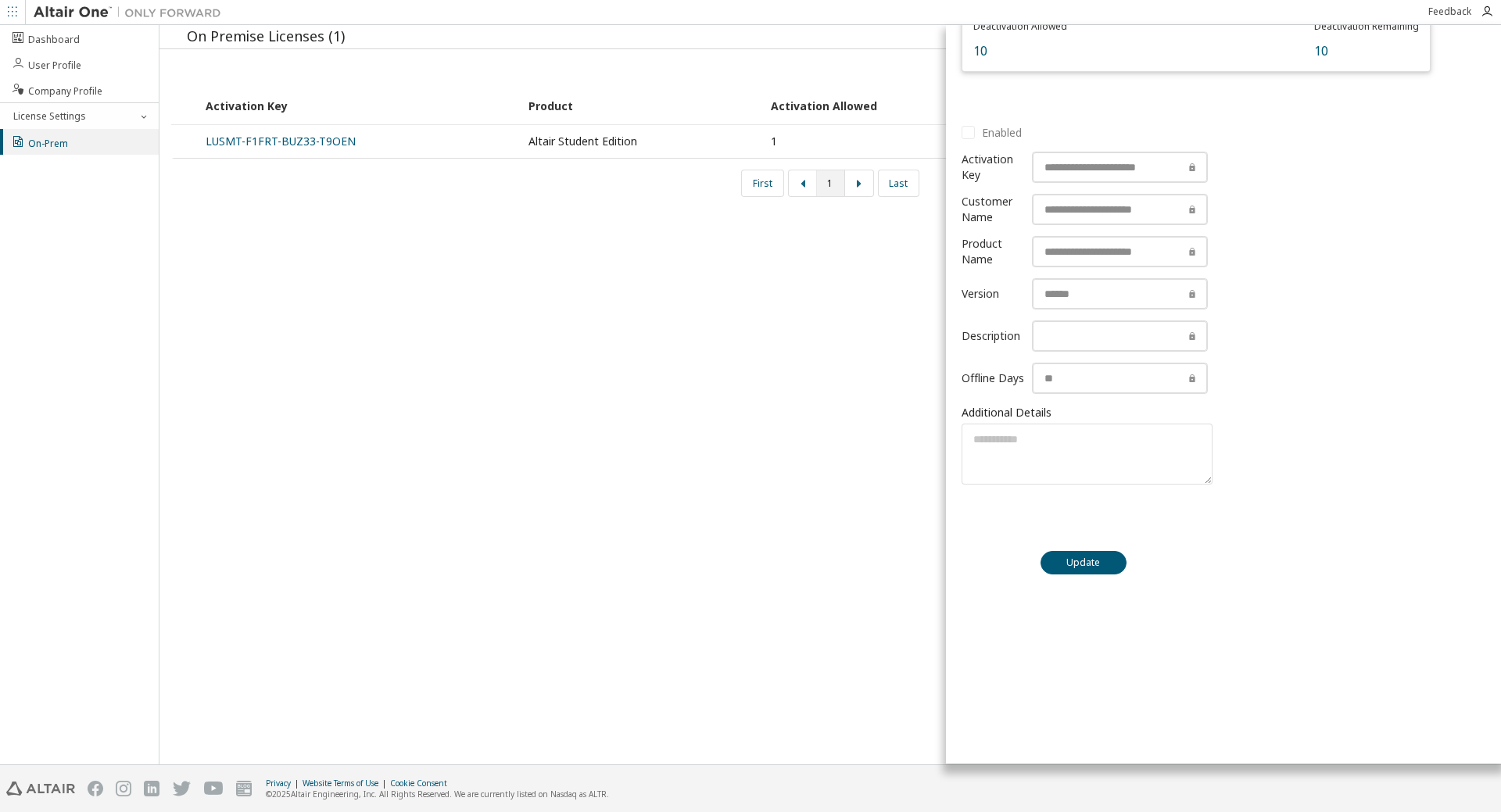 scroll, scrollTop: 0, scrollLeft: 0, axis: both 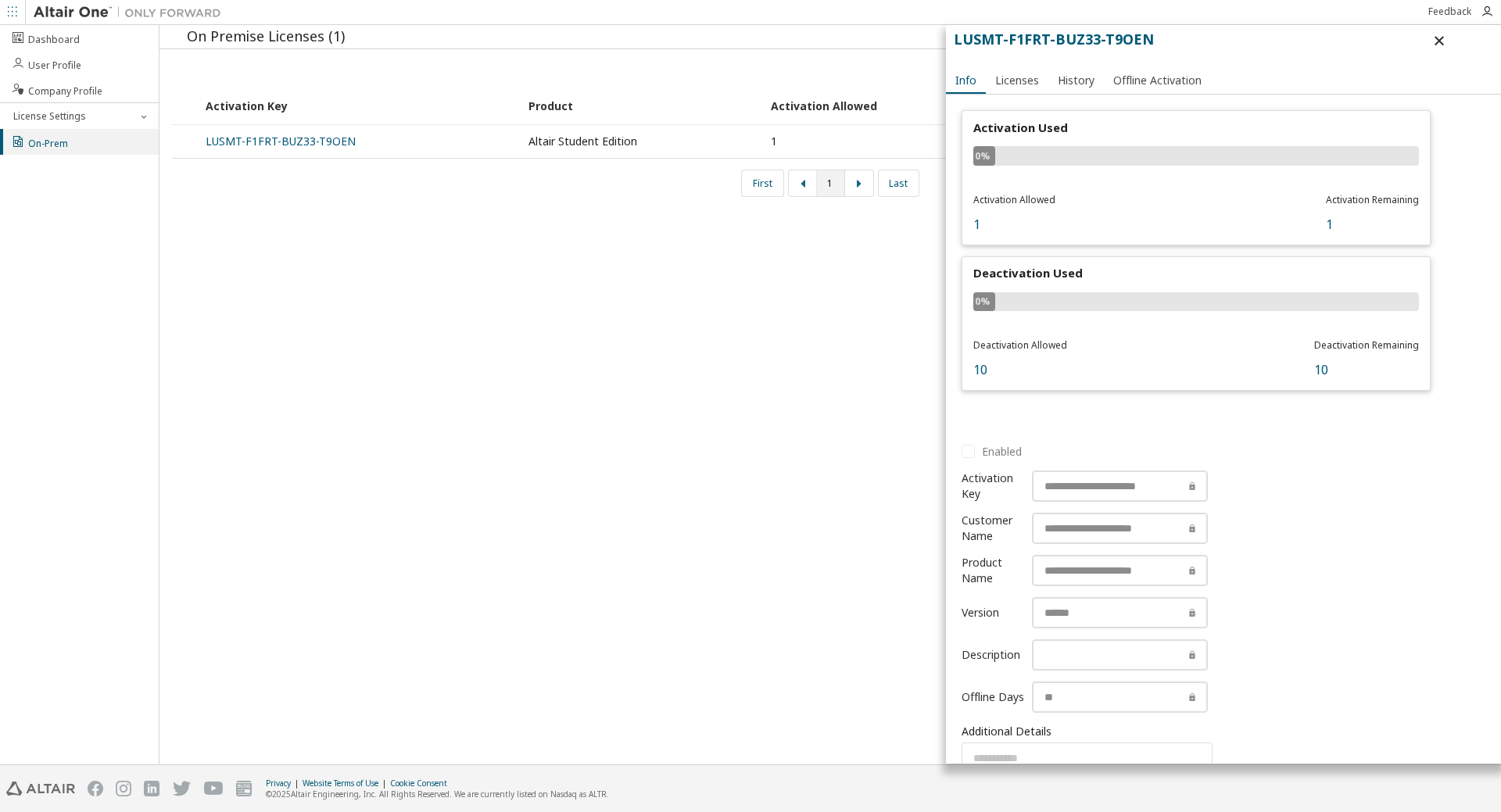 click on "Activation Used 0% Activation Allowed 1 Activation Remaining 1 Deactivation Used 0% Deactivation Allowed 10 Deactivation Remaining 10" at bounding box center [1200, 256] 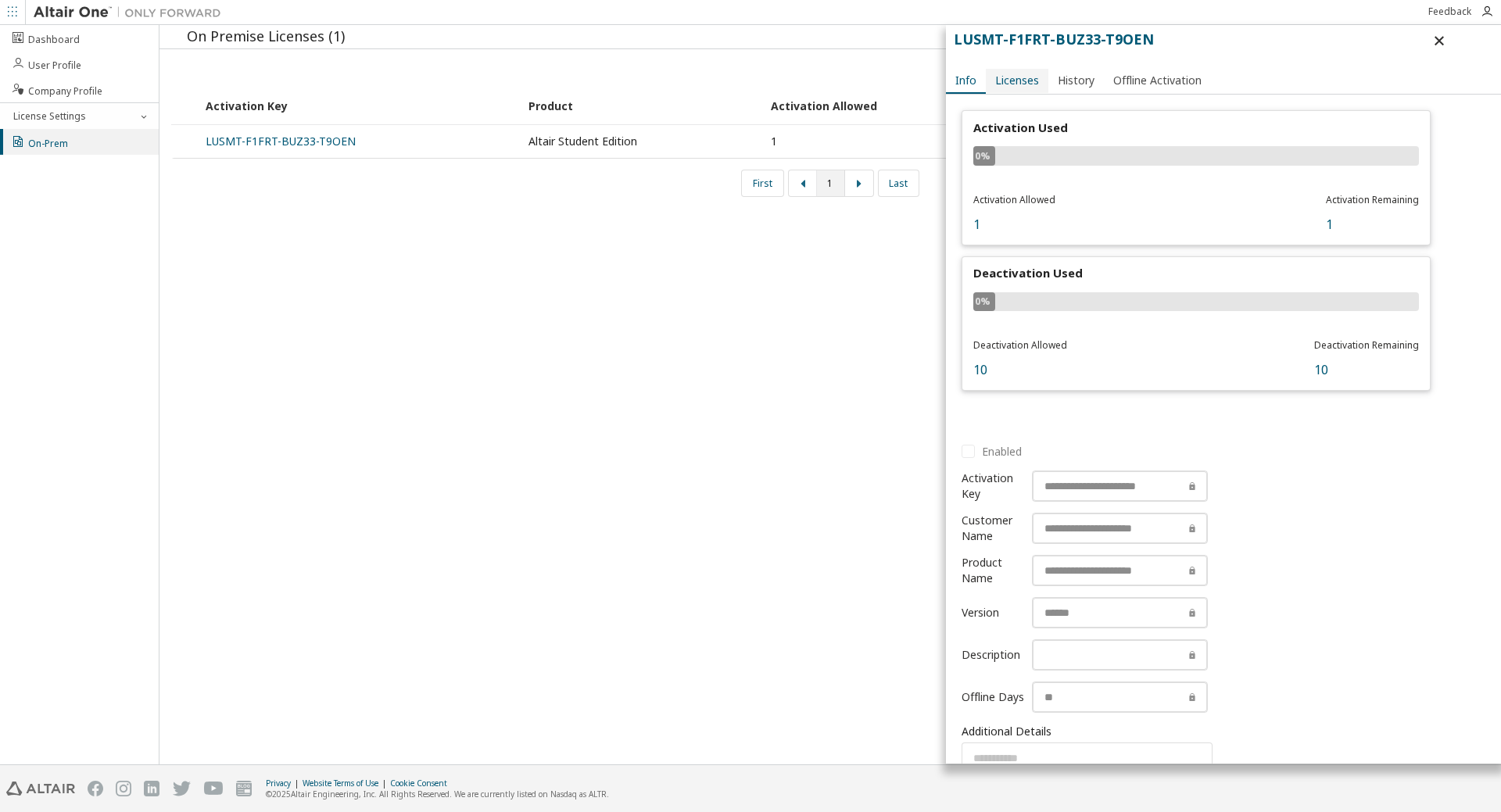 click on "Licenses" at bounding box center [1017, 80] 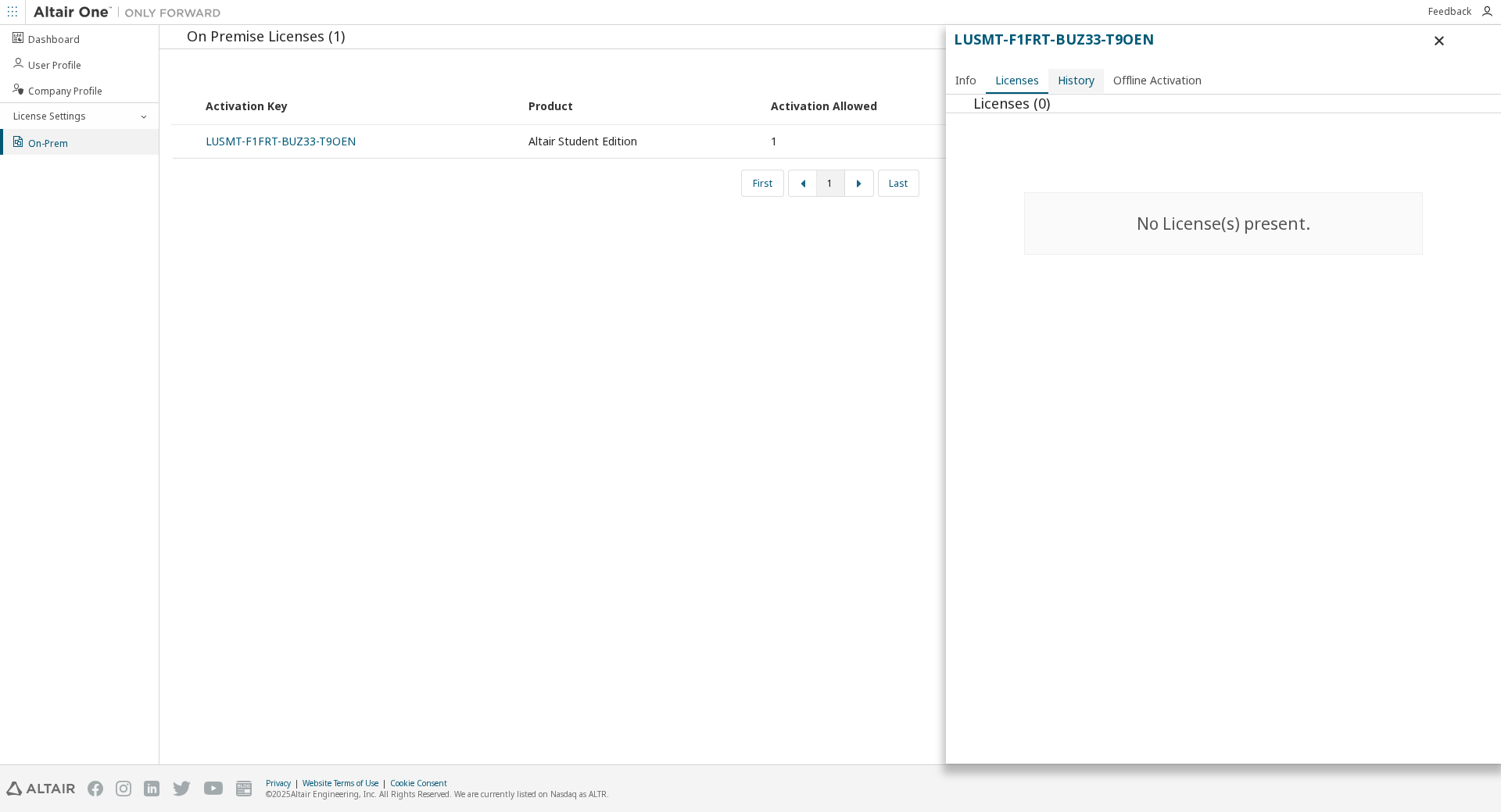 click on "History" at bounding box center [1076, 80] 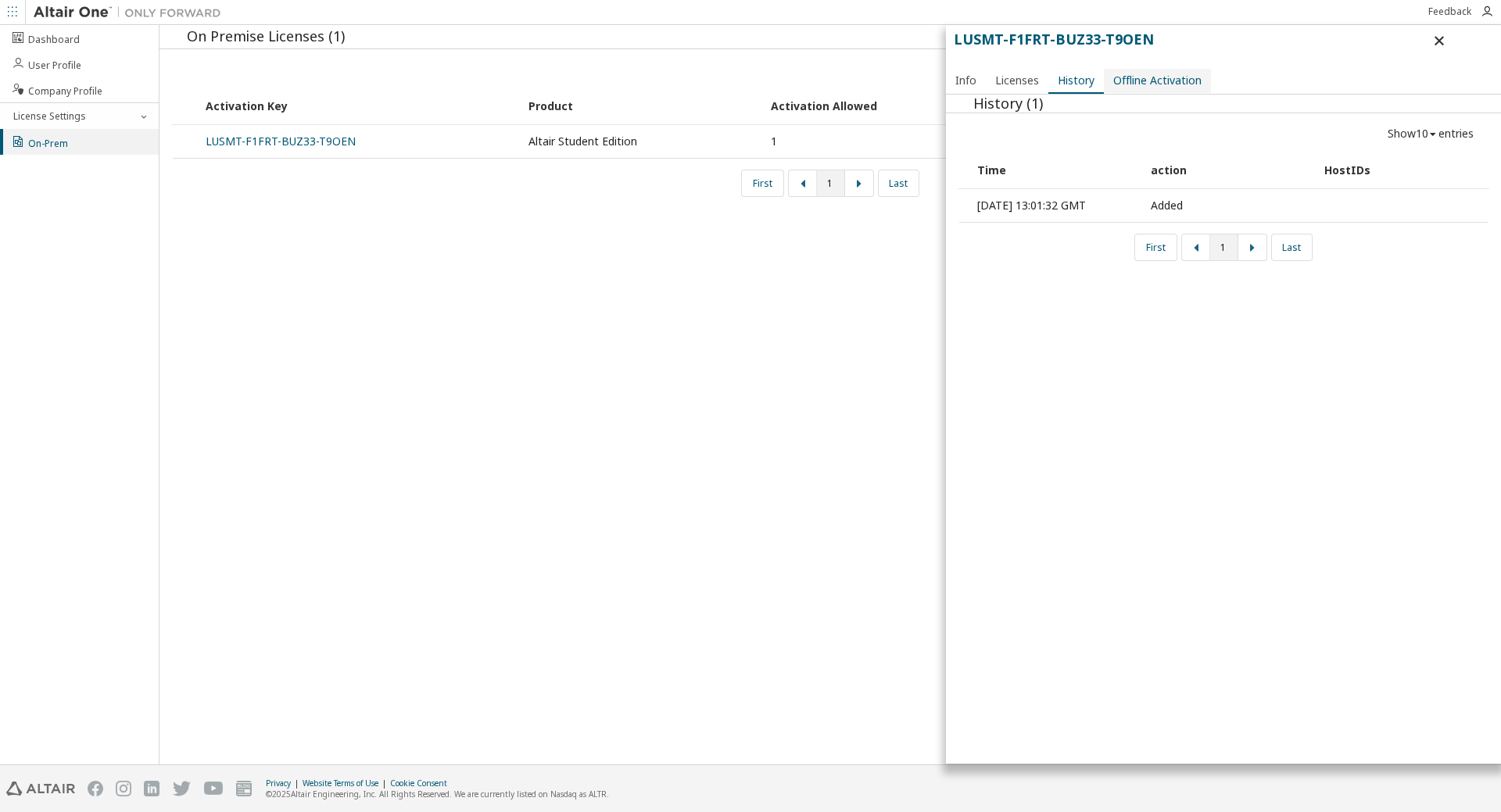 click on "Offline Activation" at bounding box center [1157, 80] 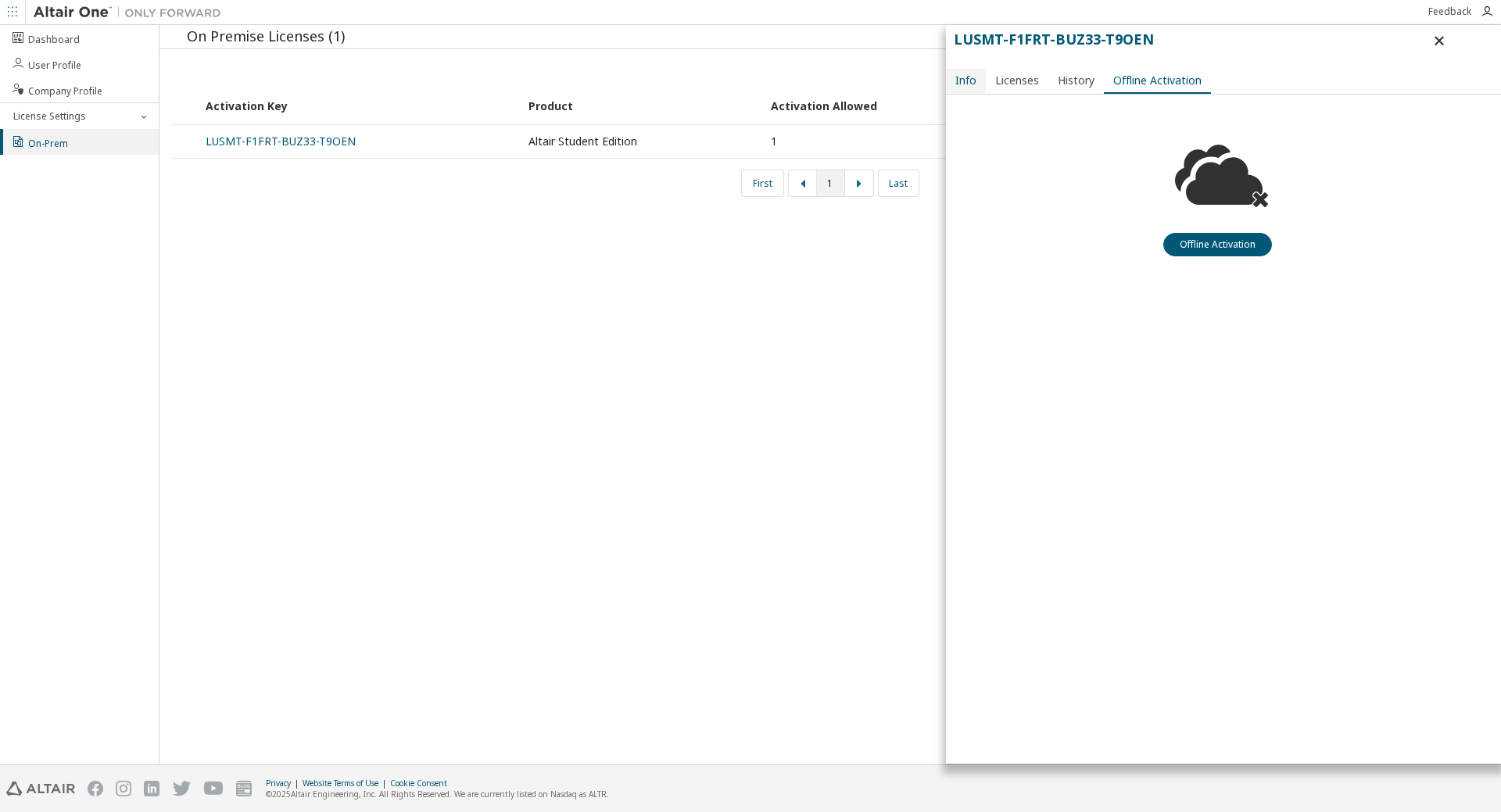 click on "Info" at bounding box center (965, 80) 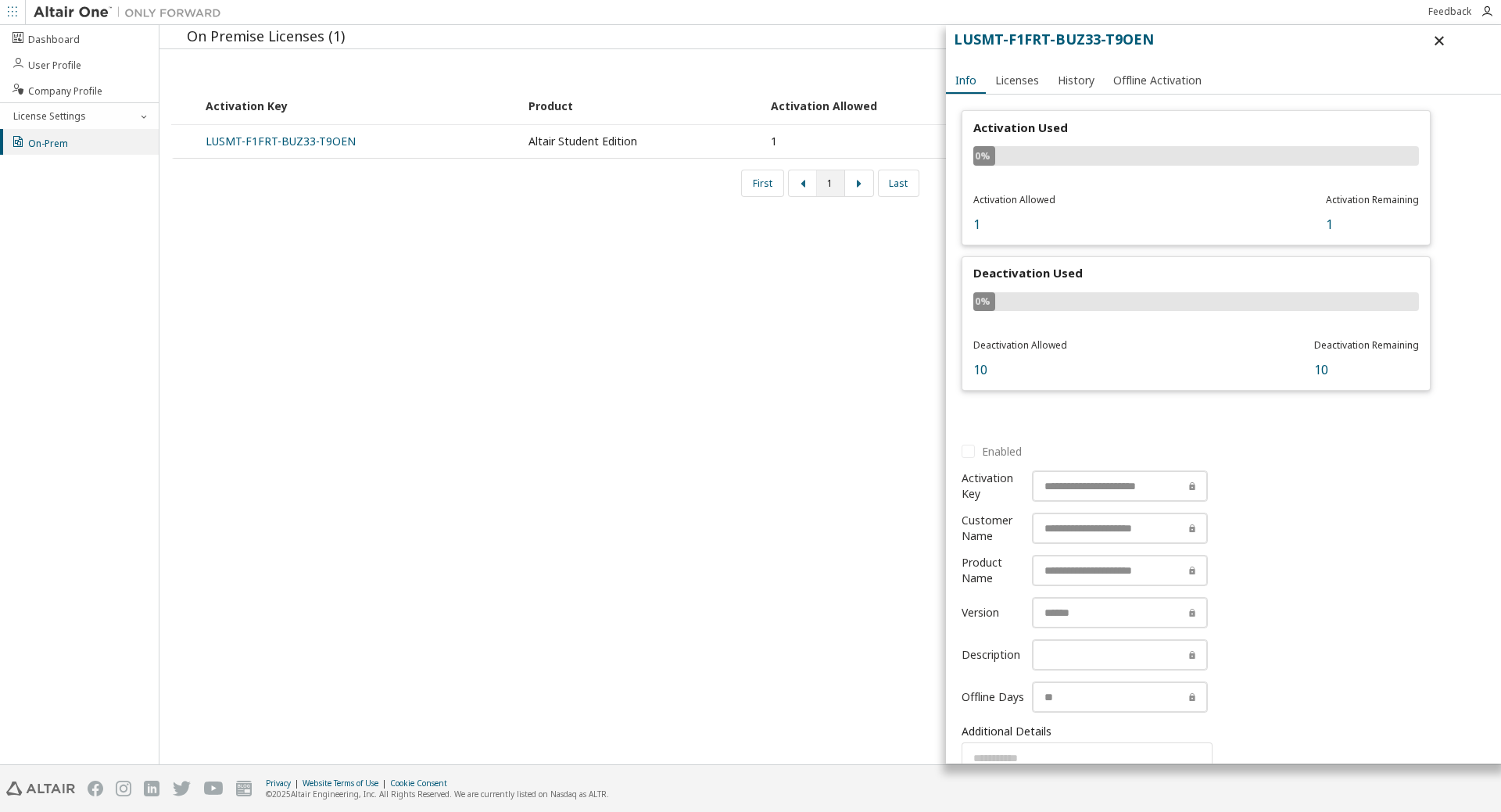 click at bounding box center [1439, 41] 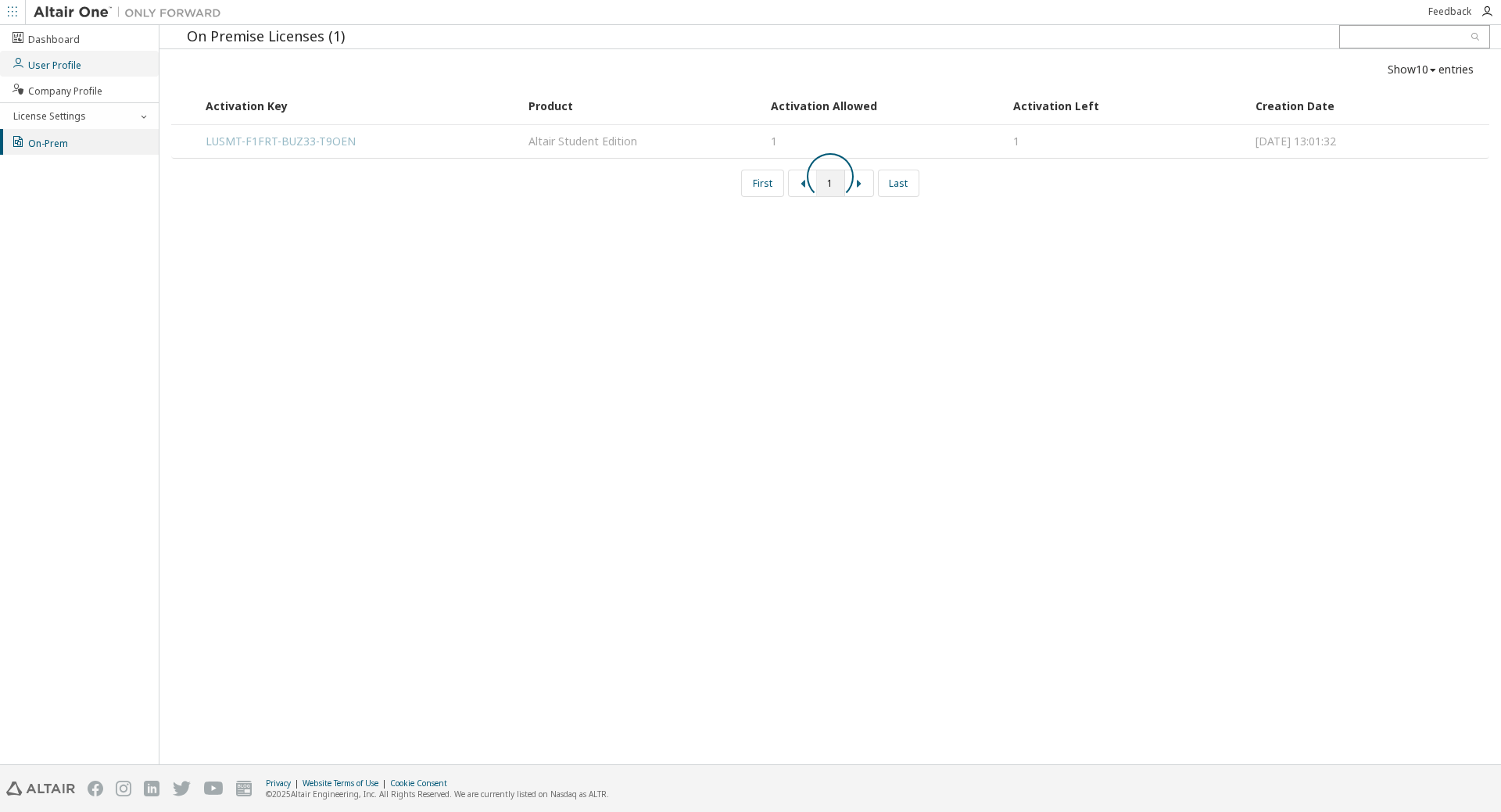 click on "User Profile" at bounding box center [46, 63] 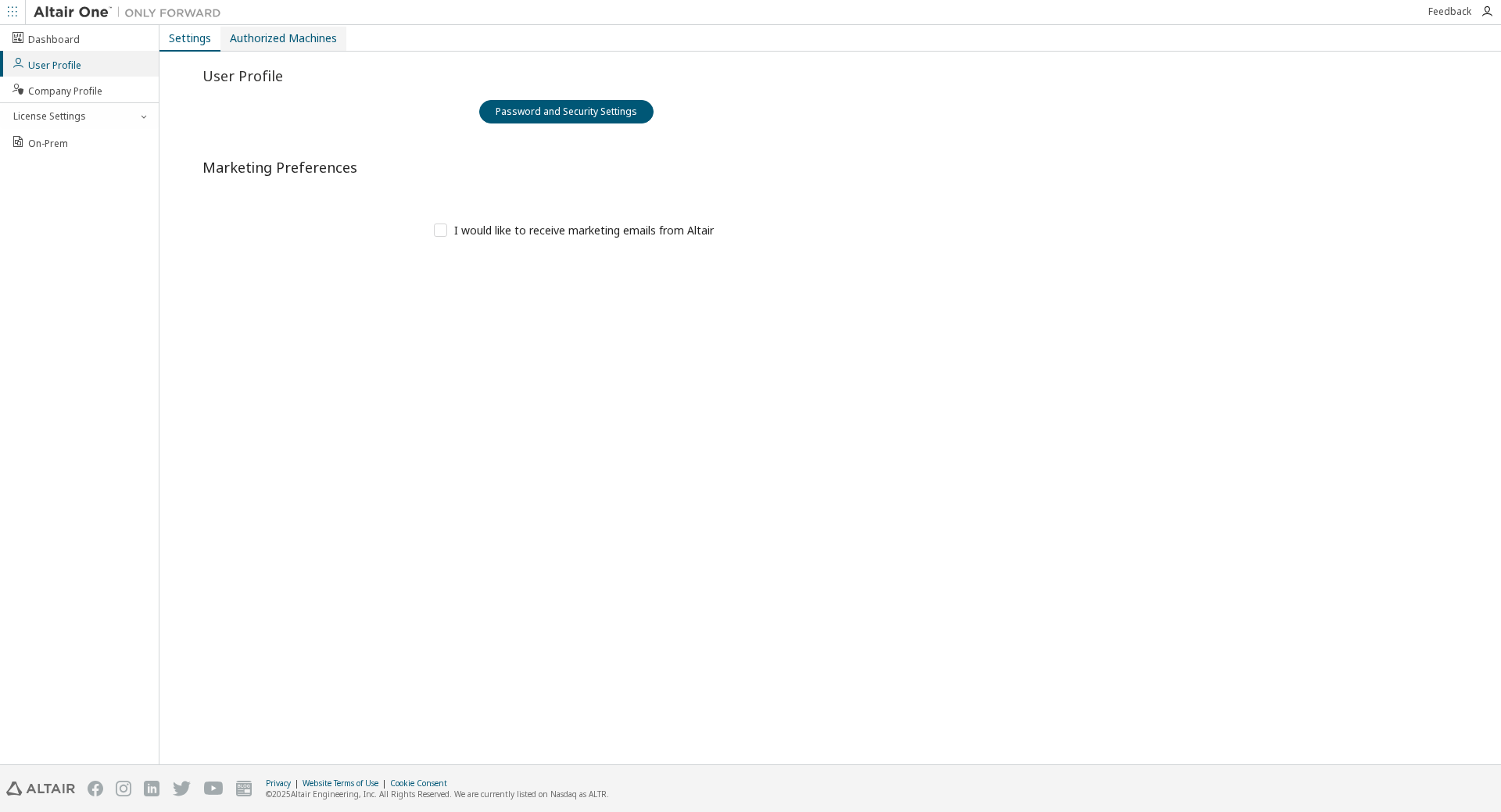 click on "Authorized Machines" at bounding box center [283, 38] 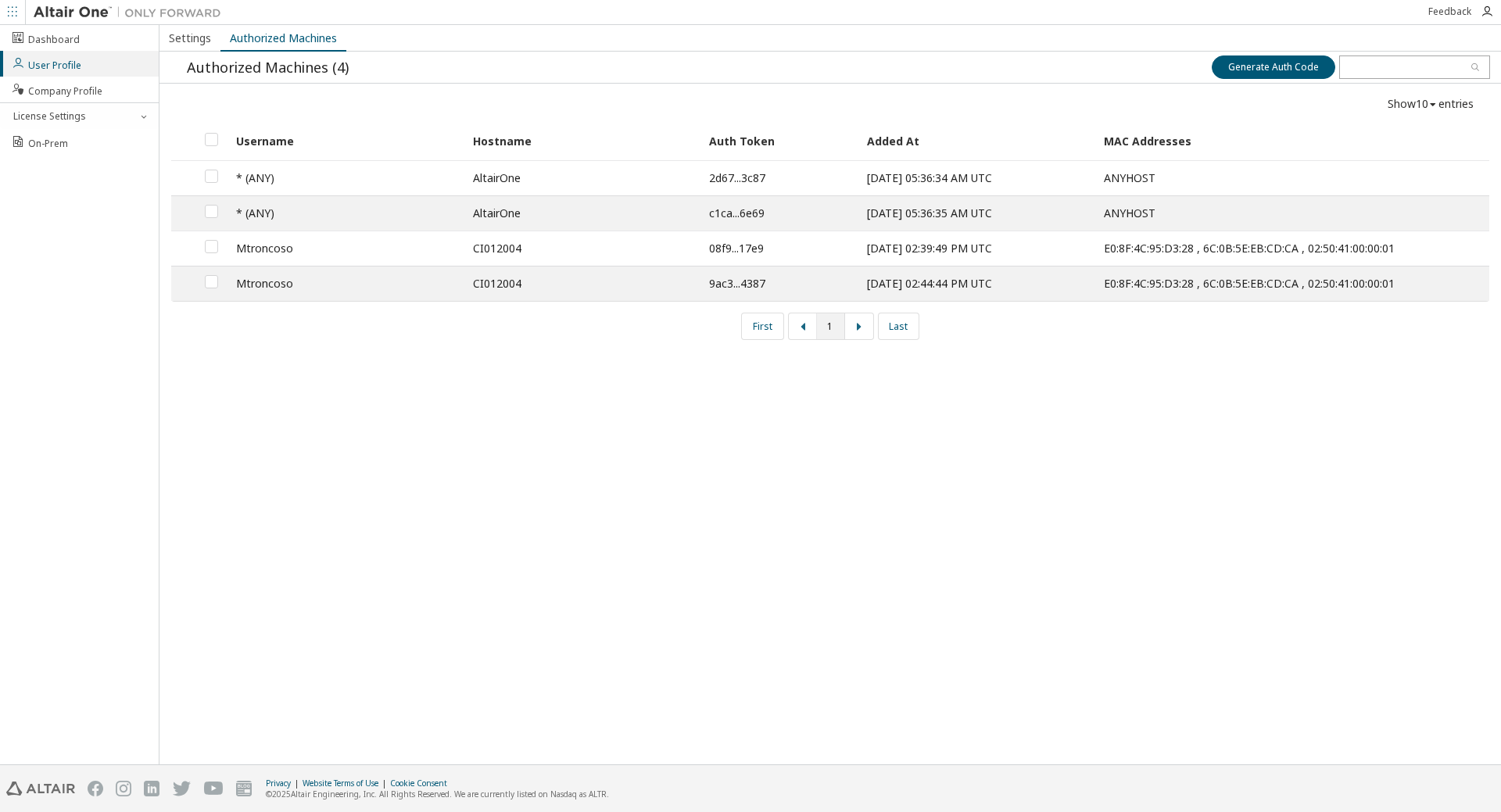 click on "2025-07-05 05:36:35 AM UTC" at bounding box center (976, 213) 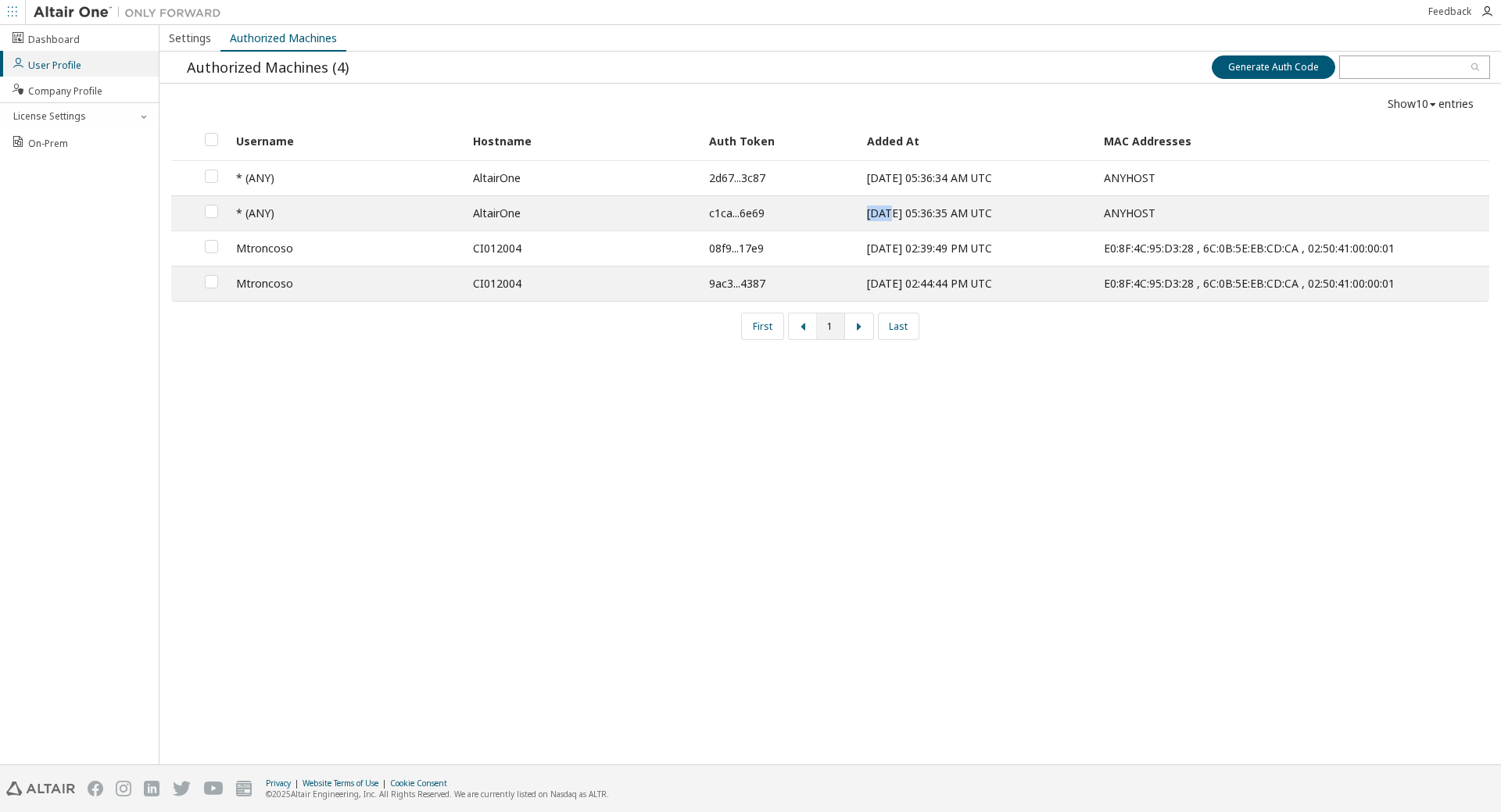 click on "2025-07-05 05:36:35 AM UTC" at bounding box center (976, 213) 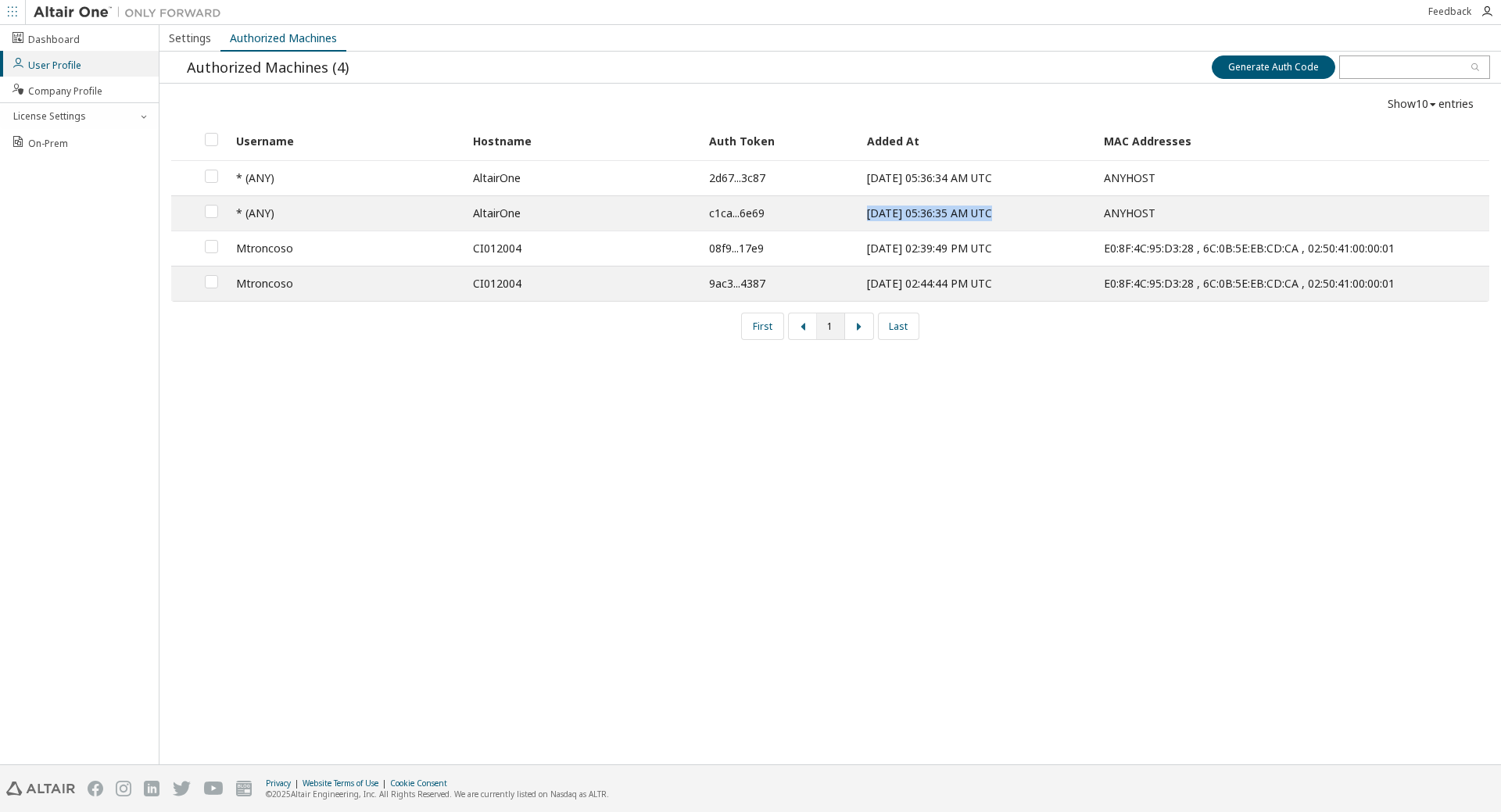 click on "2025-07-05 05:36:35 AM UTC" at bounding box center (976, 213) 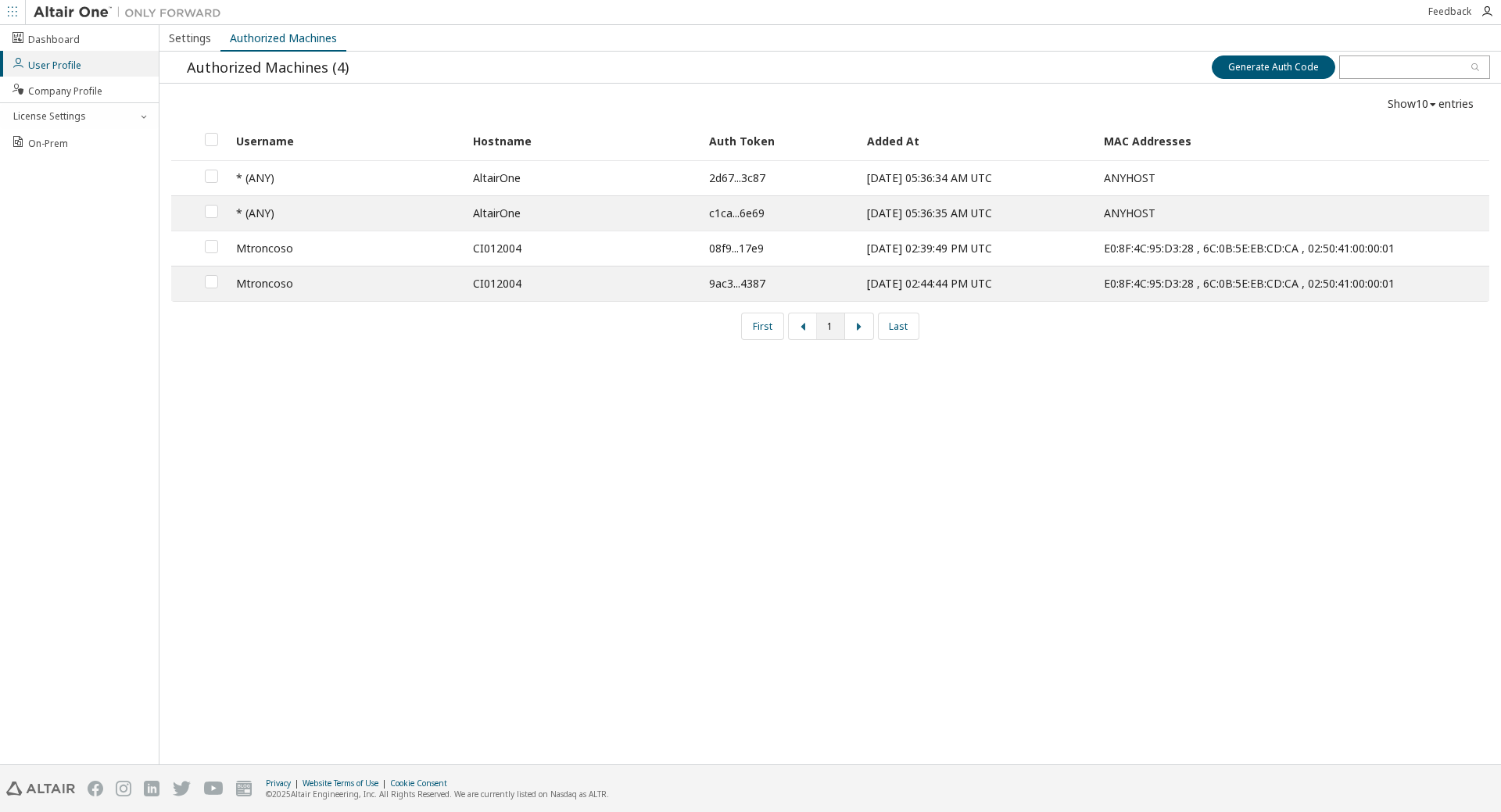 click on "c1ca...6e69" at bounding box center (779, 213) 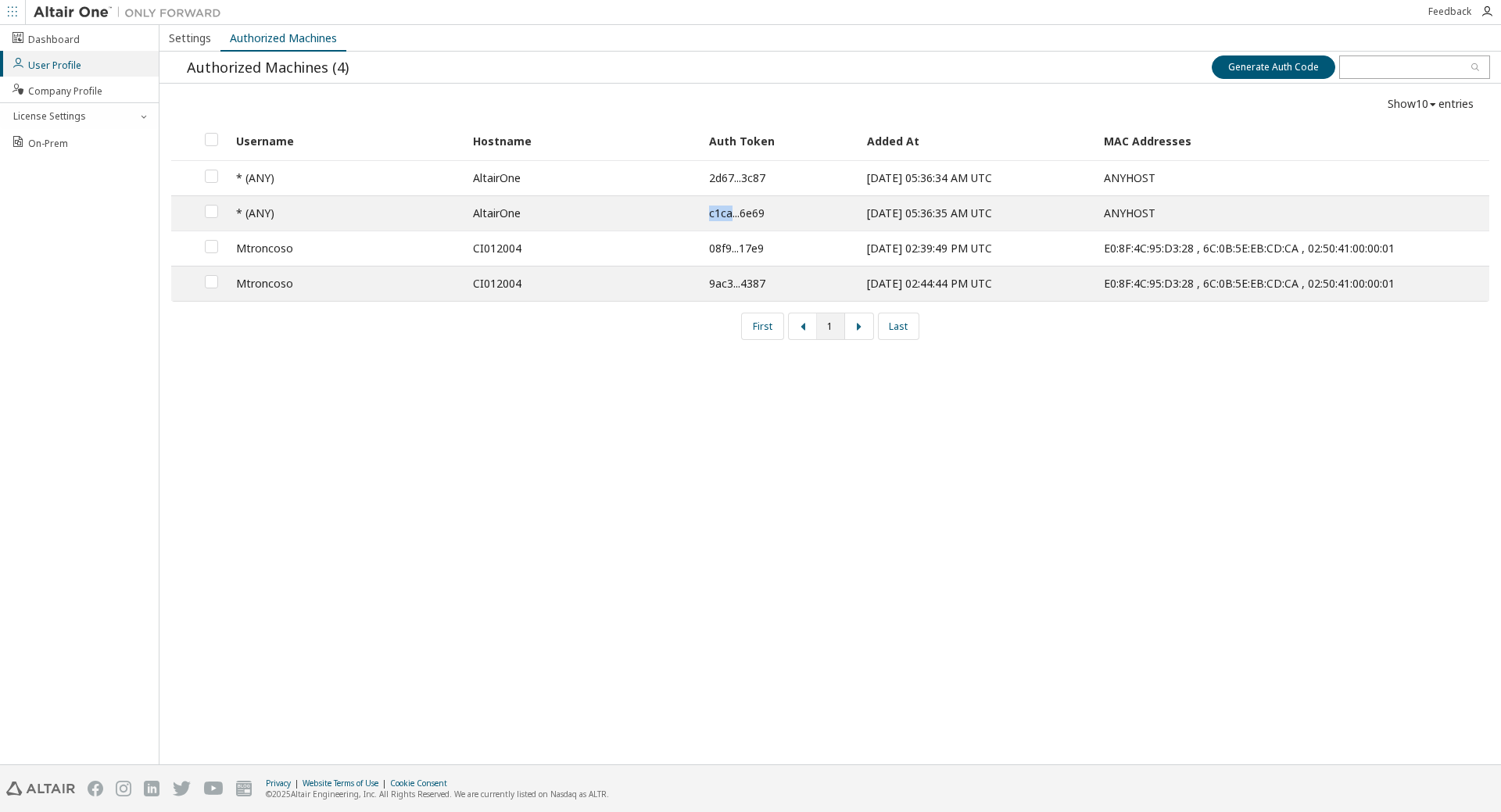 click on "c1ca...6e69" at bounding box center (779, 213) 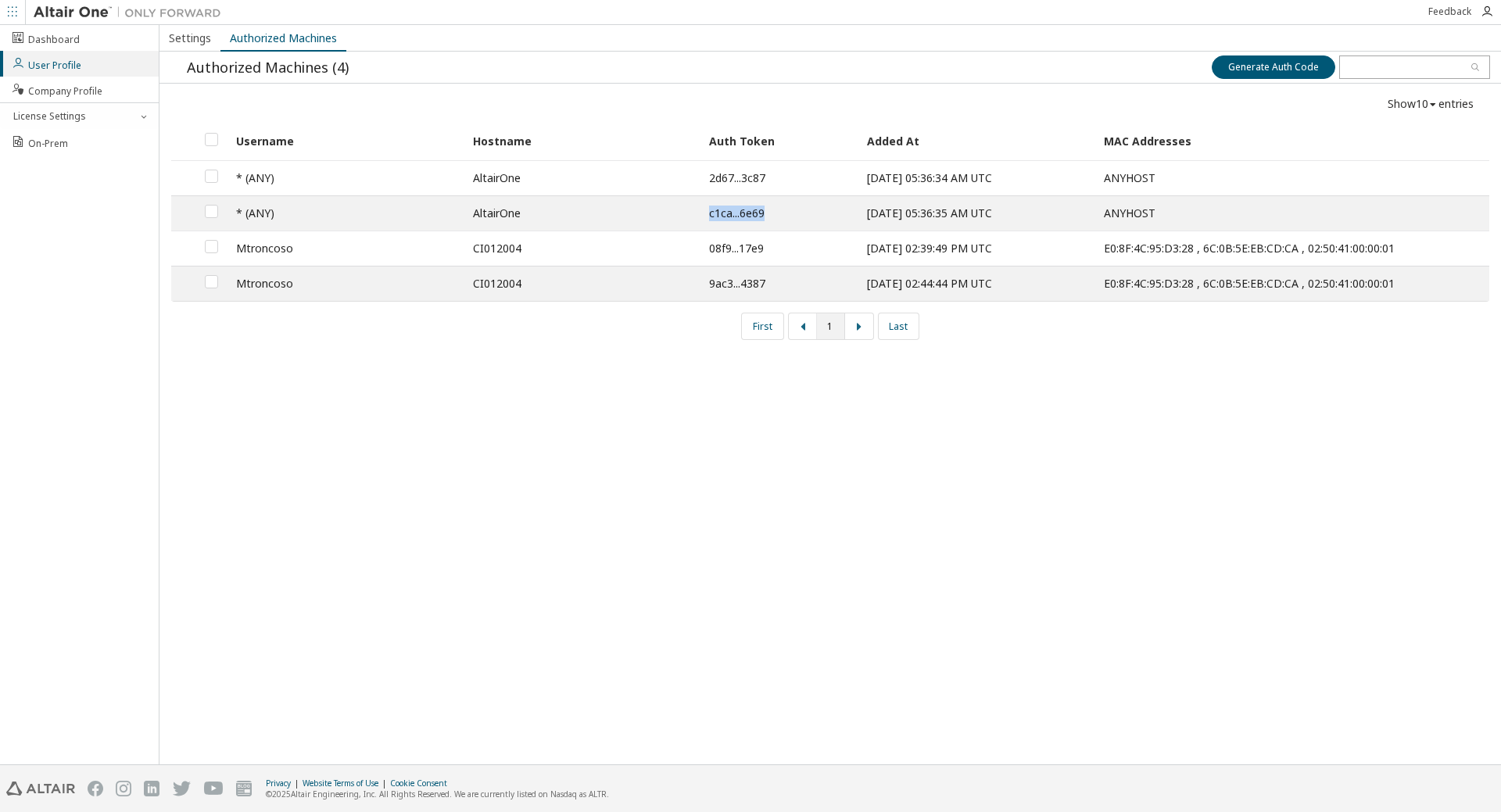 click on "c1ca...6e69" at bounding box center (779, 213) 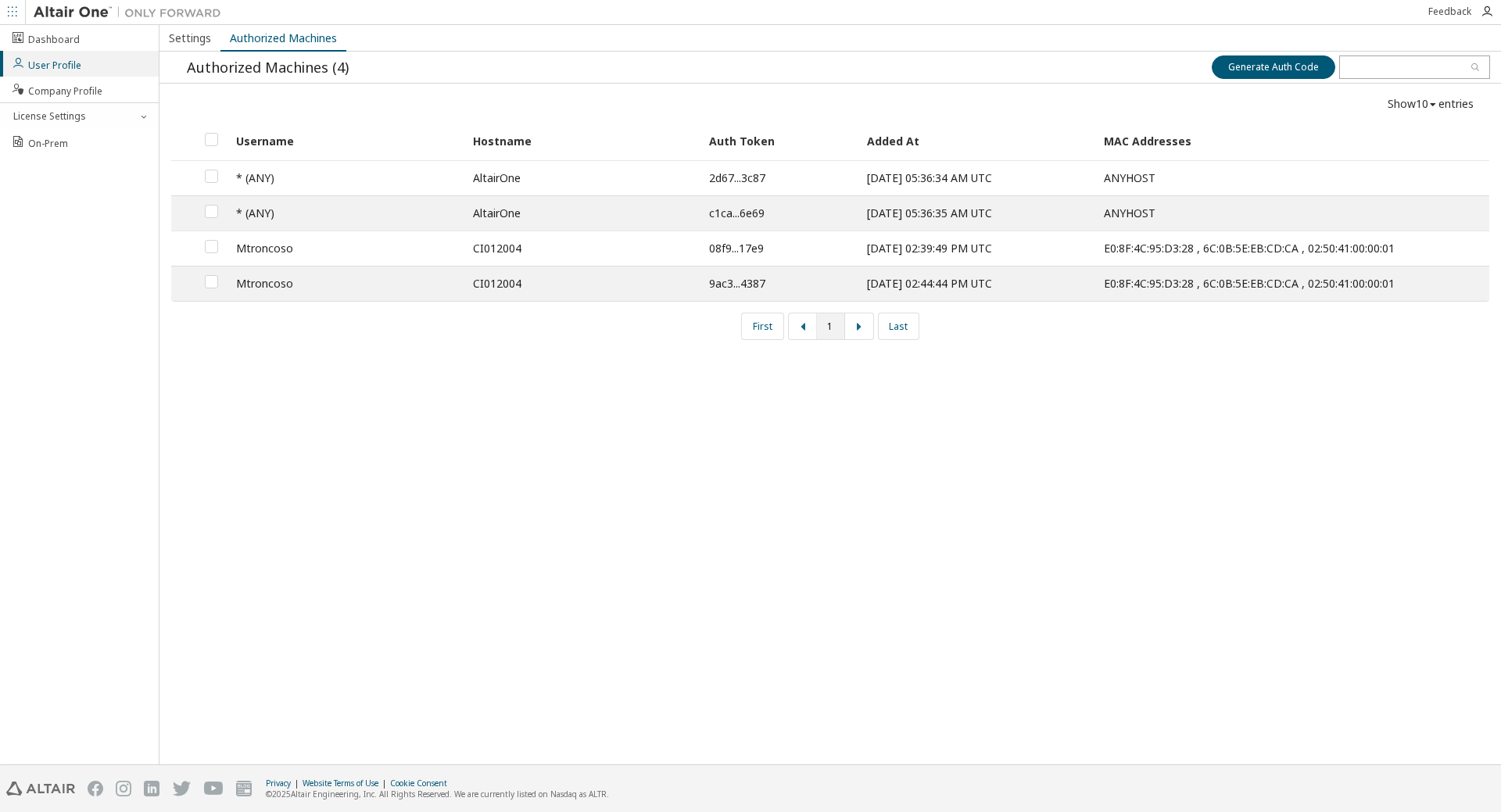 drag, startPoint x: 321, startPoint y: 462, endPoint x: 165, endPoint y: 427, distance: 159.87808 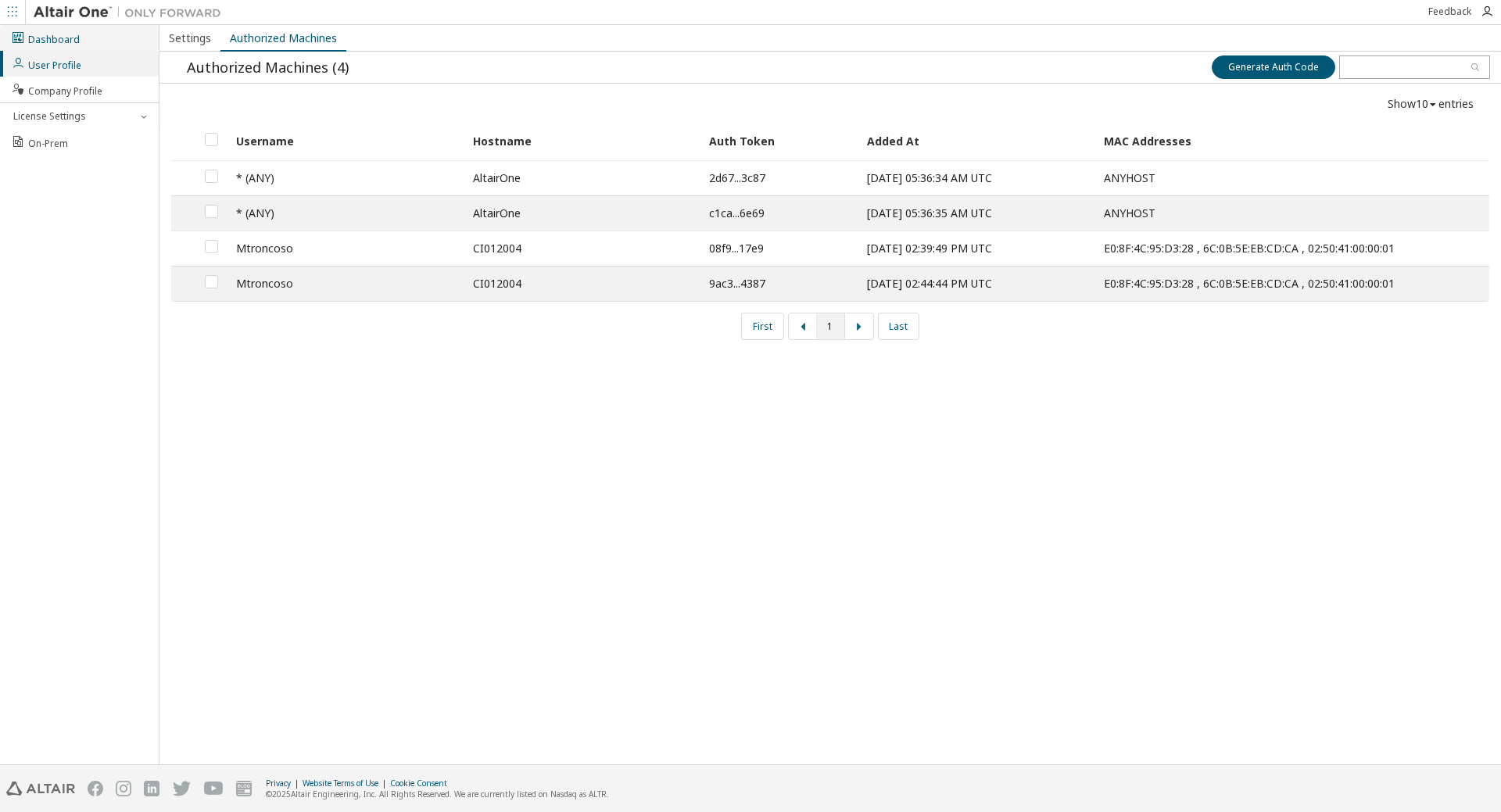 click on "Dashboard" at bounding box center [45, 38] 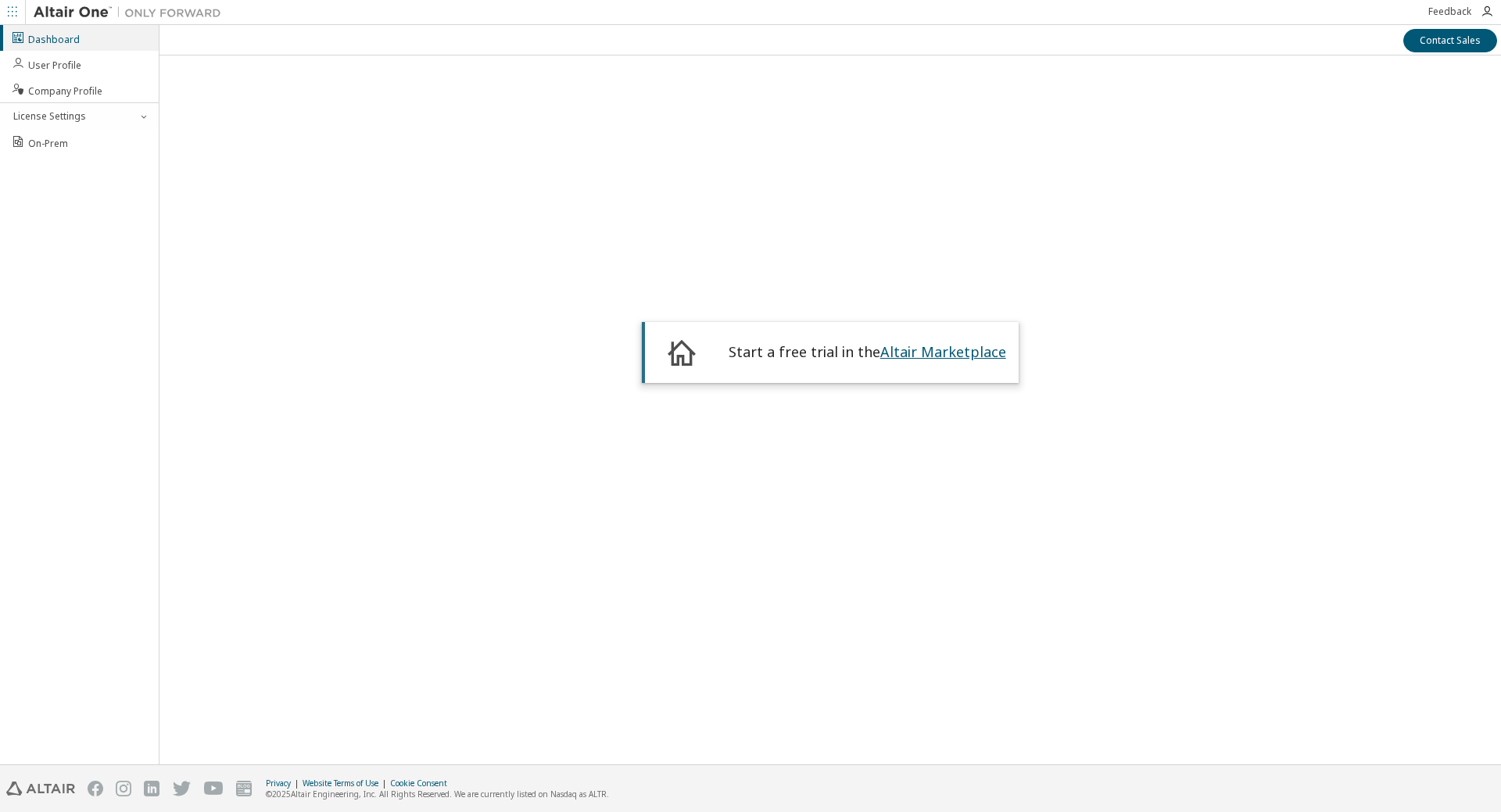 click on "Altair Marketplace" at bounding box center [943, 352] 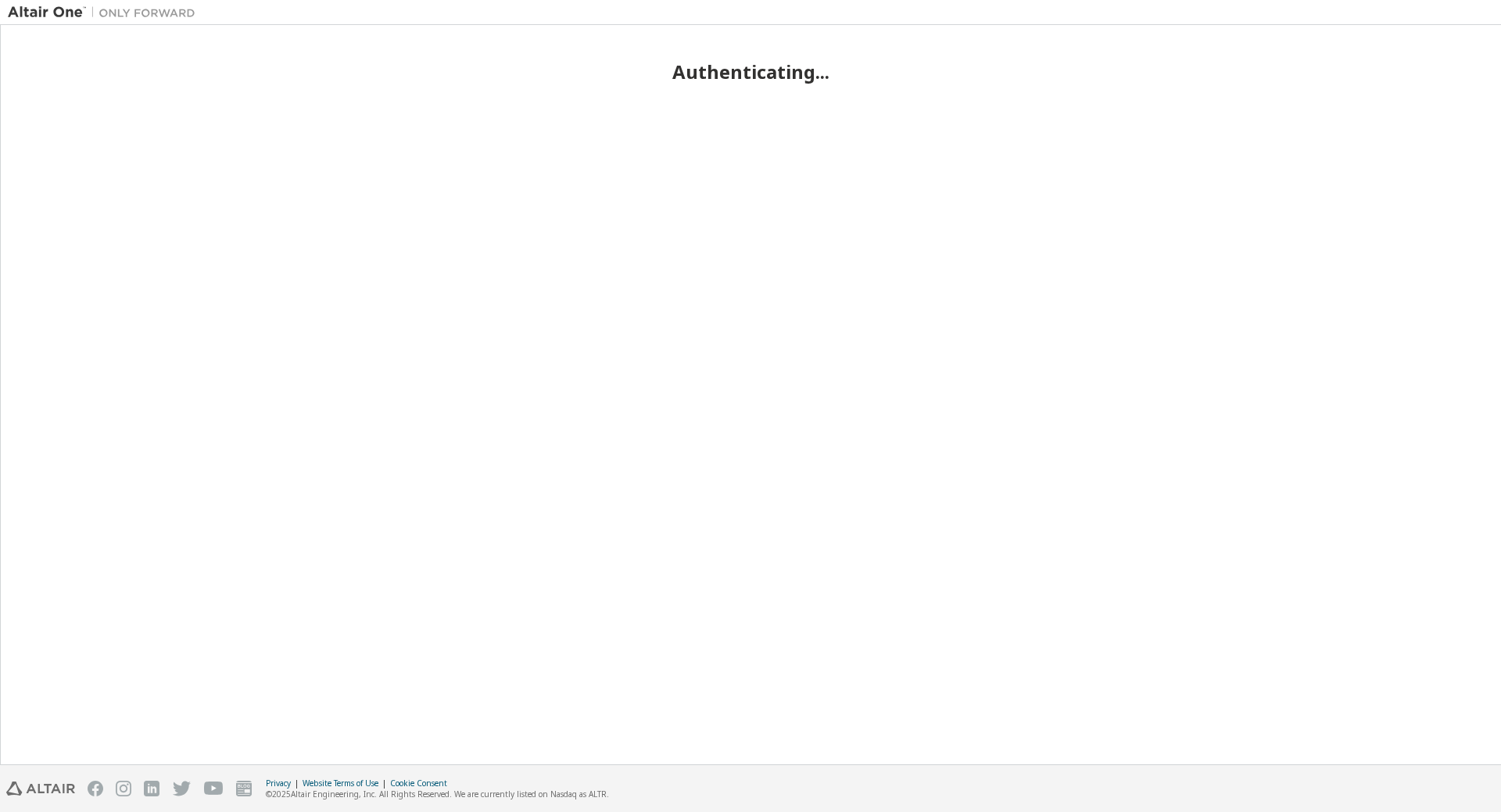 scroll, scrollTop: 0, scrollLeft: 0, axis: both 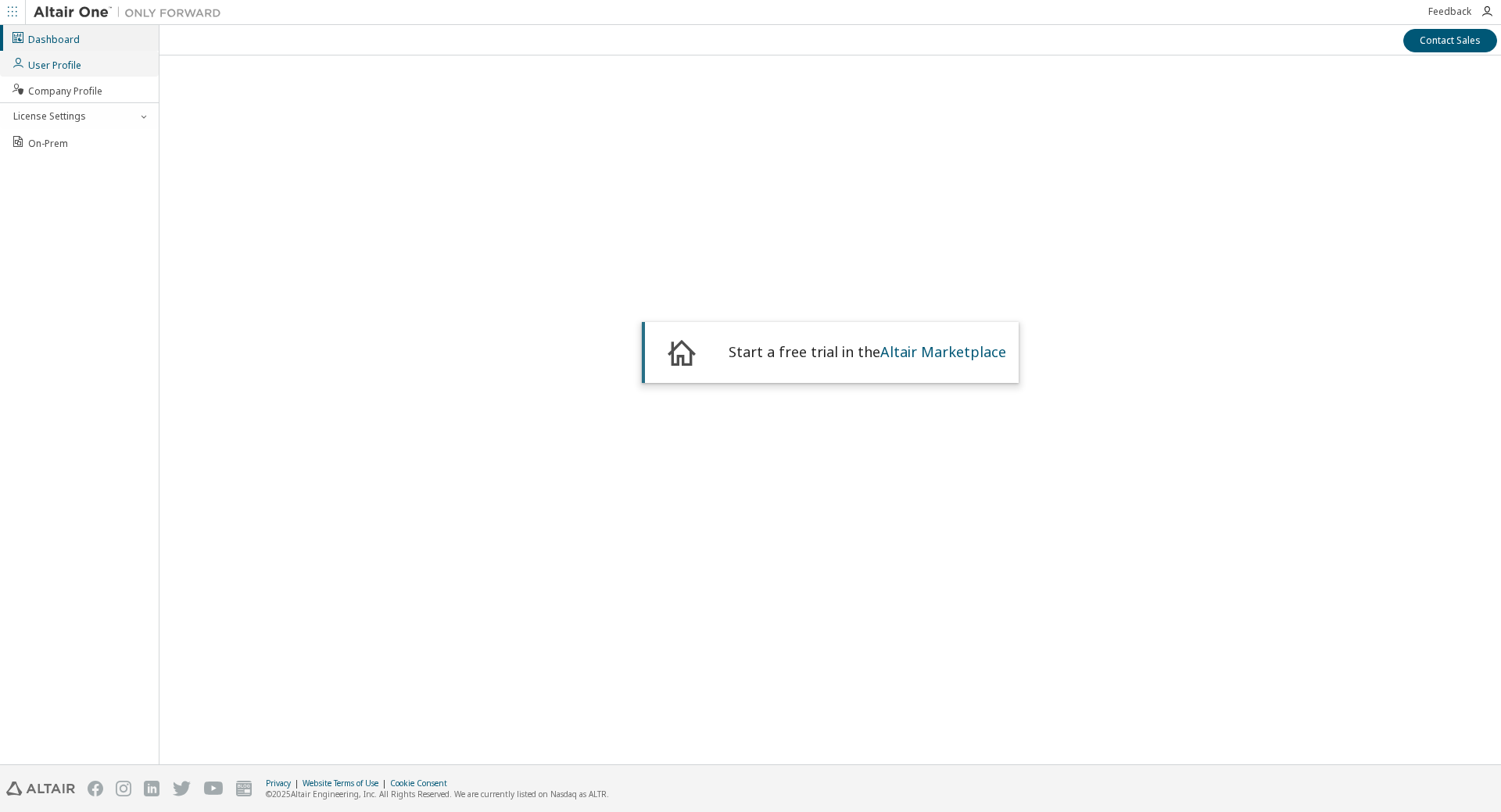 click on "User Profile" at bounding box center [46, 63] 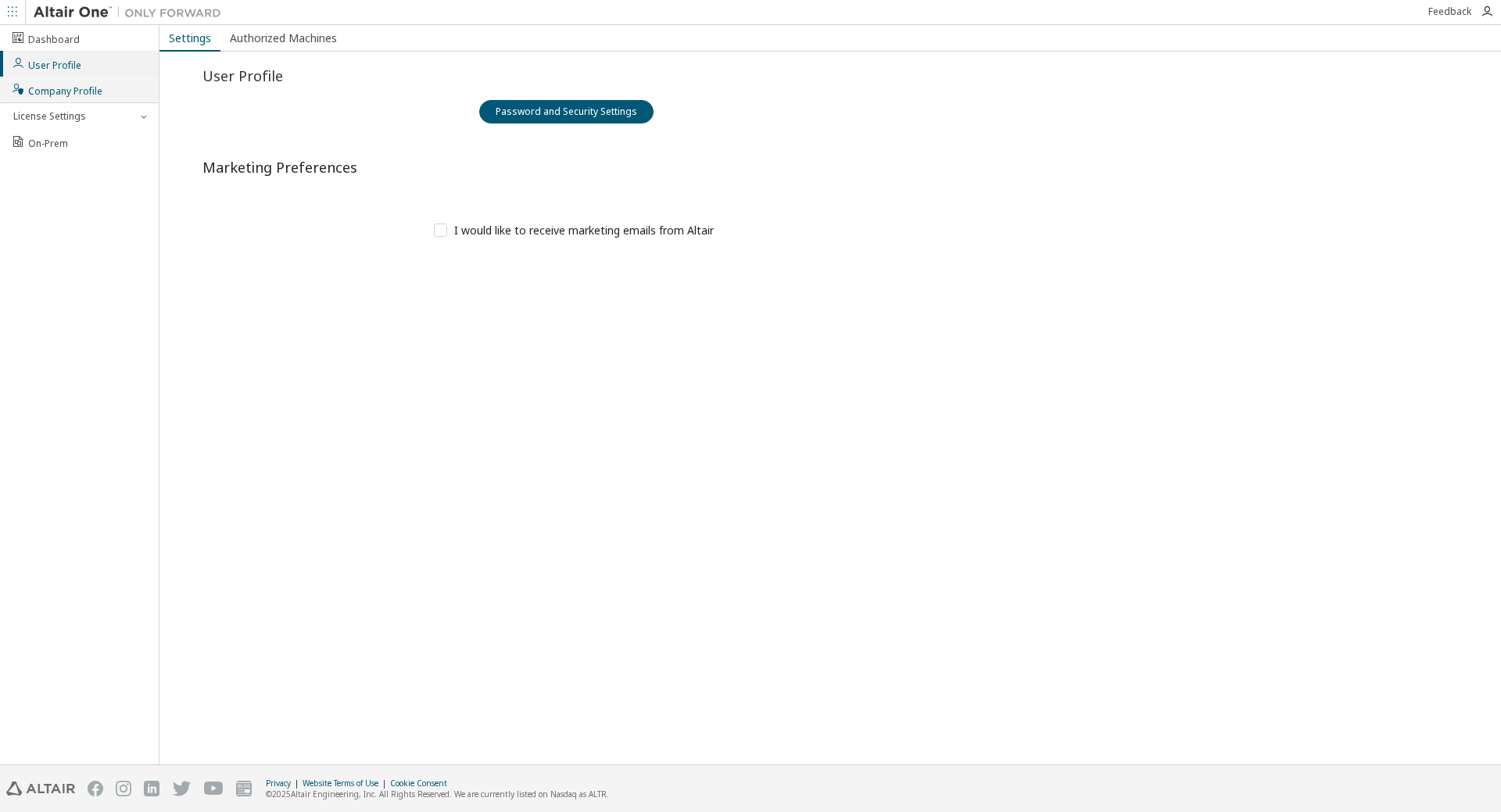 click on "Company Profile" at bounding box center [79, 89] 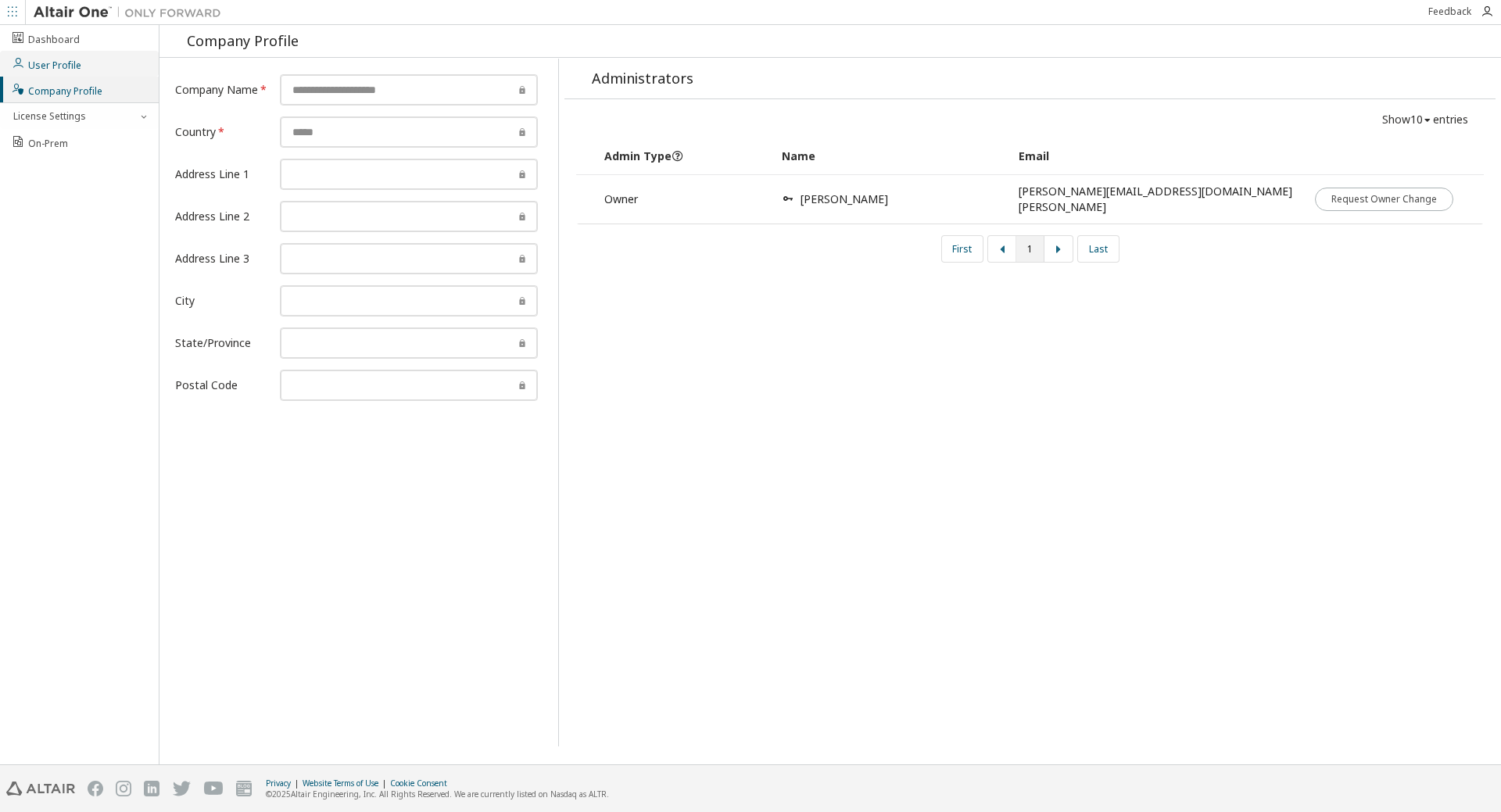 click on "User Profile" at bounding box center (46, 63) 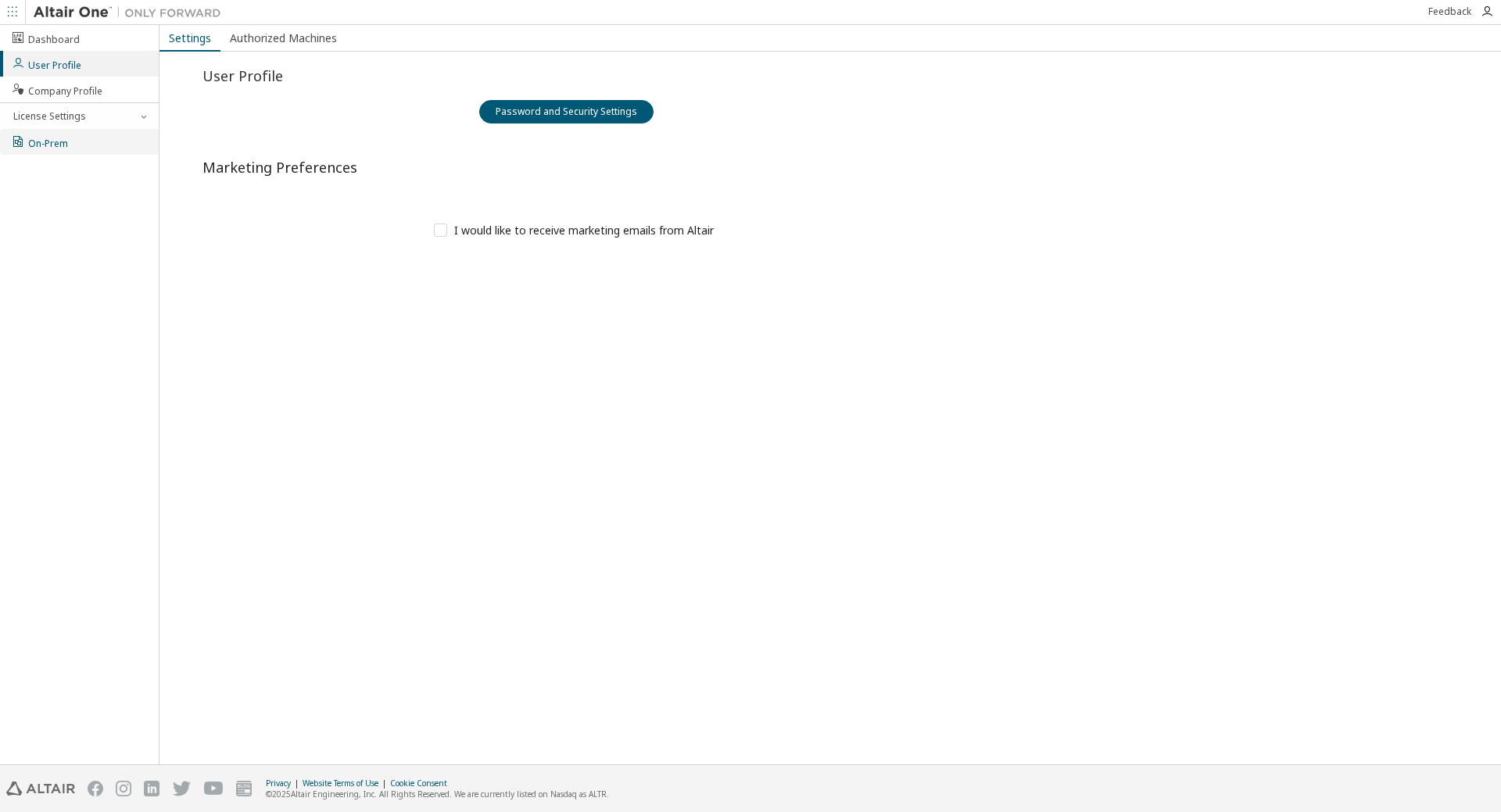 click on "On-Prem" at bounding box center [39, 141] 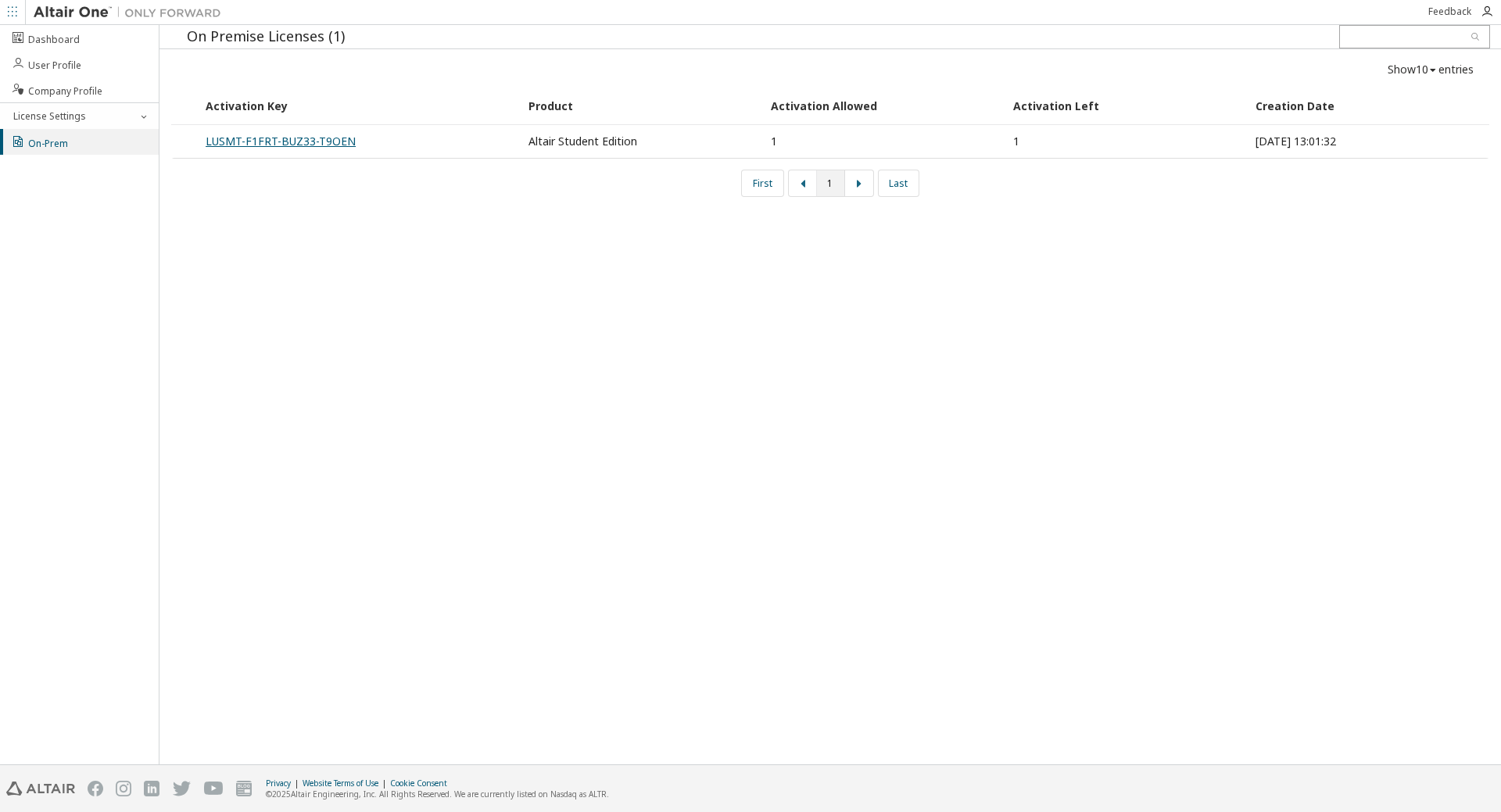click on "LUSMT-F1FRT-BUZ33-T9OEN" at bounding box center (281, 141) 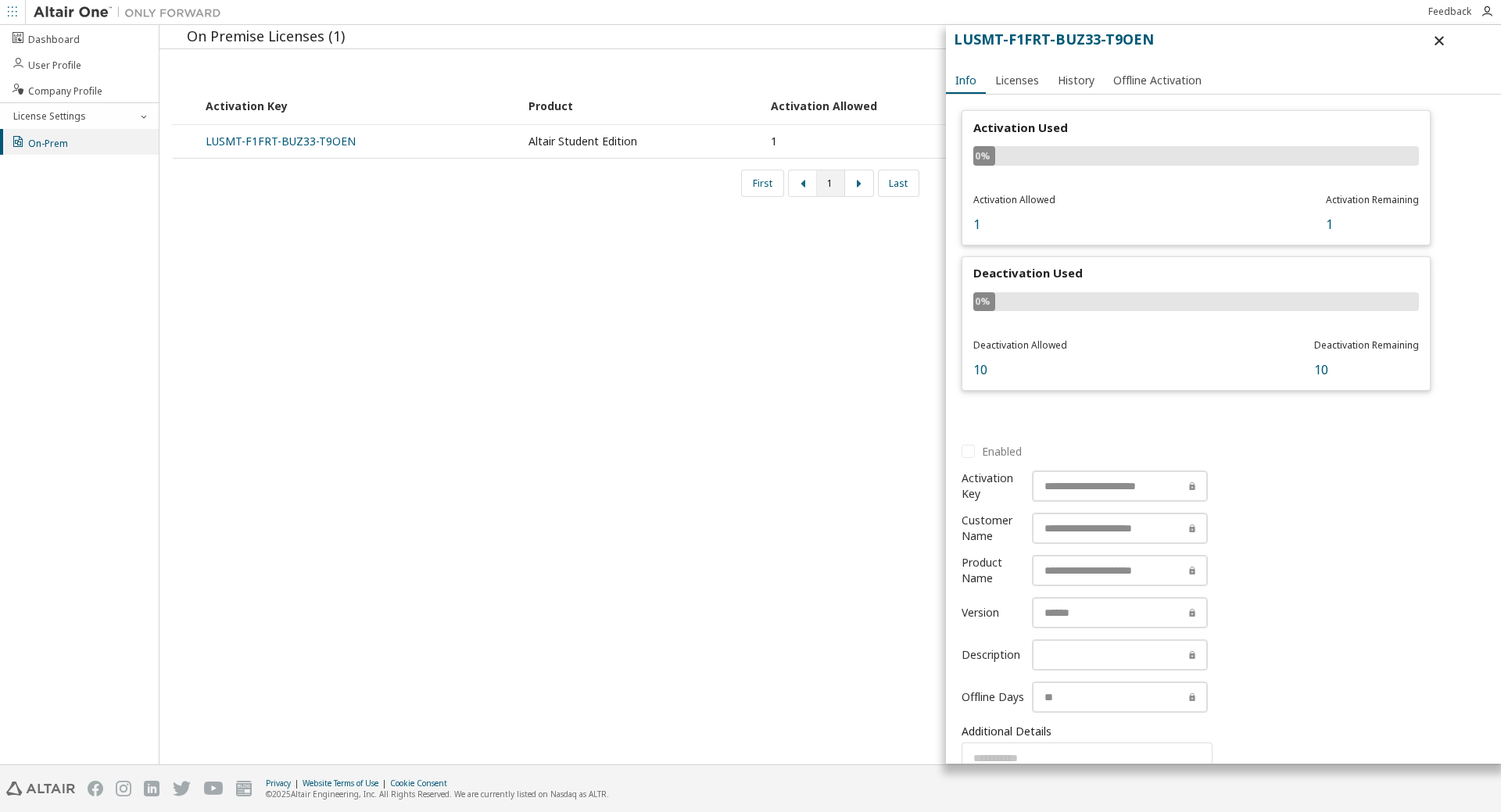 click on "LUSMT-F1FRT-BUZ33-T9OEN" at bounding box center [1054, 39] 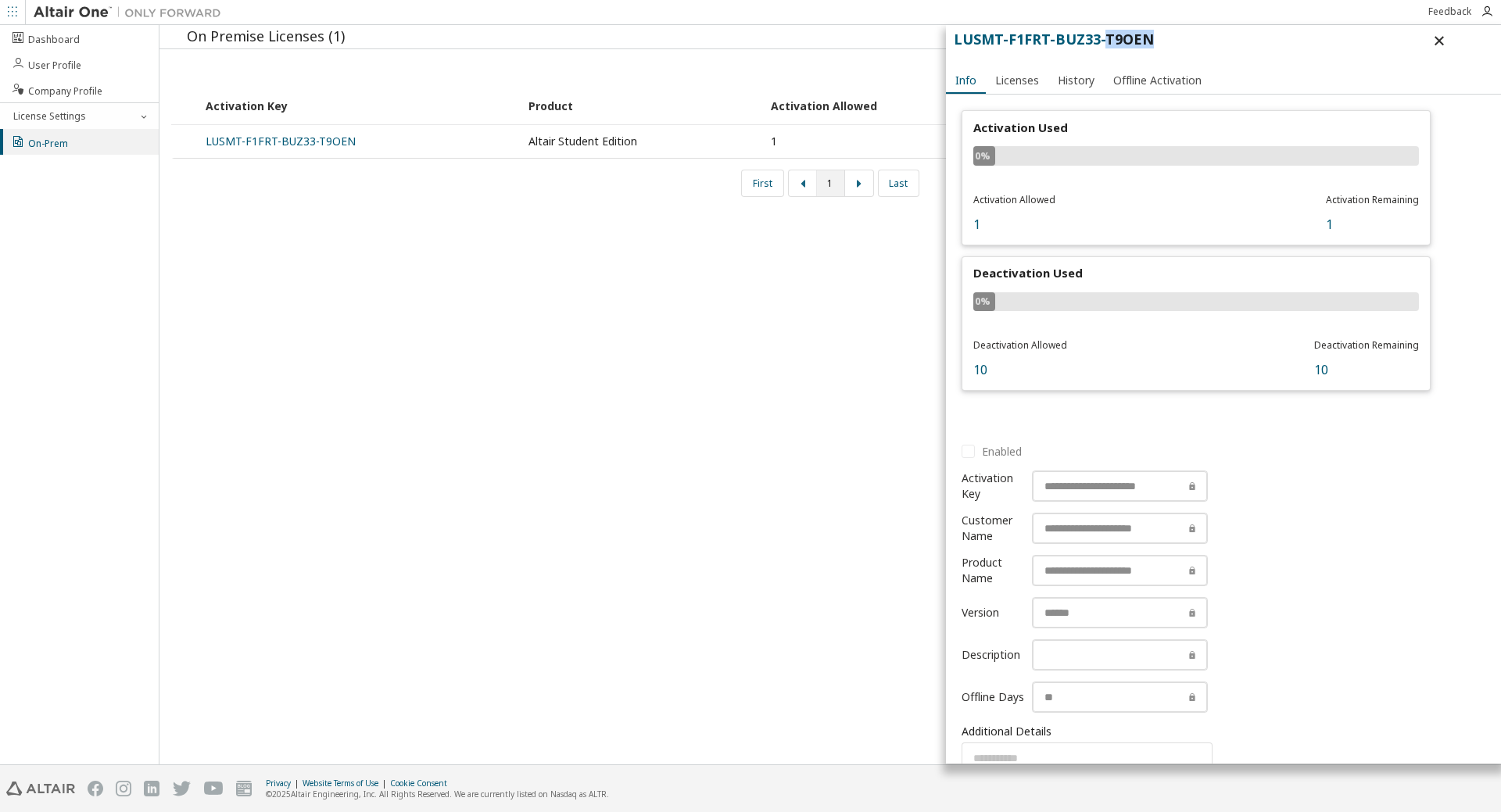 click on "LUSMT-F1FRT-BUZ33-T9OEN" at bounding box center [1054, 39] 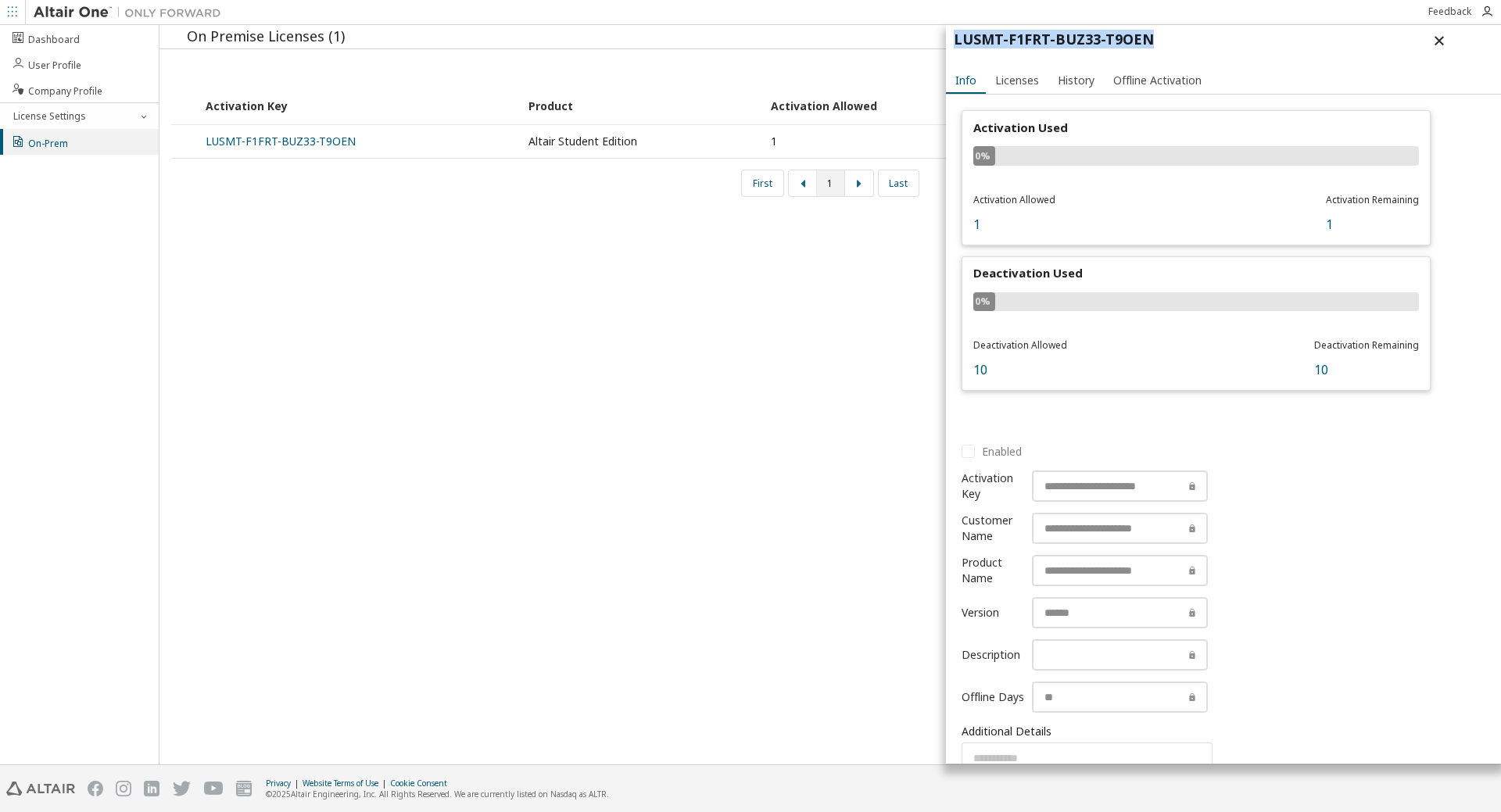 click on "LUSMT-F1FRT-BUZ33-T9OEN" at bounding box center (1054, 39) 